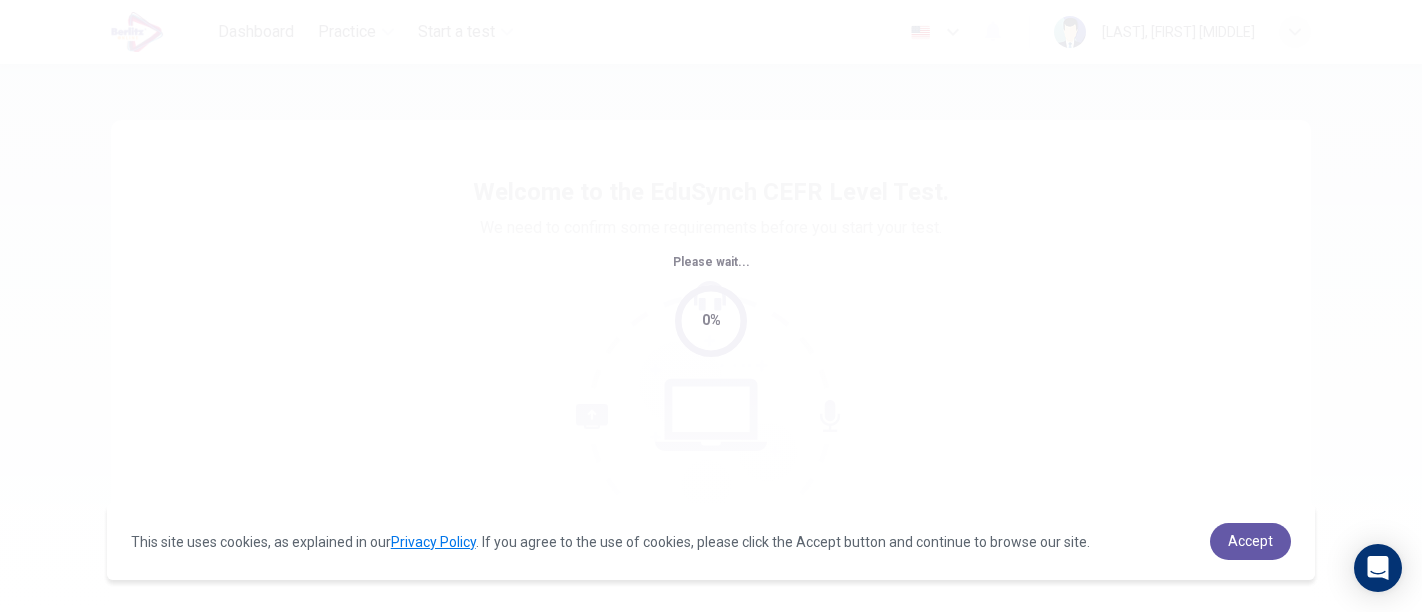 scroll, scrollTop: 0, scrollLeft: 0, axis: both 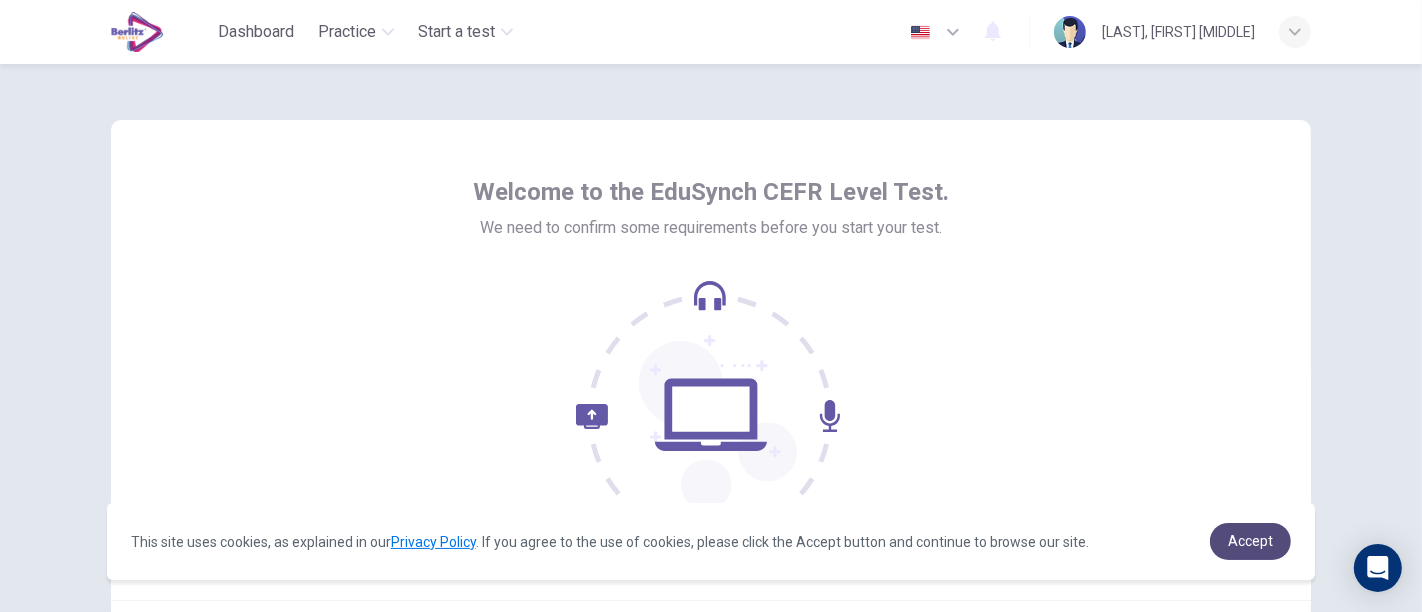 click on "Accept" at bounding box center [1250, 541] 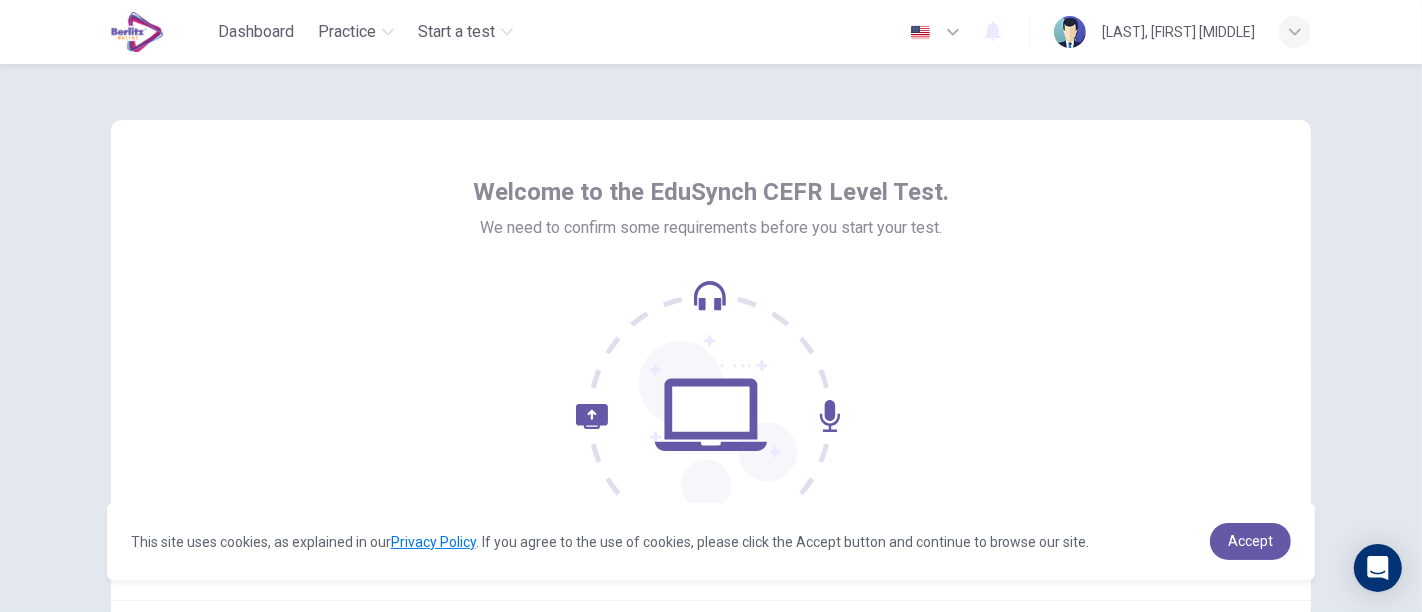 click on "This site uses cookies, as explained in our  Privacy Policy . If you agree to the use of cookies, please click the Accept button and continue to browse our site.   Privacy Policy Accept" at bounding box center [711, 541] 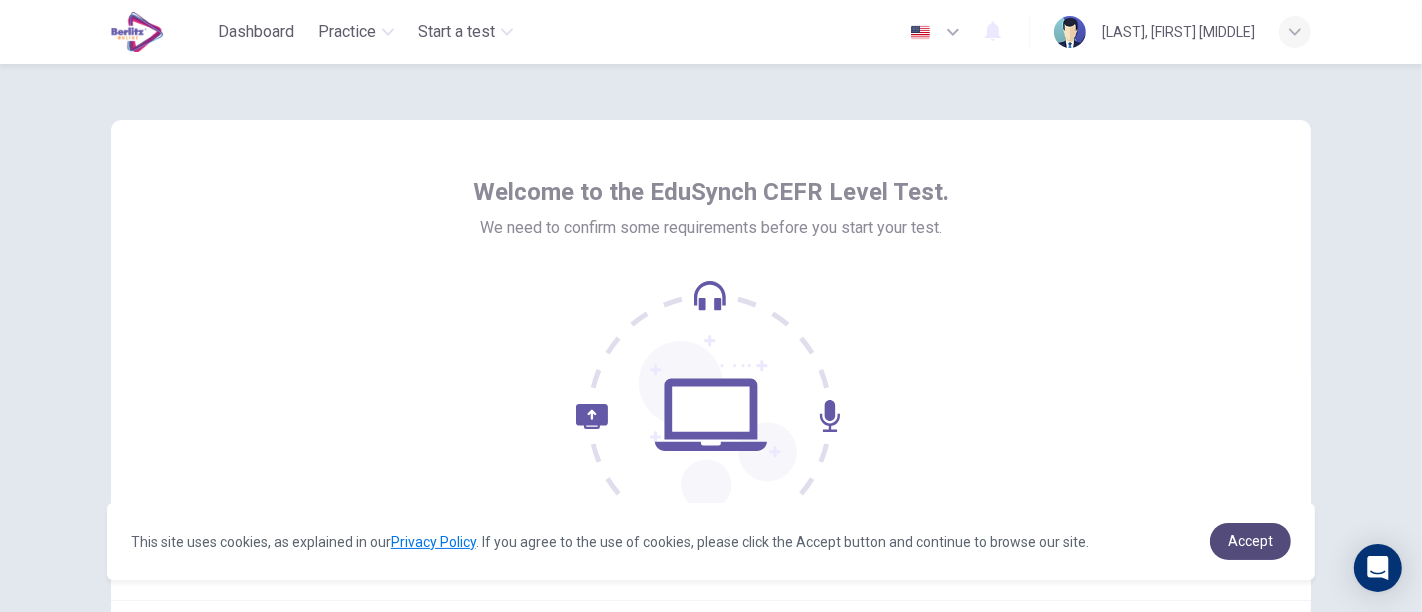click on "Accept" at bounding box center [1250, 541] 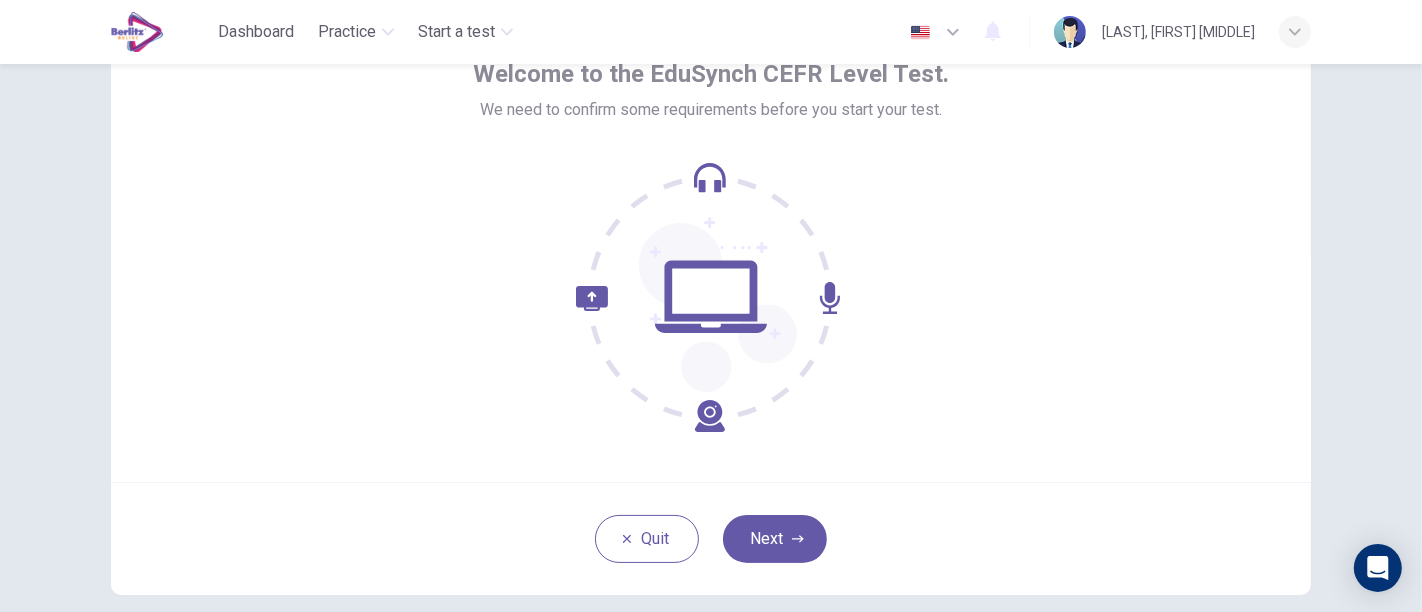 scroll, scrollTop: 220, scrollLeft: 0, axis: vertical 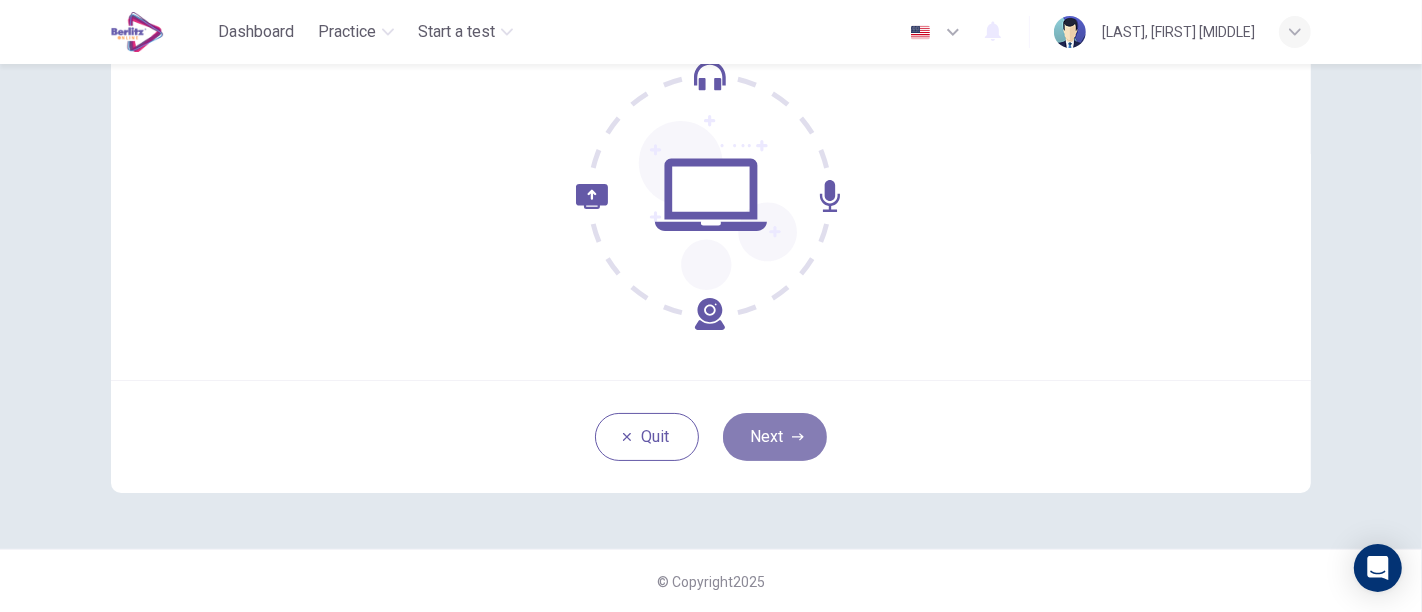 click 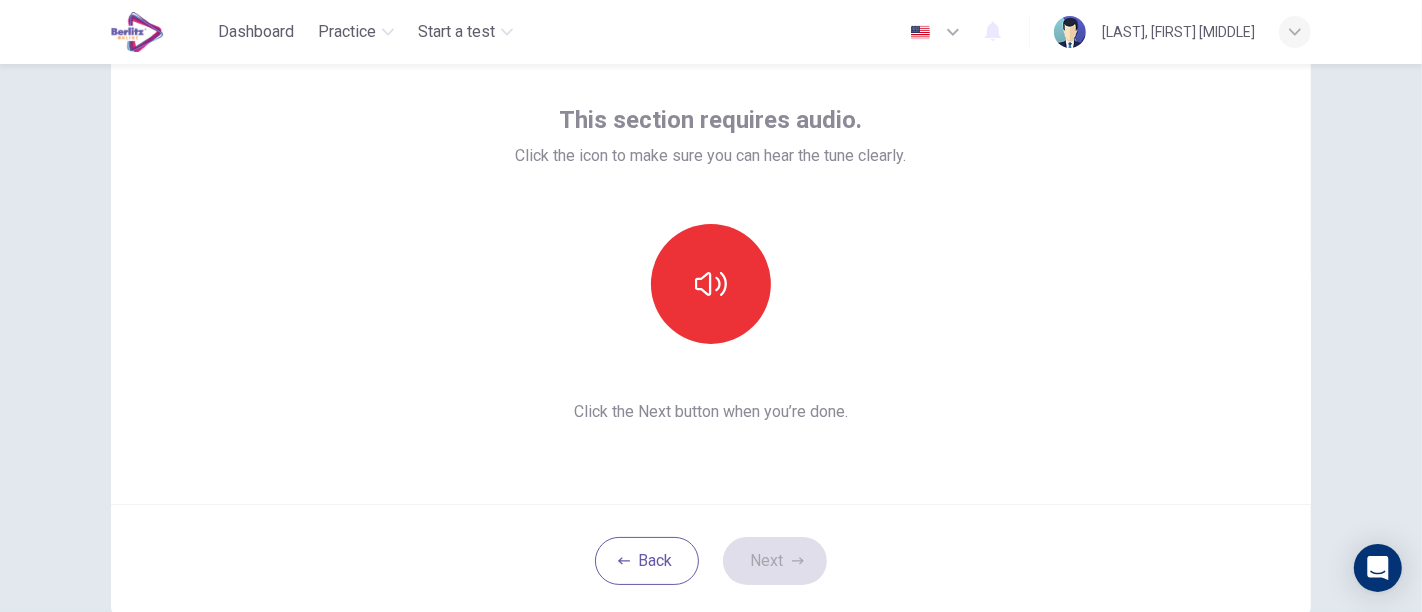 scroll, scrollTop: 59, scrollLeft: 0, axis: vertical 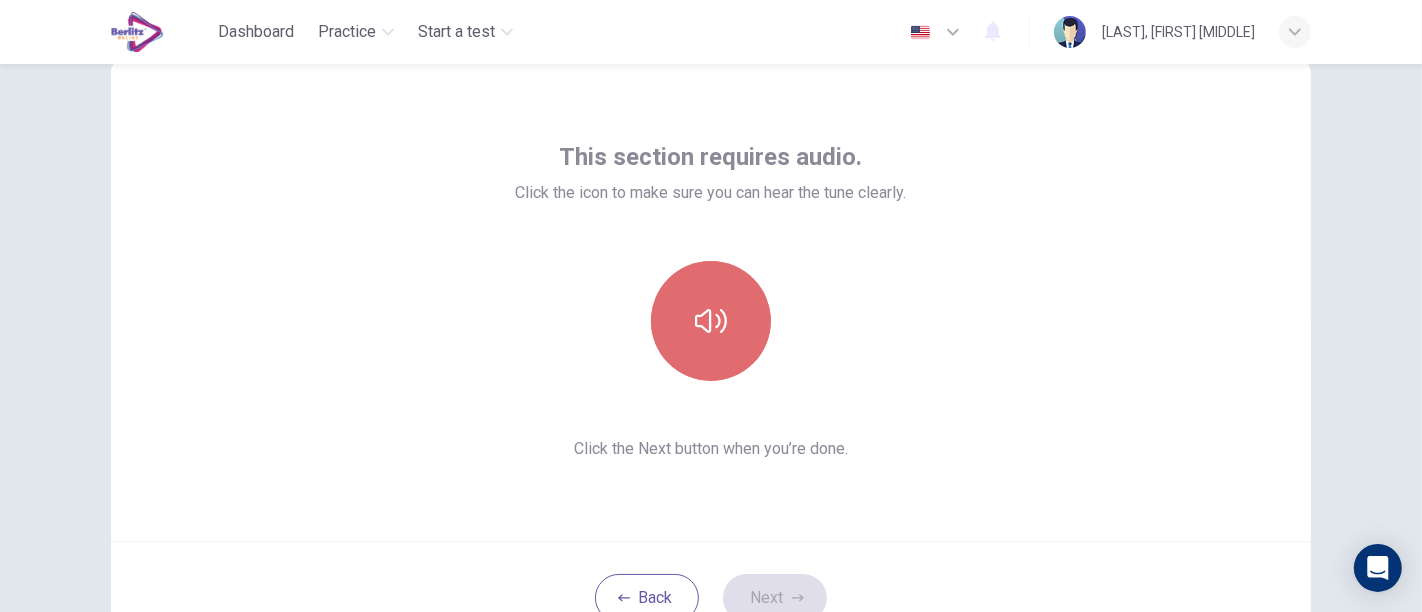 click at bounding box center (711, 321) 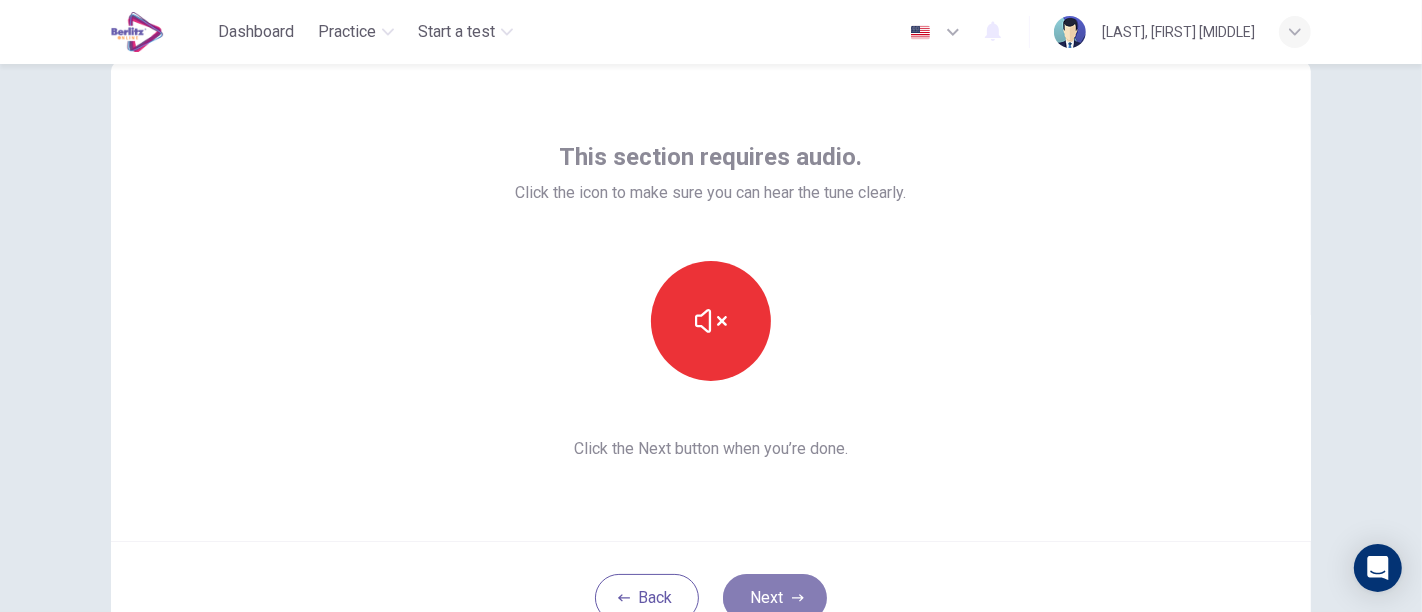 click on "Next" at bounding box center [775, 598] 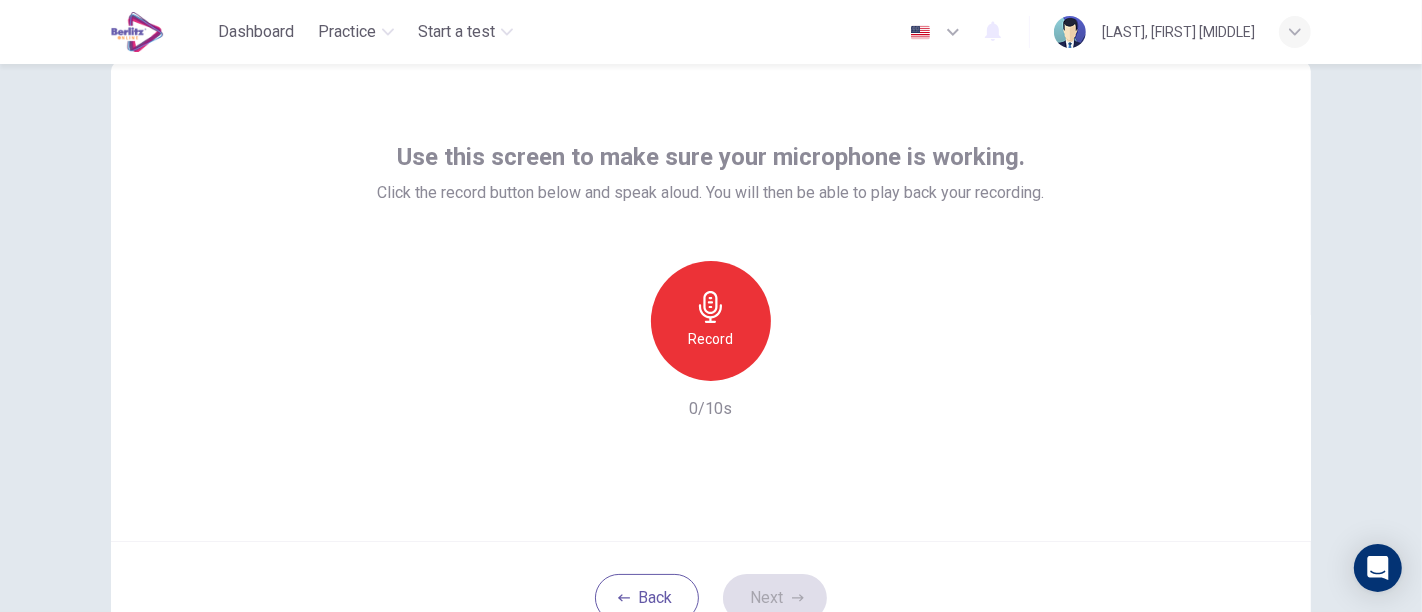 drag, startPoint x: 765, startPoint y: 281, endPoint x: 685, endPoint y: 328, distance: 92.7847 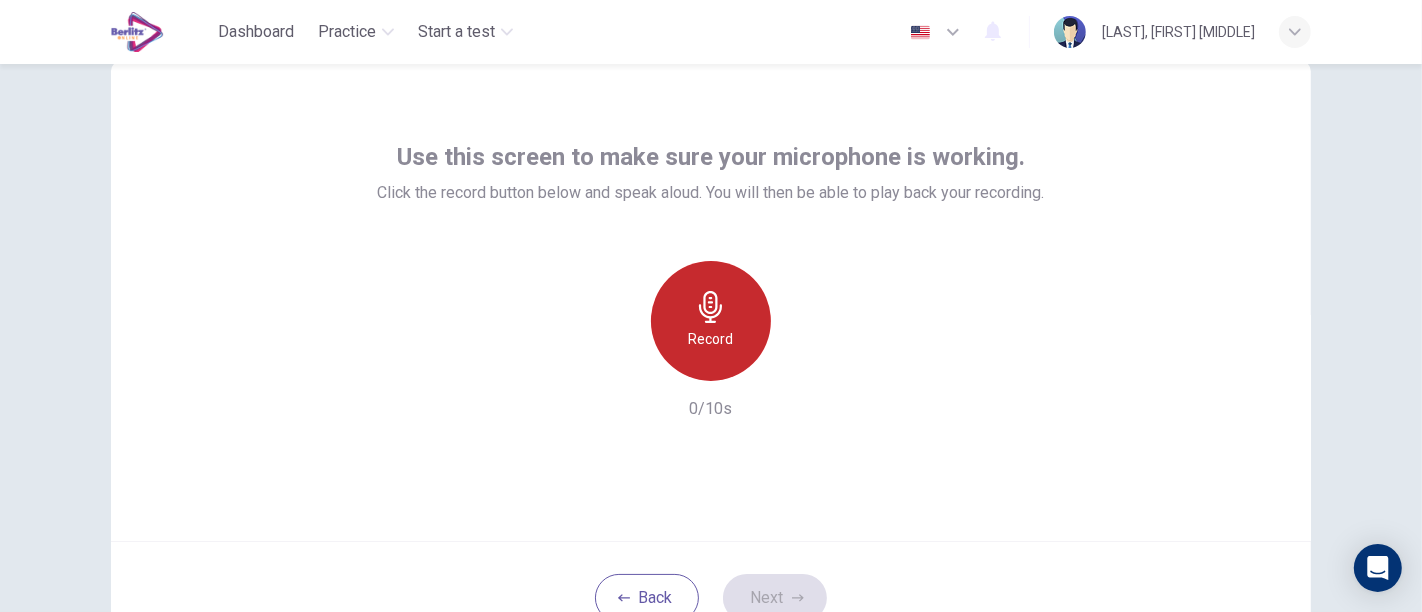 click on "Record" at bounding box center [711, 339] 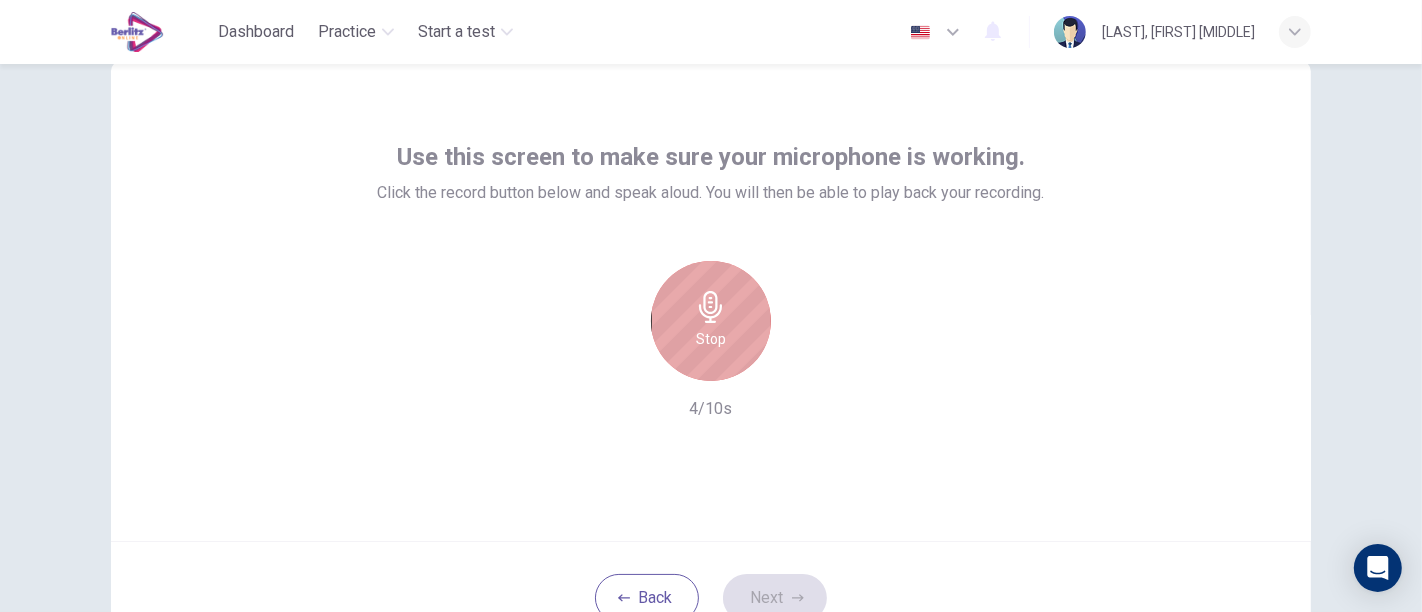 click on "Stop" at bounding box center (711, 321) 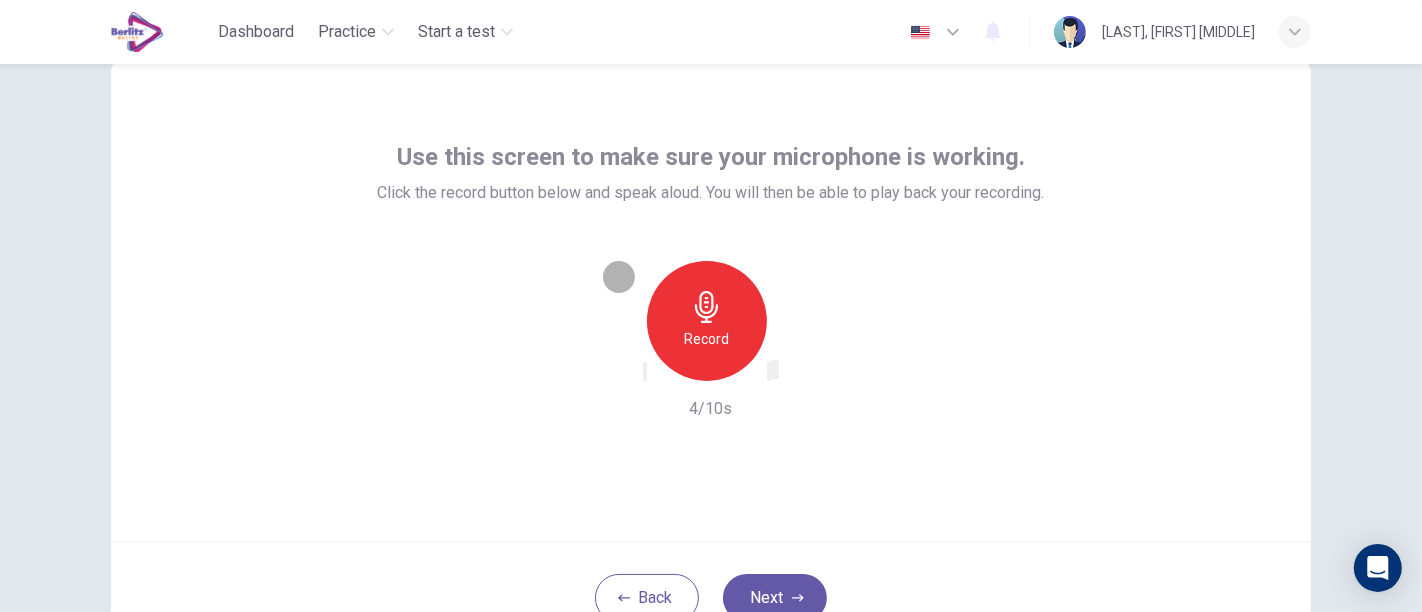 click 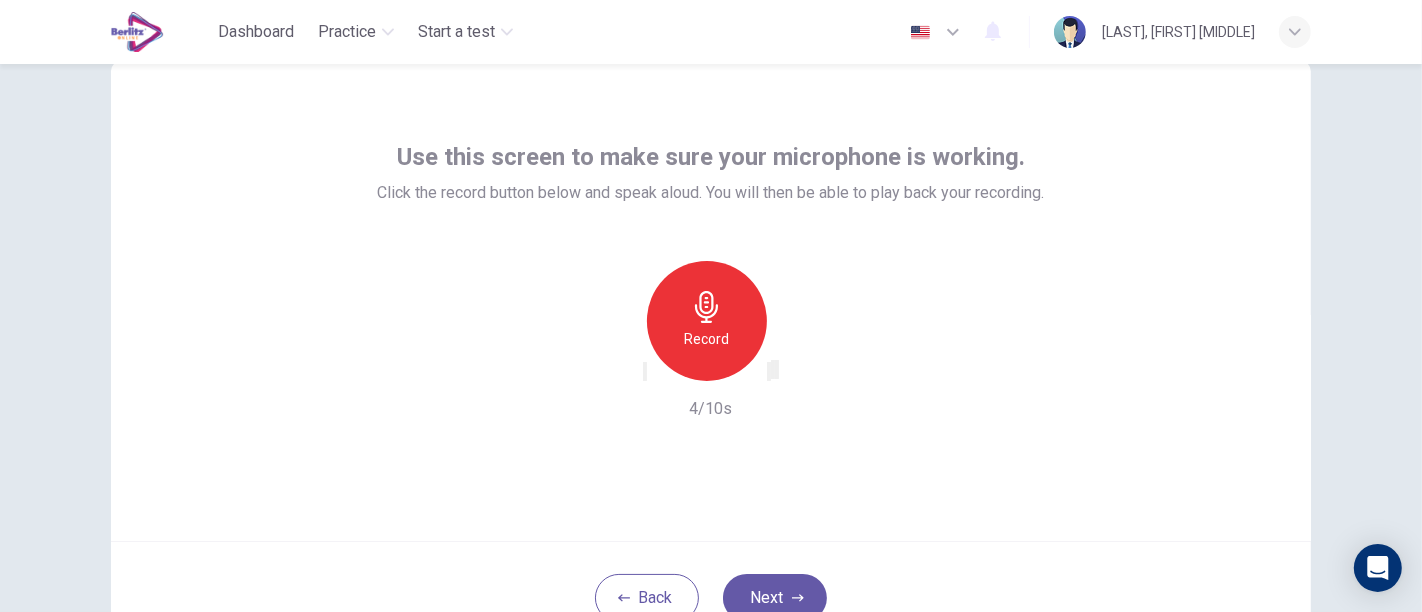 click 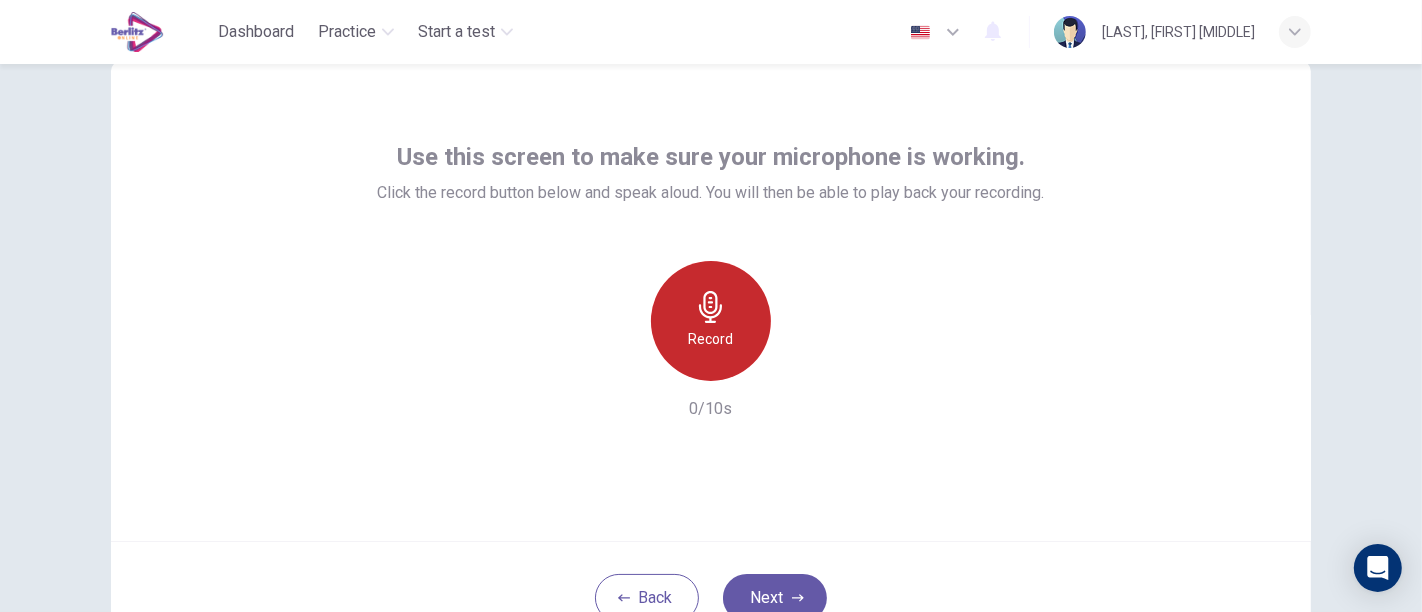 click on "Record" at bounding box center (711, 339) 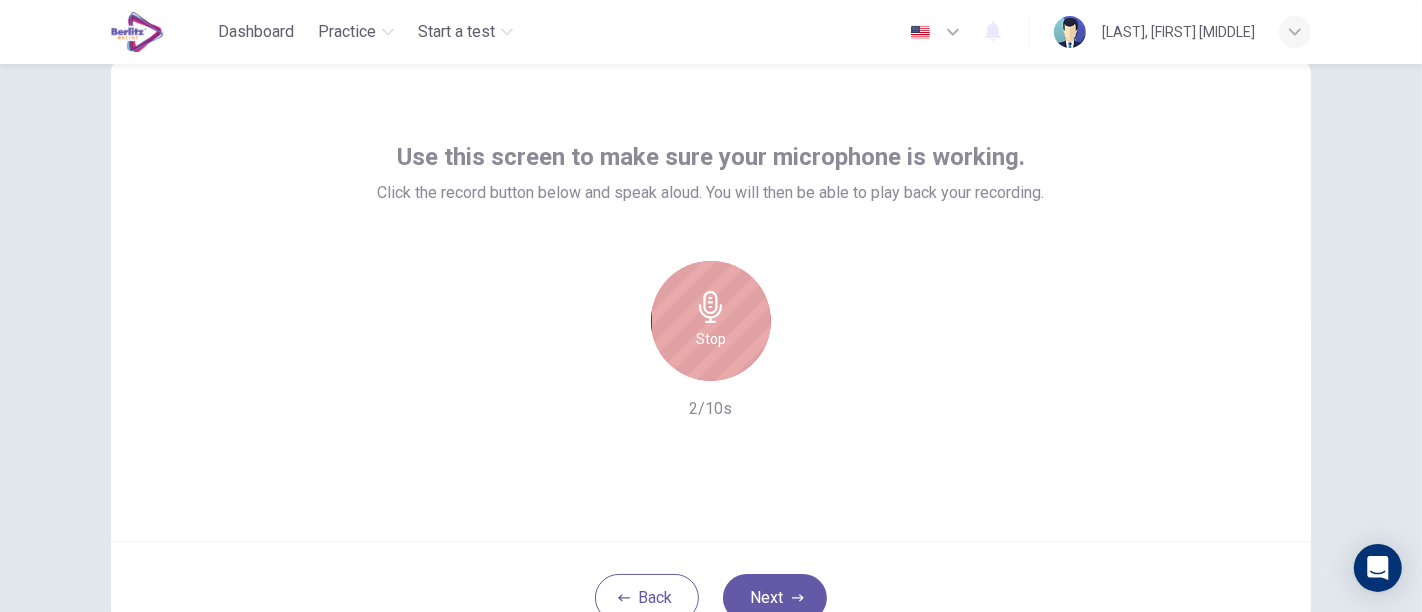 click on "Stop" at bounding box center (711, 339) 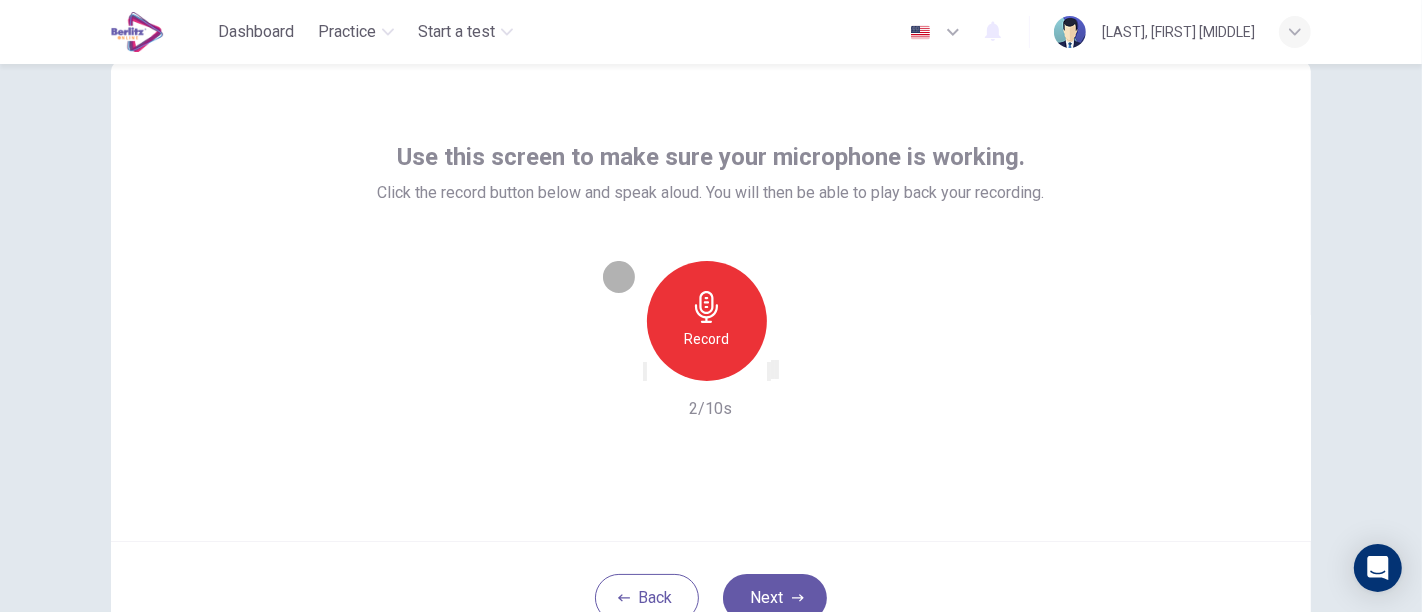 click 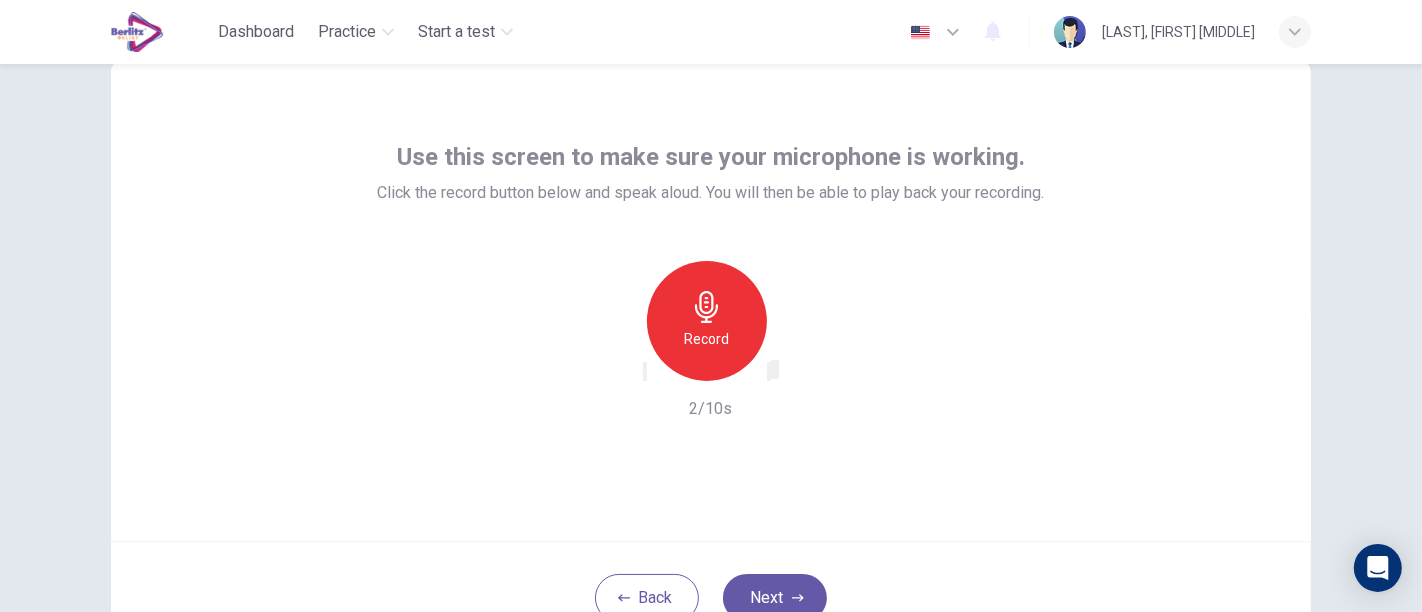 drag, startPoint x: 800, startPoint y: 367, endPoint x: 765, endPoint y: 379, distance: 37 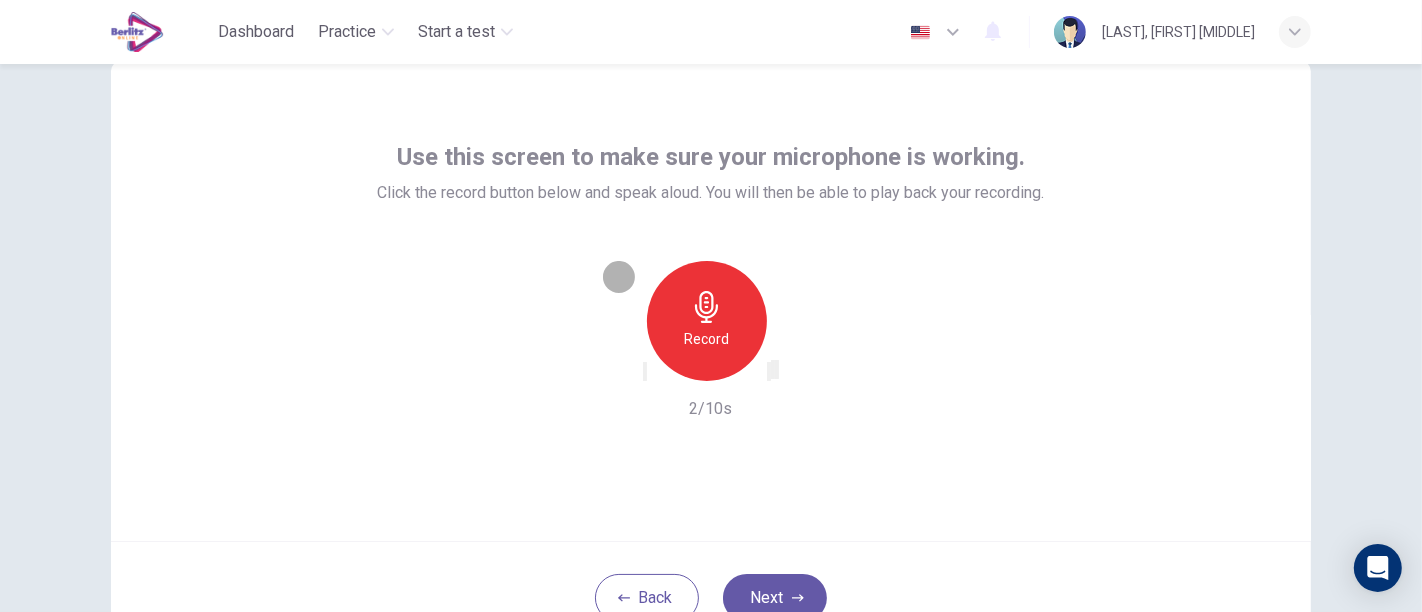 click 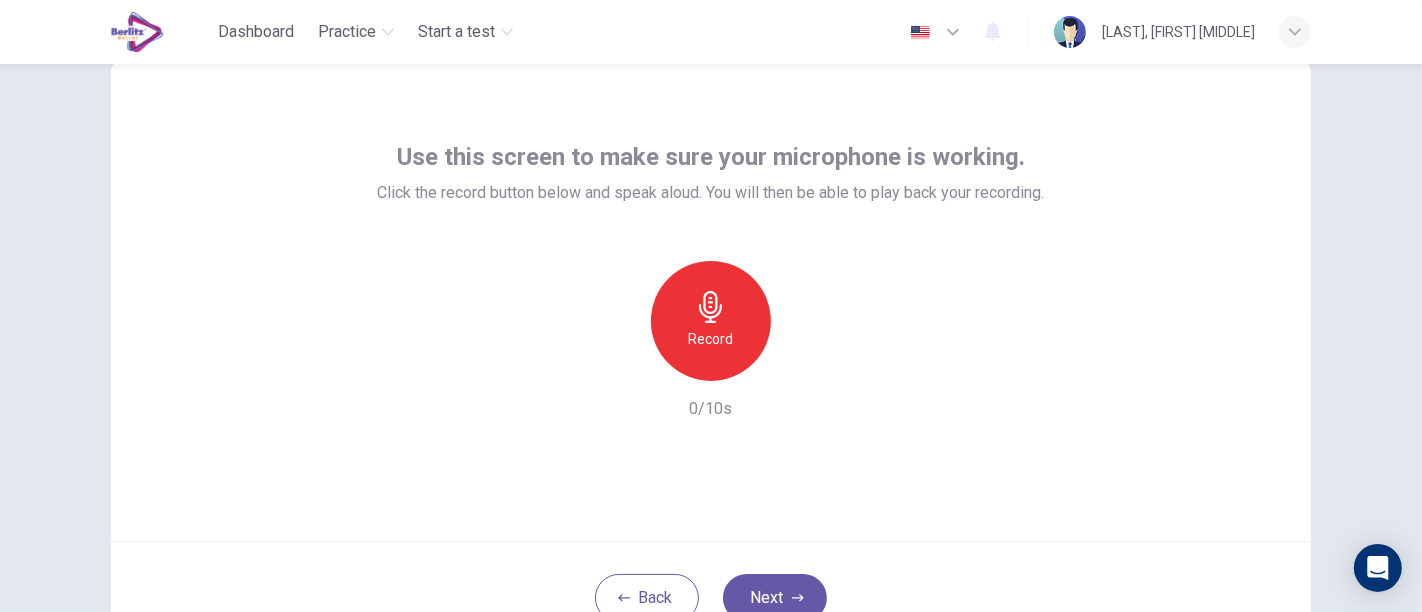 click on "Record" at bounding box center [711, 321] 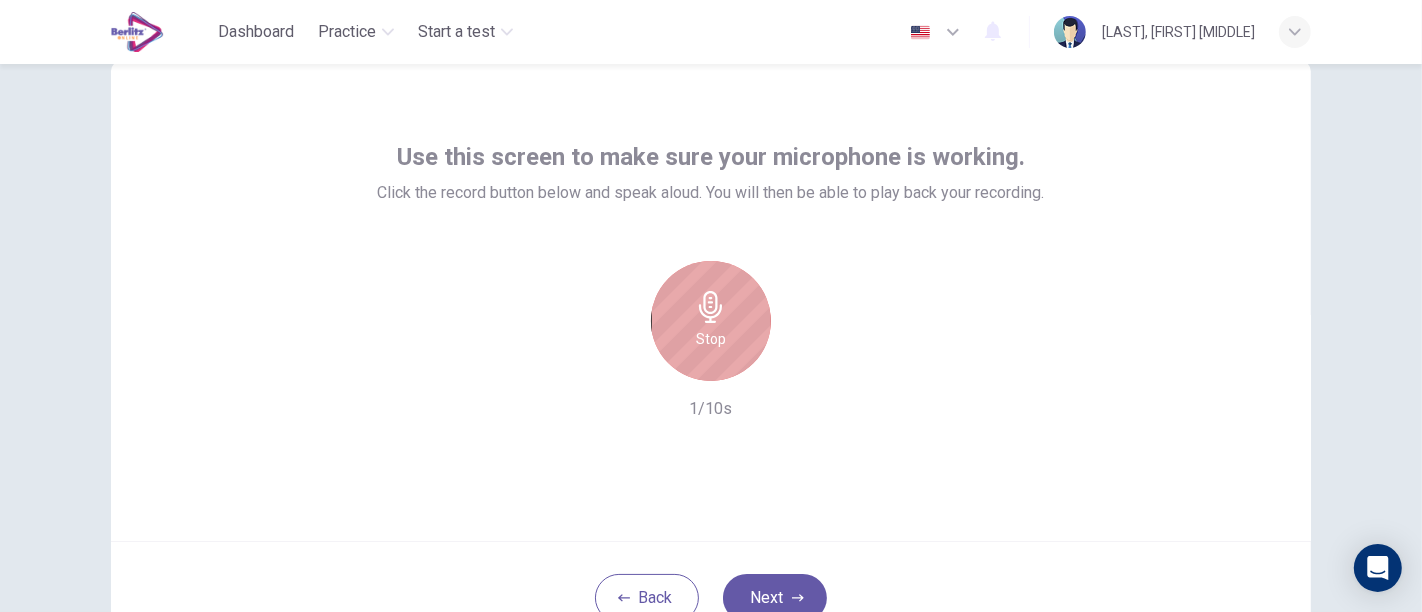 click on "Stop" at bounding box center (711, 321) 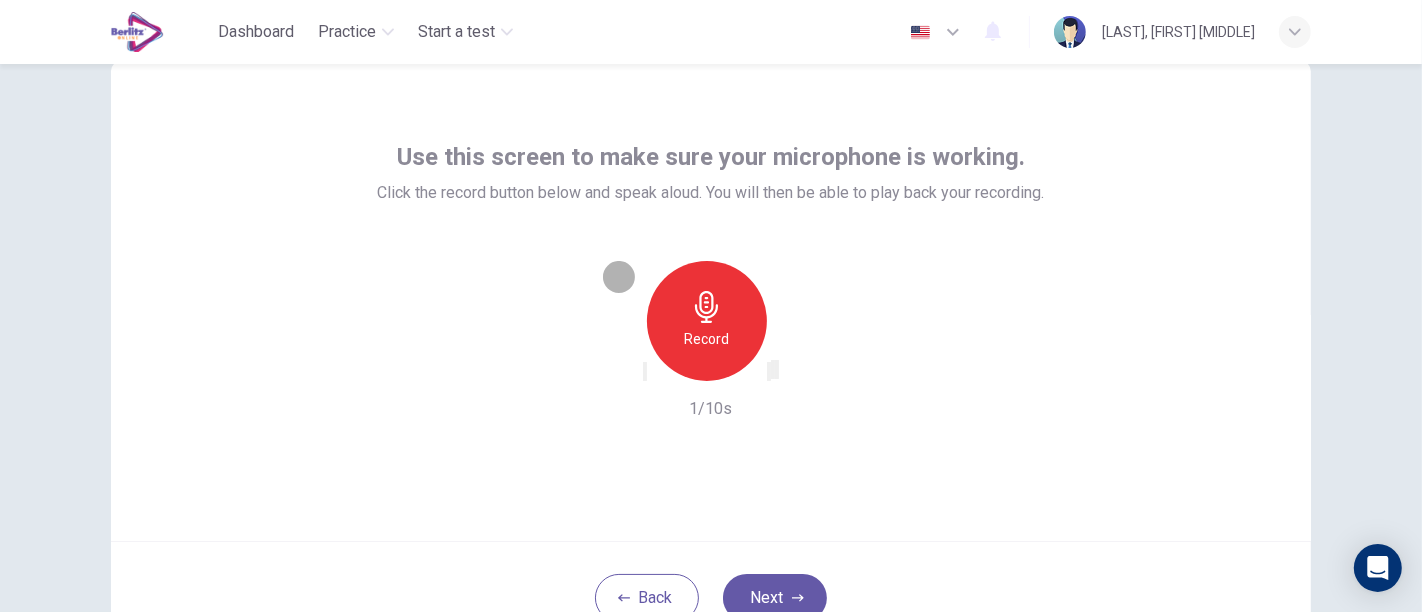 click 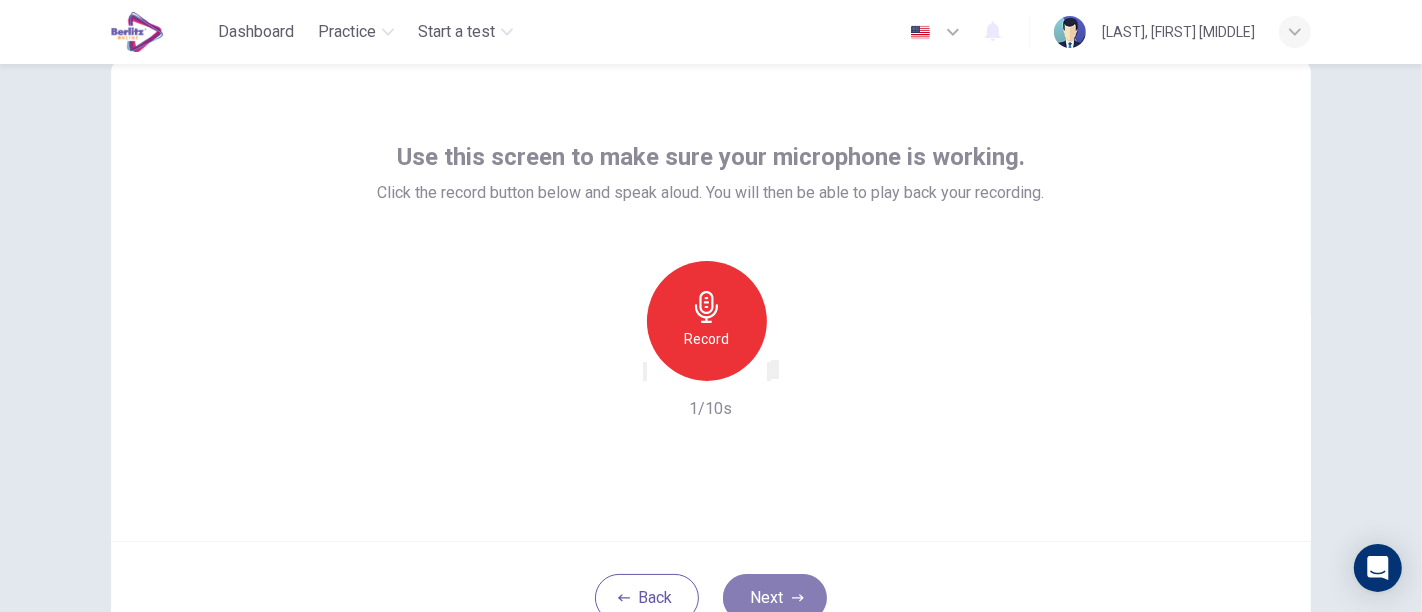 click on "Next" at bounding box center (775, 598) 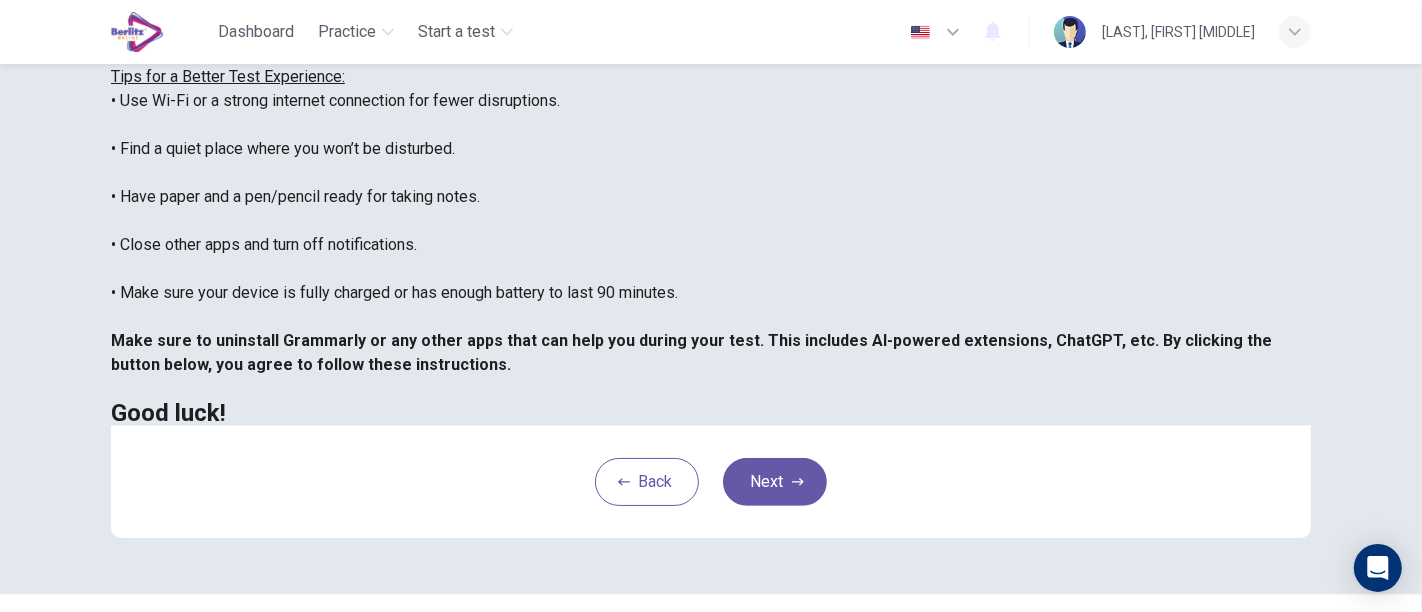 scroll, scrollTop: 498, scrollLeft: 0, axis: vertical 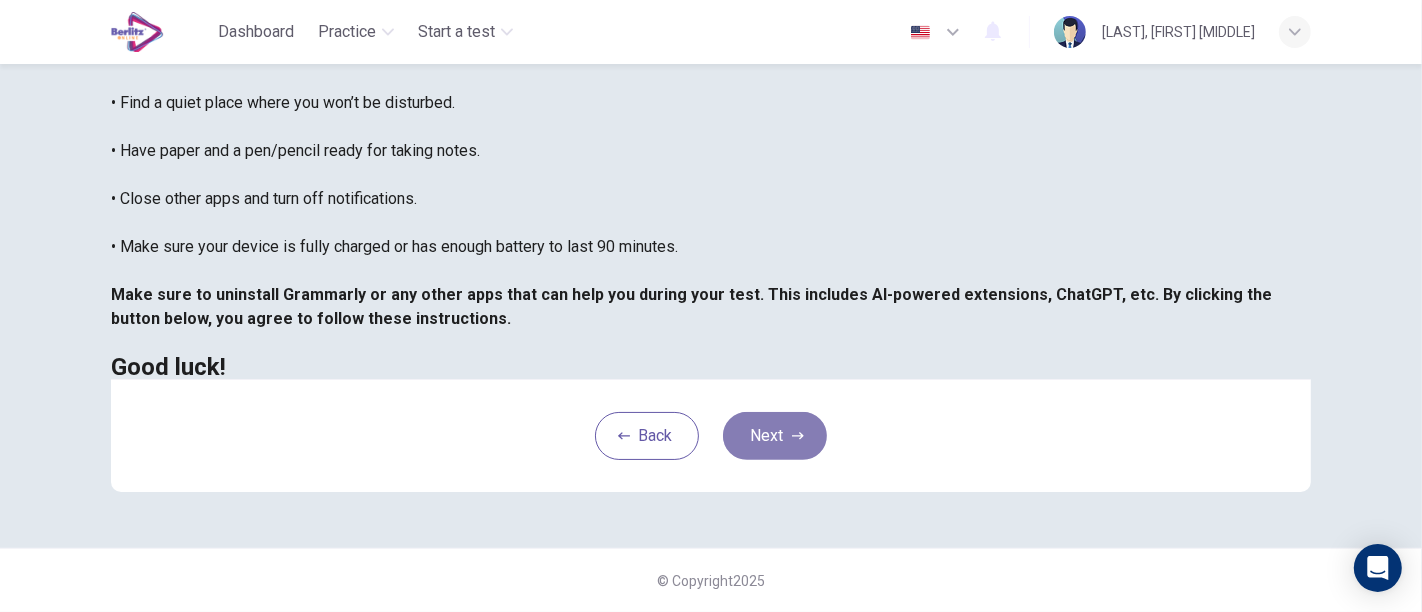 click on "Next" at bounding box center (775, 436) 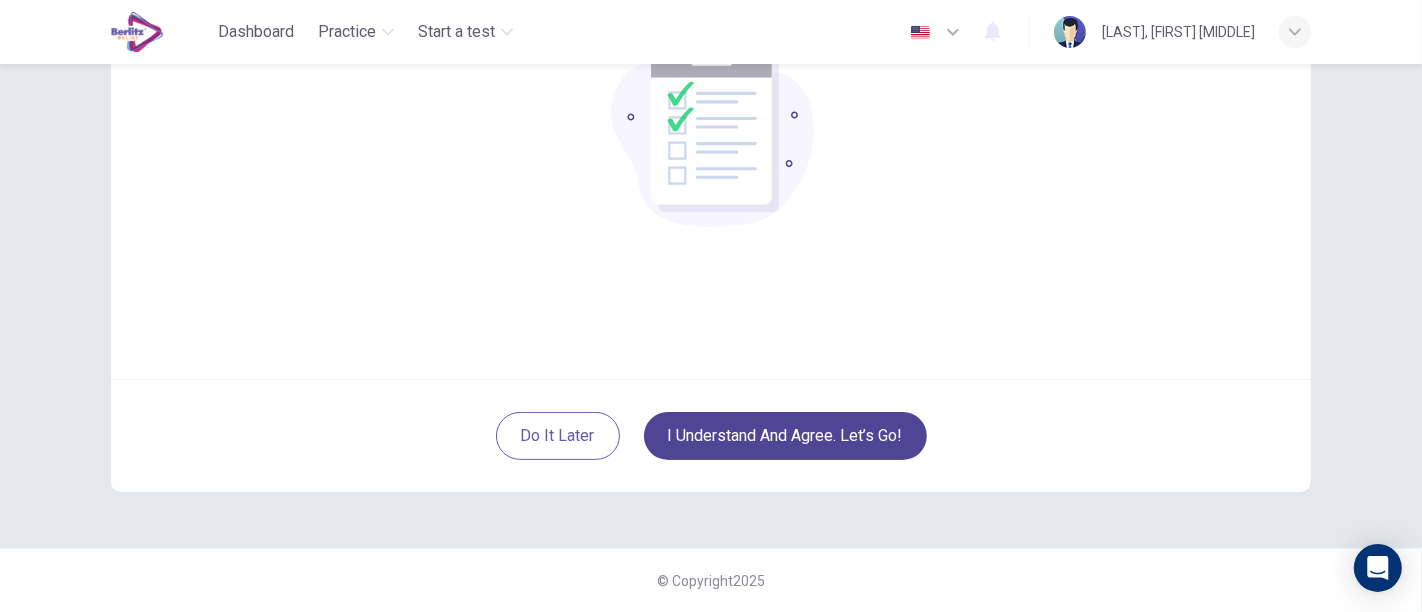 scroll, scrollTop: 220, scrollLeft: 0, axis: vertical 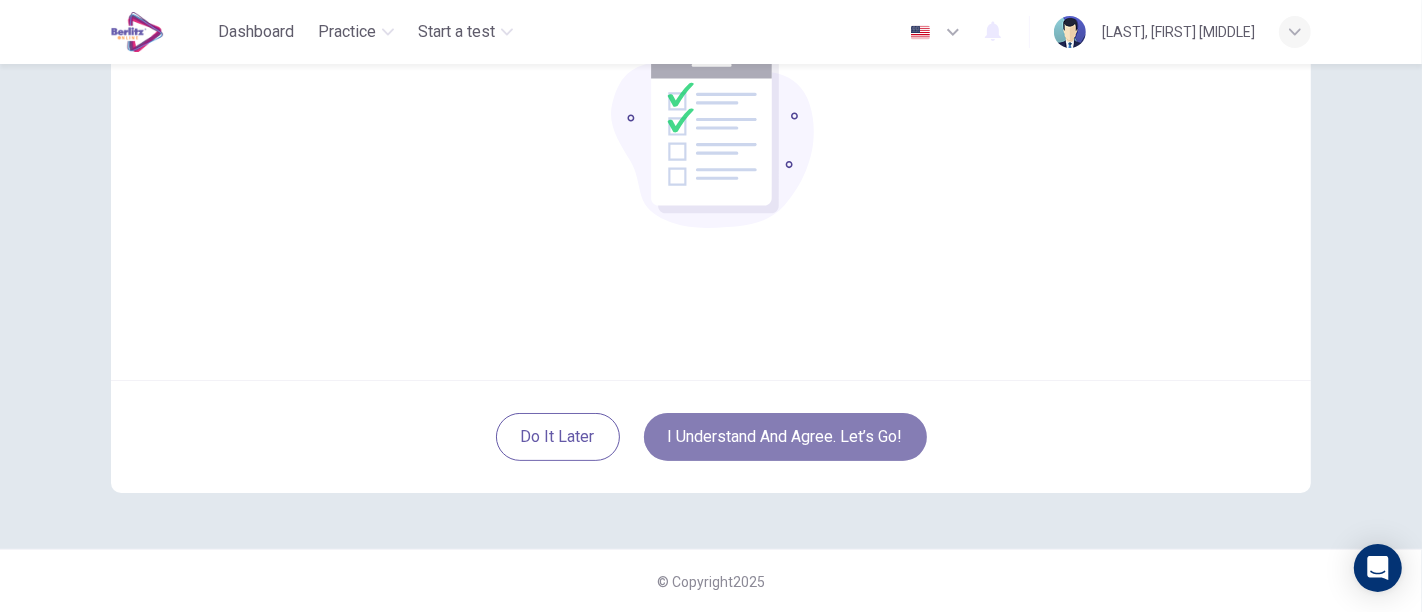 click on "I understand and agree. Let’s go!" at bounding box center (785, 437) 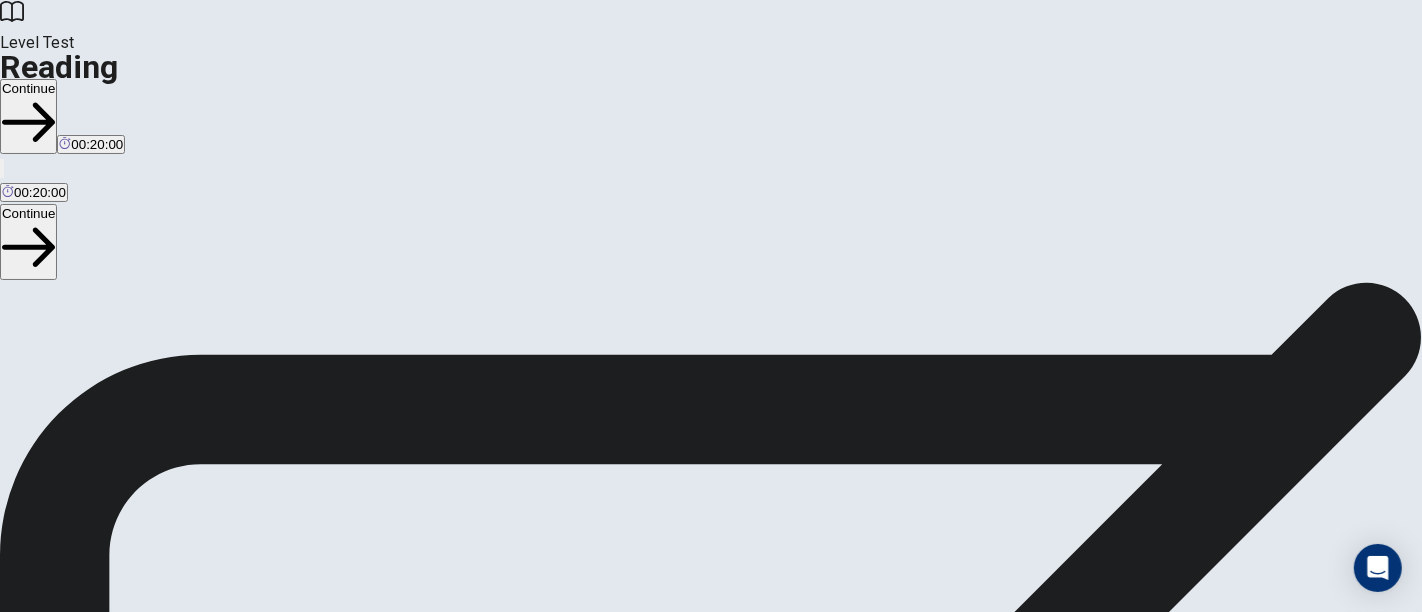 scroll, scrollTop: 18, scrollLeft: 0, axis: vertical 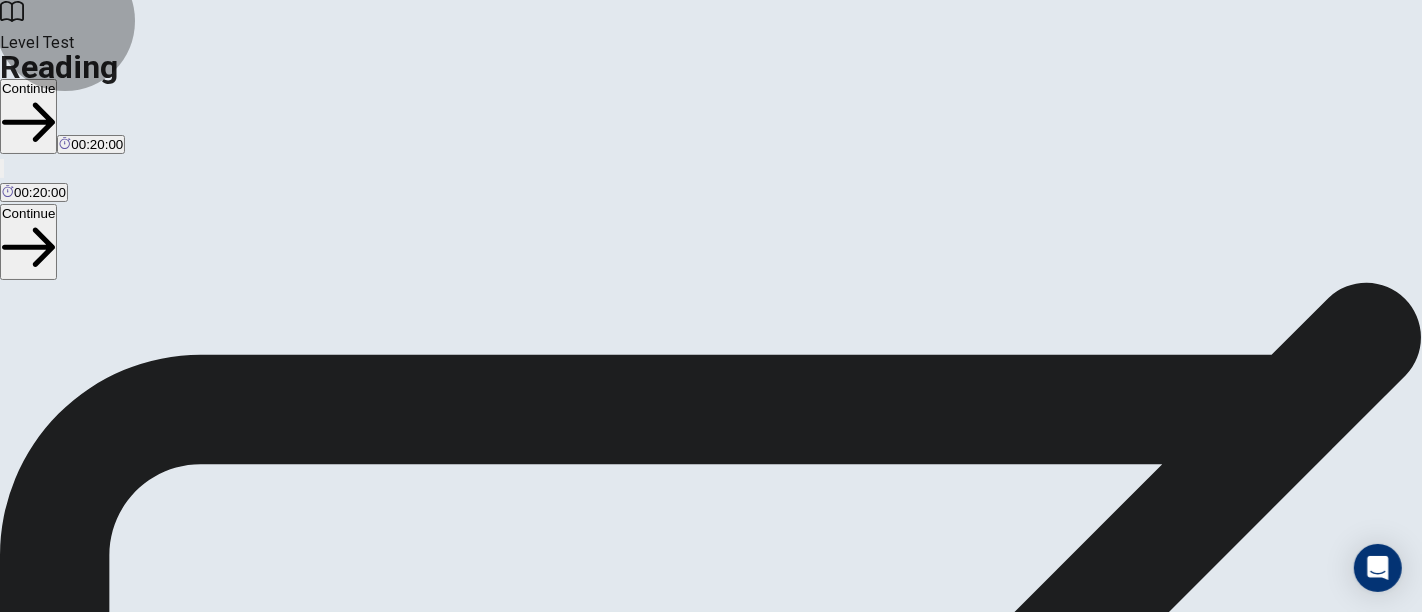 click on "Continue" at bounding box center (28, 116) 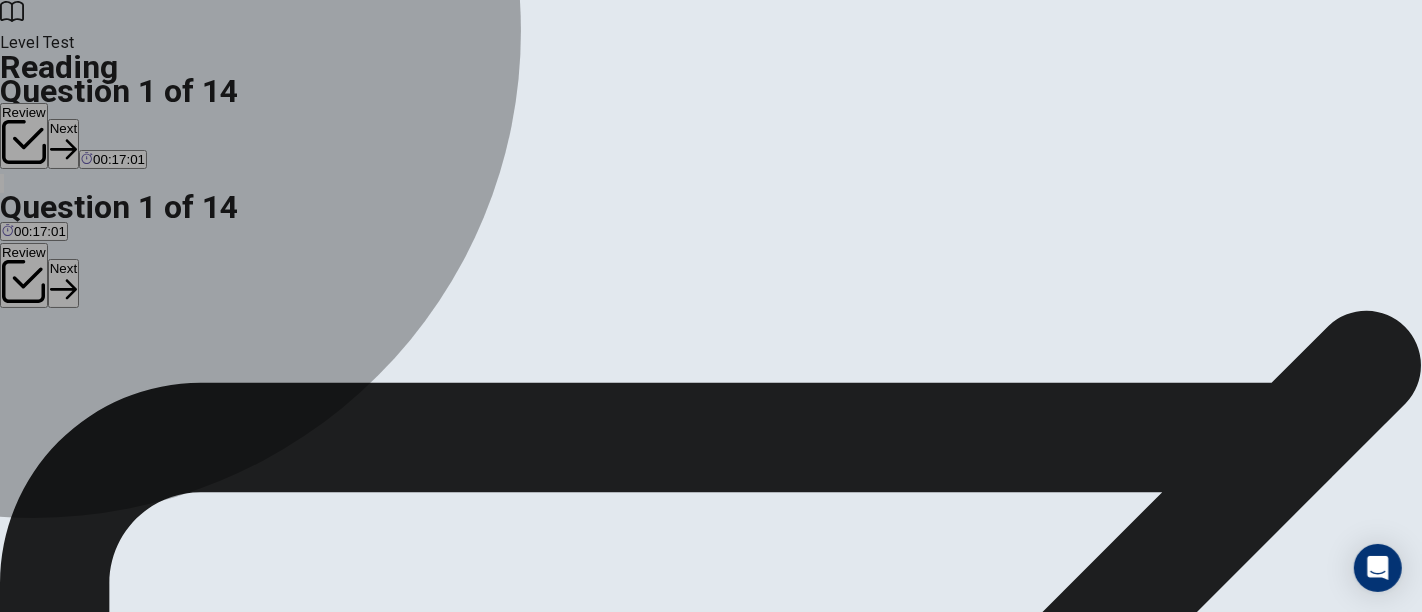 click on "A" at bounding box center [77, 373] 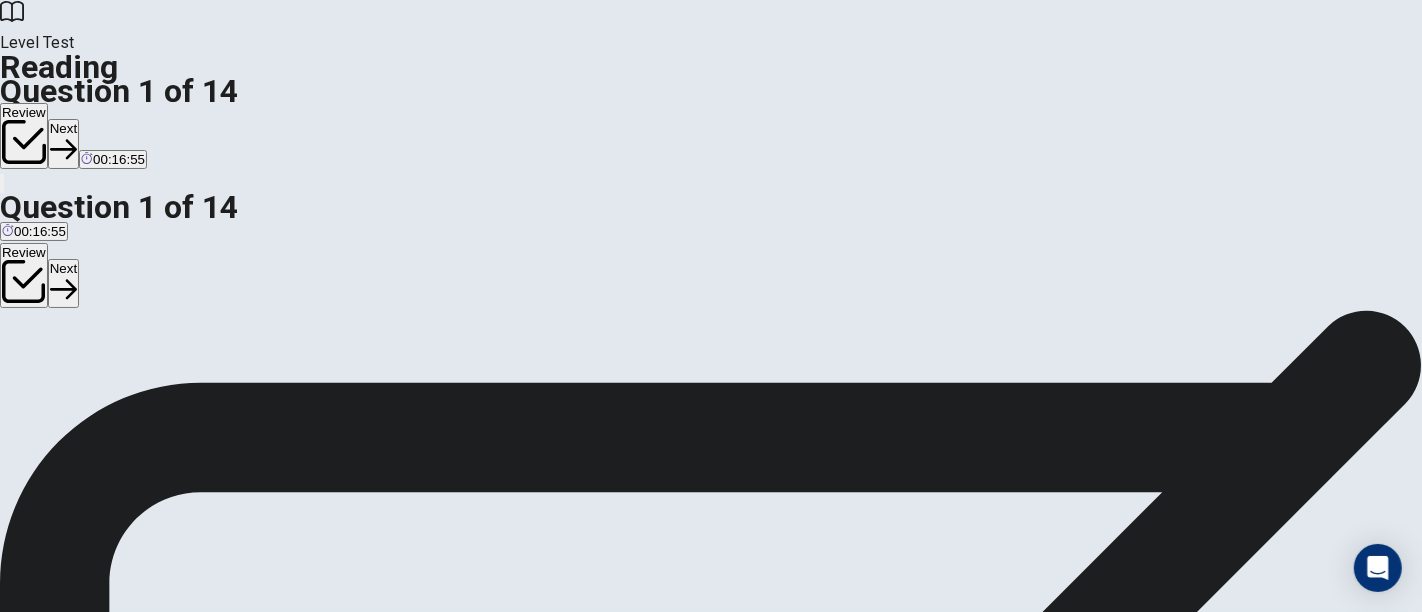 scroll, scrollTop: 0, scrollLeft: 0, axis: both 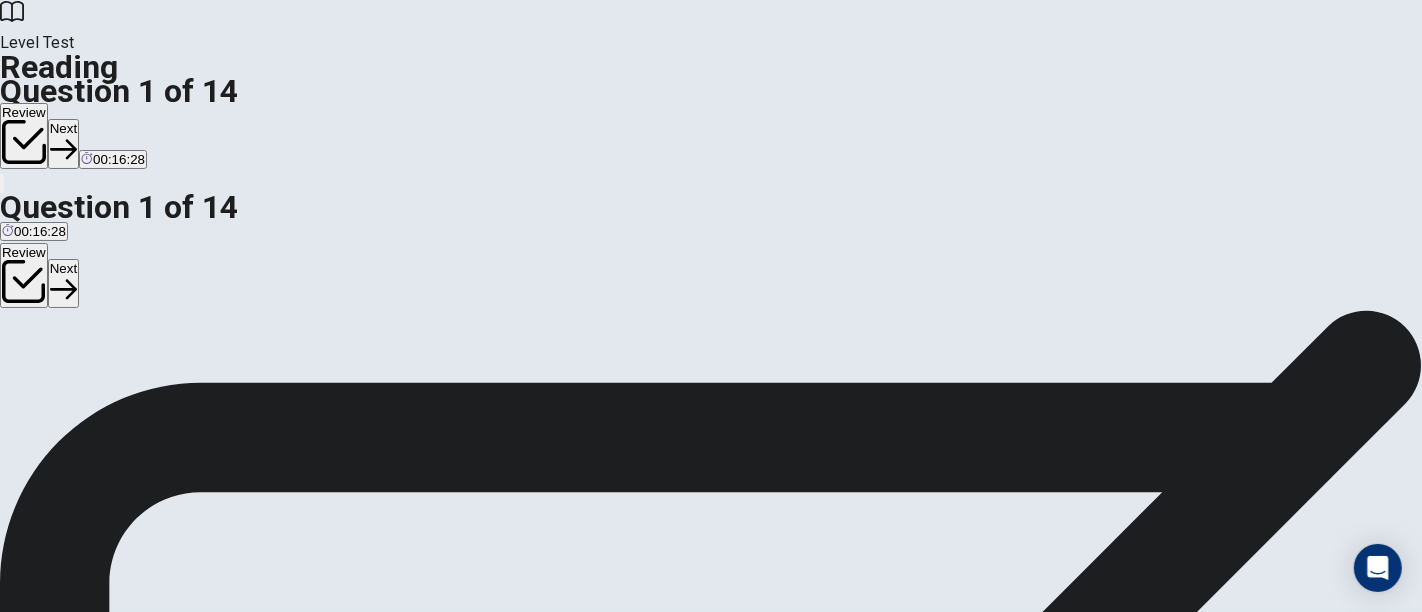 click on "Question 1 According to the passage, what is one key aspect of maintaining a healthy lifestyle? A Eating only organic foods B Following a balanced diet C Avoiding all carbohydrates D Consuming large amounts of protein Making Healthy Choices in Modern Life 1 In today's fast-paced world, maintaining a healthy lifestyle can be challenging. However, making good choices about diet, exercise, and overall well-being is more important than ever. By adopting healthy habits, people of all ages can improve their quality of life and reduce the risk of various health problems. 2 3 4 Getting enough sleep is often overlooked but is essential for good health. During sleep, our bodies repair and regenerate, and our brains process information and consolidate memories. Most teenagers need 8-10 hours of sleep per night, while adults generally require 7-9 hours. Establishing a consistent sleep schedule and creating a relaxing bedtime routine can help improve sleep quality. 5 6 7 8 9 10" at bounding box center [711, 742] 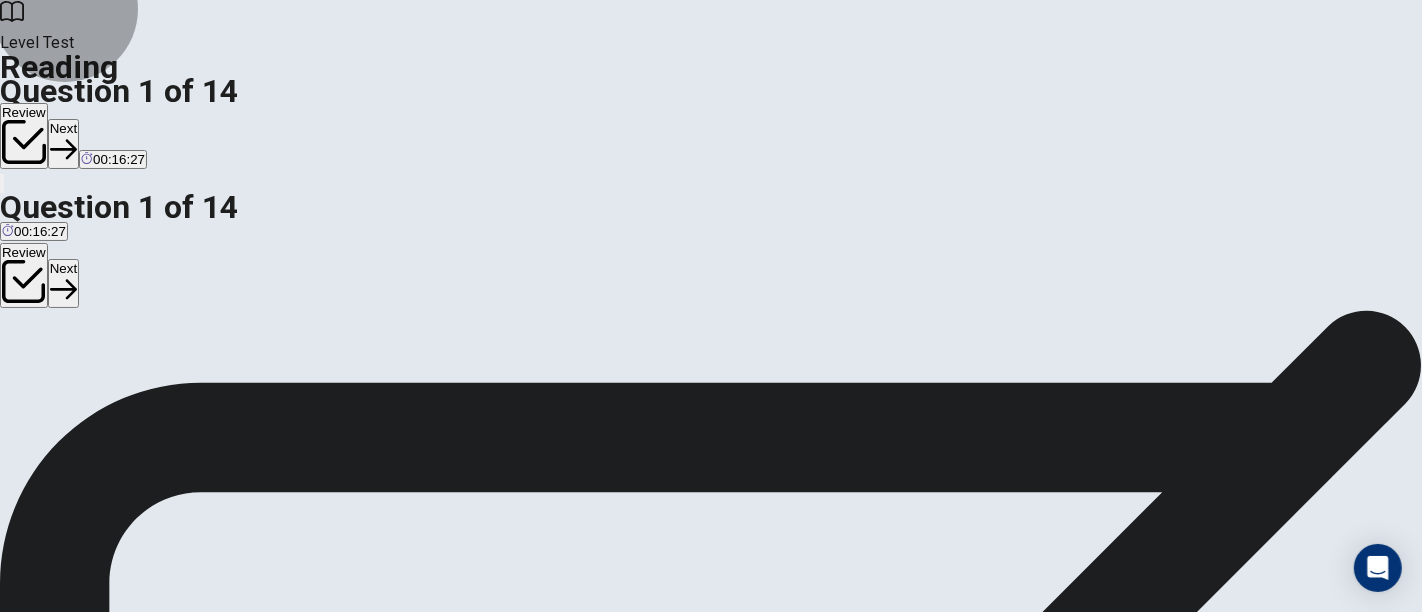click on "Next" at bounding box center [63, 143] 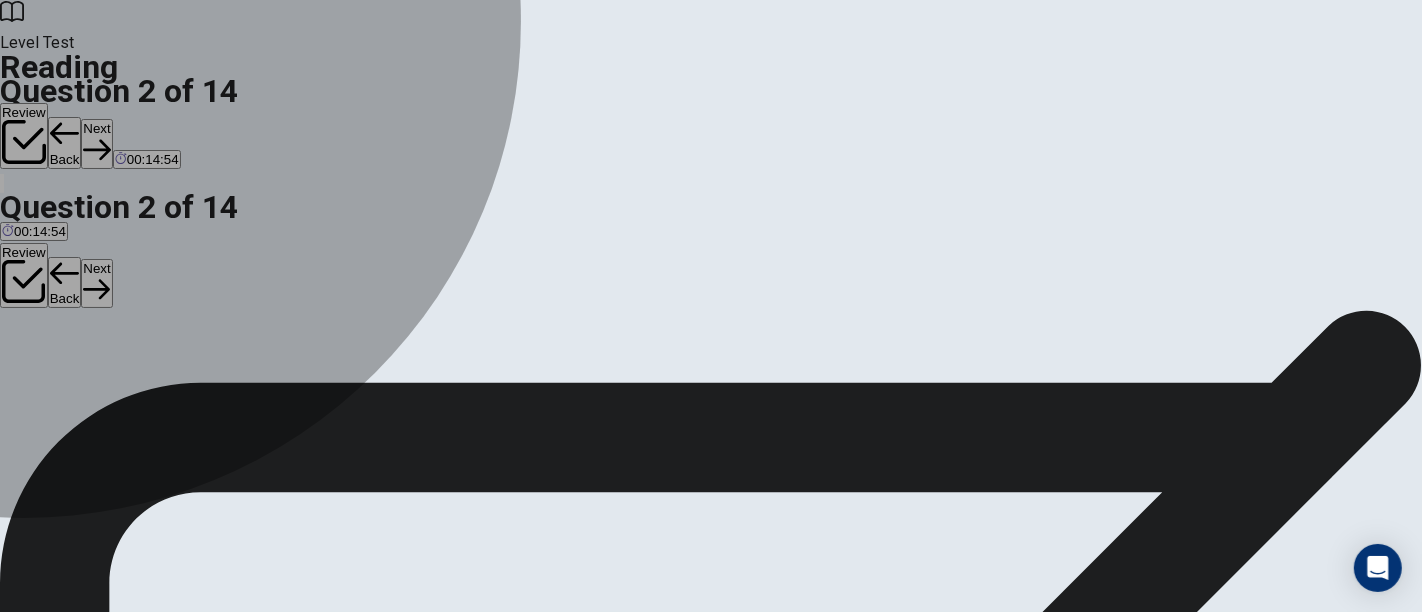 click on "B" at bounding box center (155, 373) 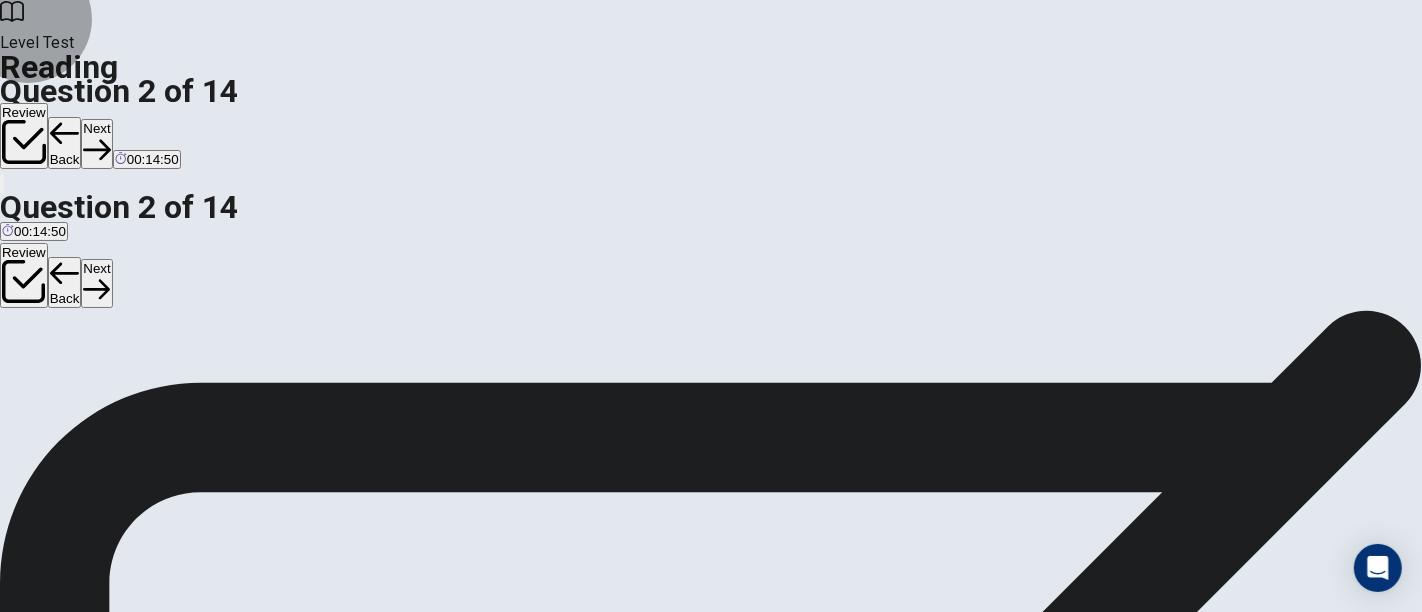 click on "Next" at bounding box center [96, 143] 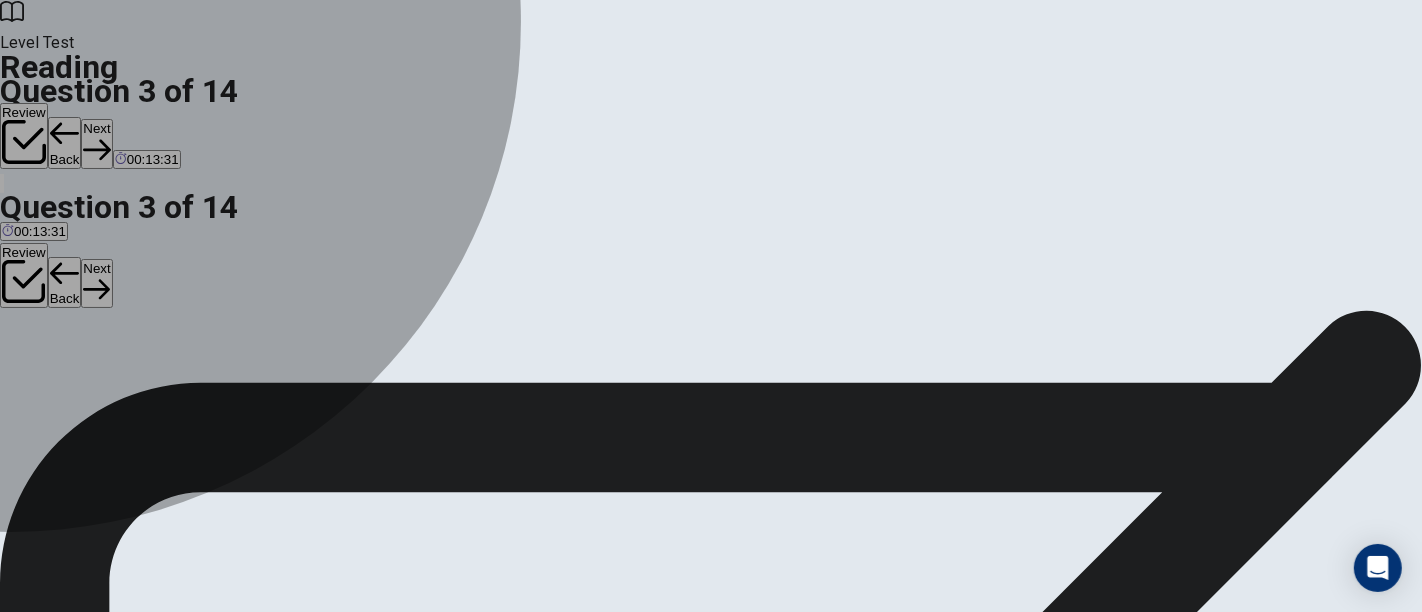 click on "C" at bounding box center (399, 373) 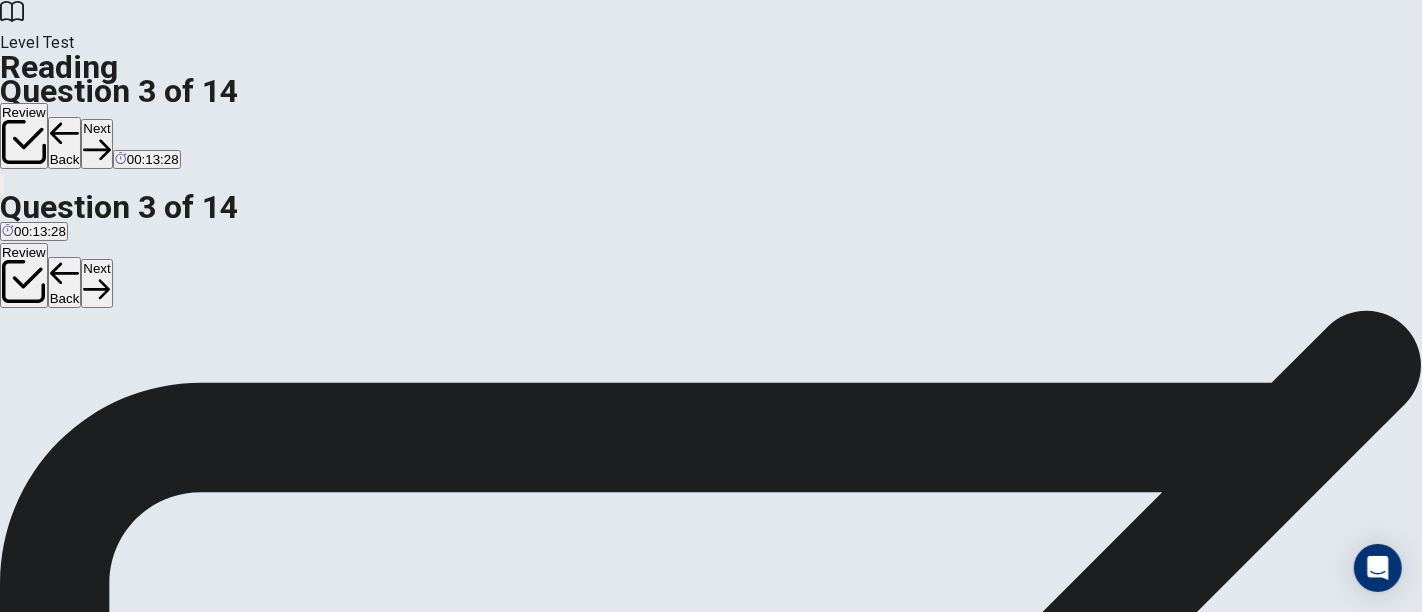 click 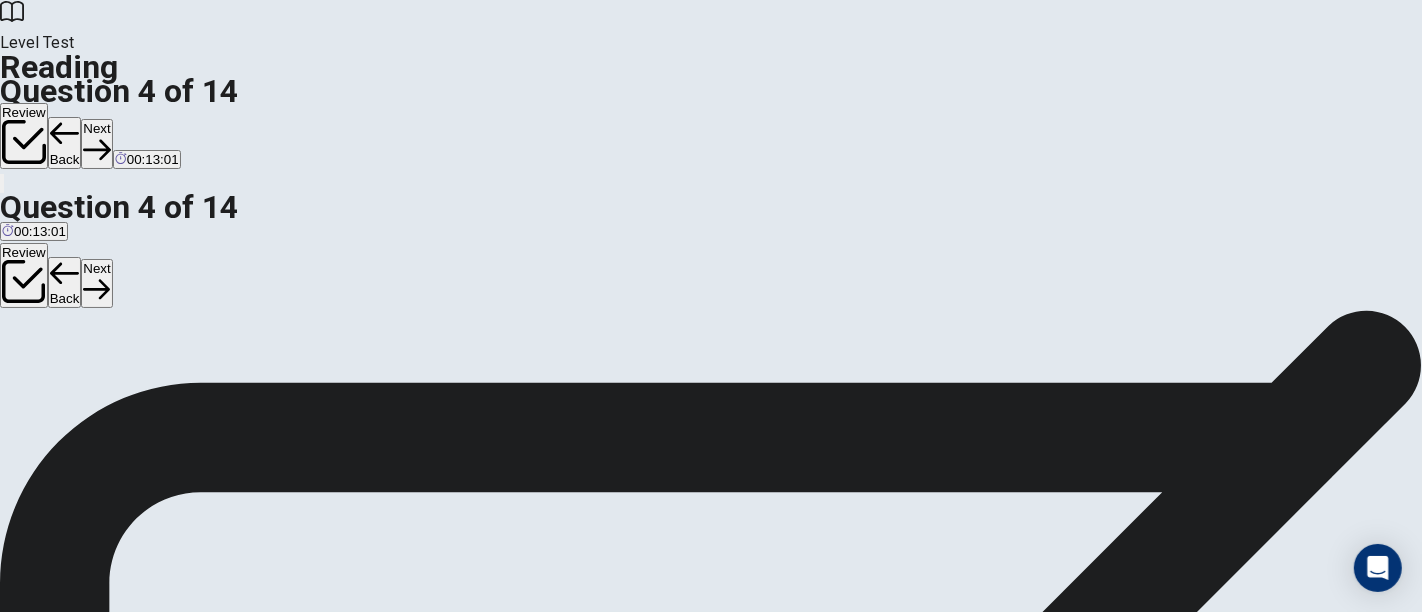 scroll, scrollTop: 0, scrollLeft: 0, axis: both 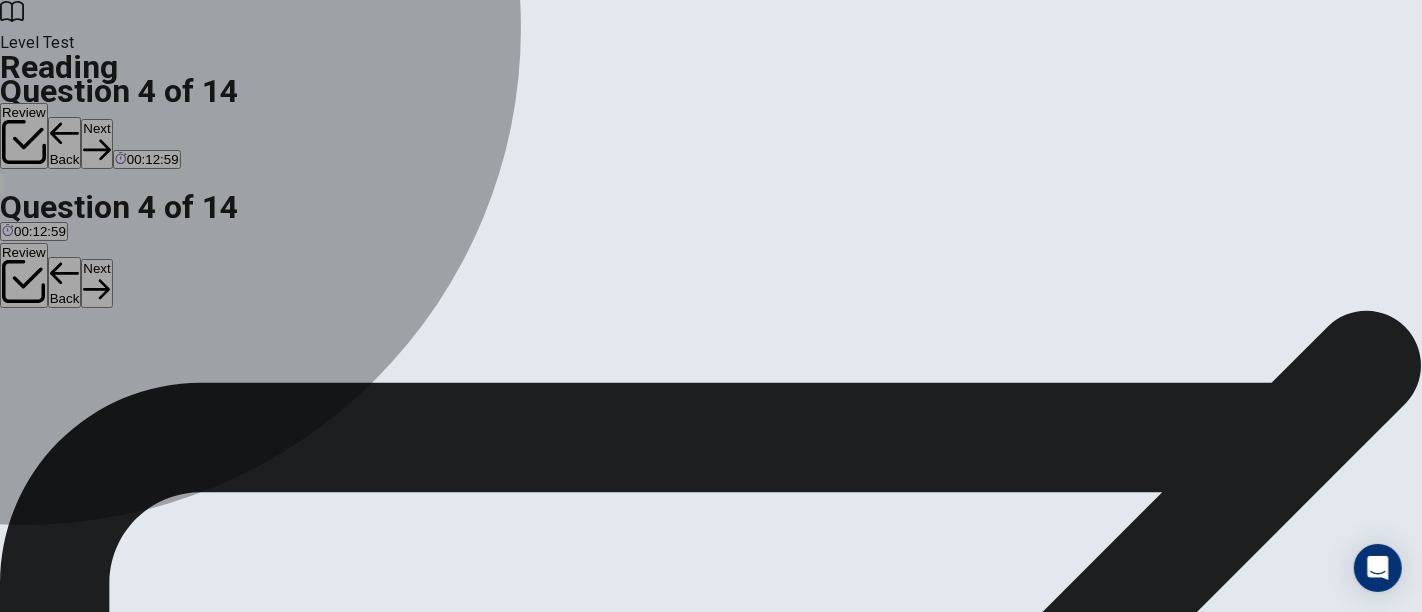 click on "C" at bounding box center (172, 373) 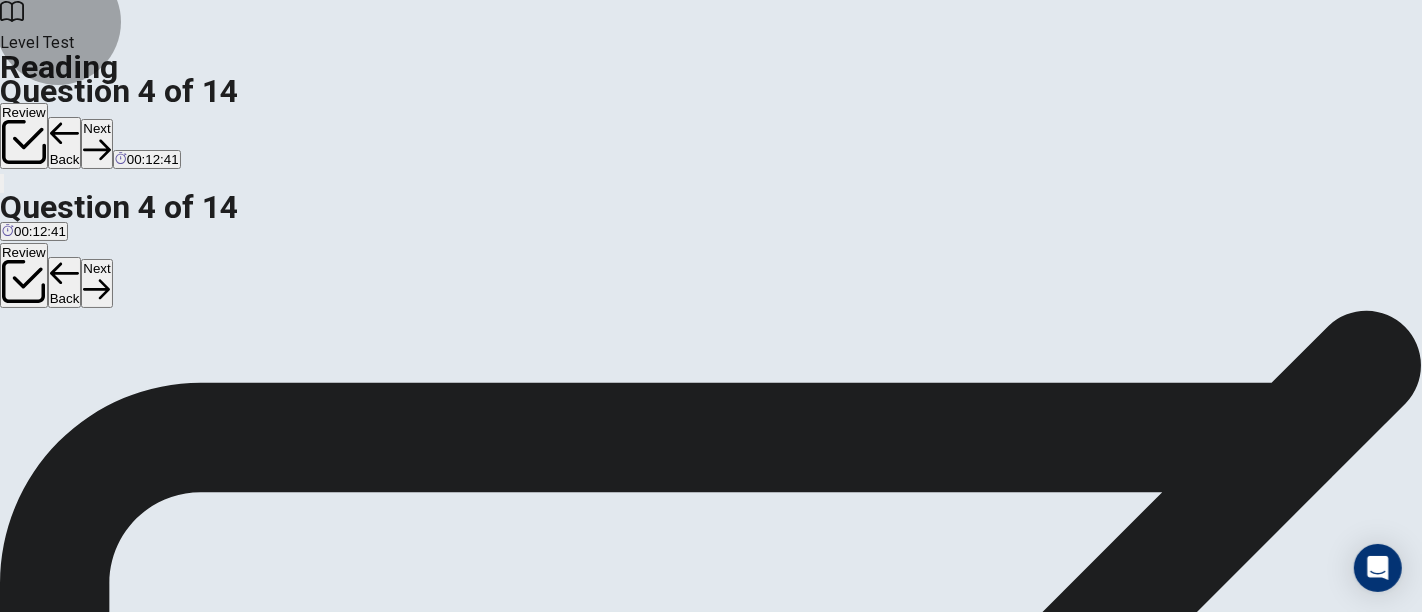 click on "Next" at bounding box center [96, 143] 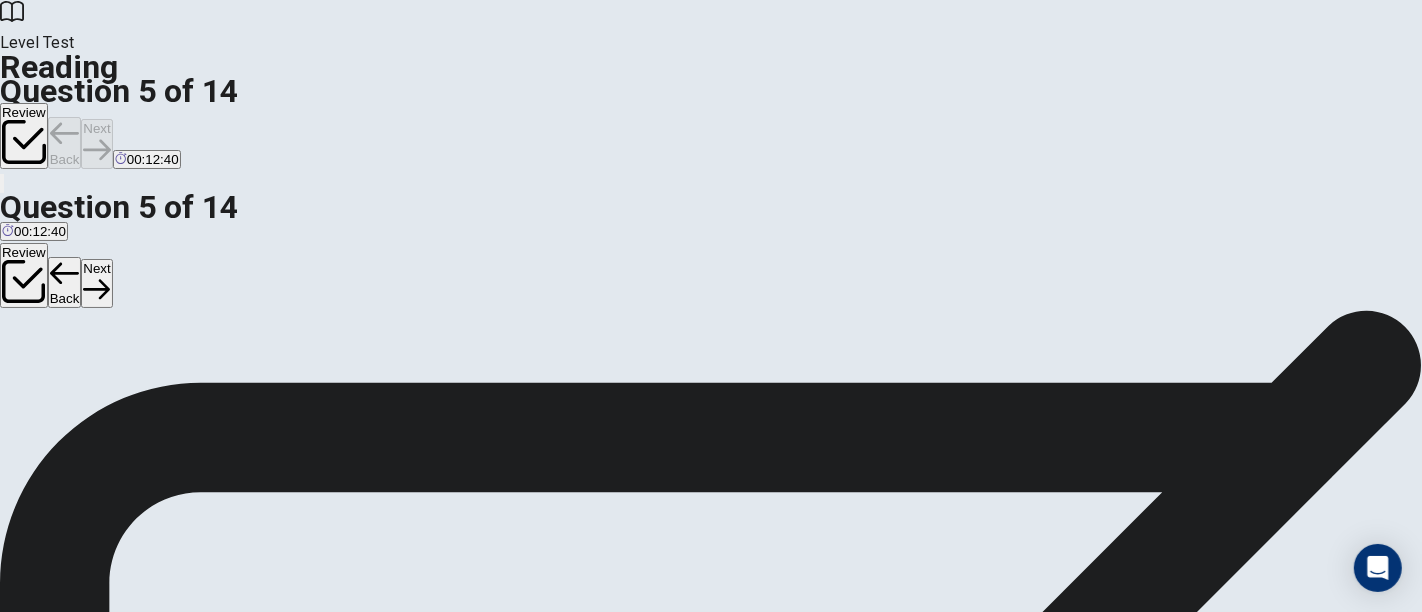 scroll, scrollTop: 80, scrollLeft: 0, axis: vertical 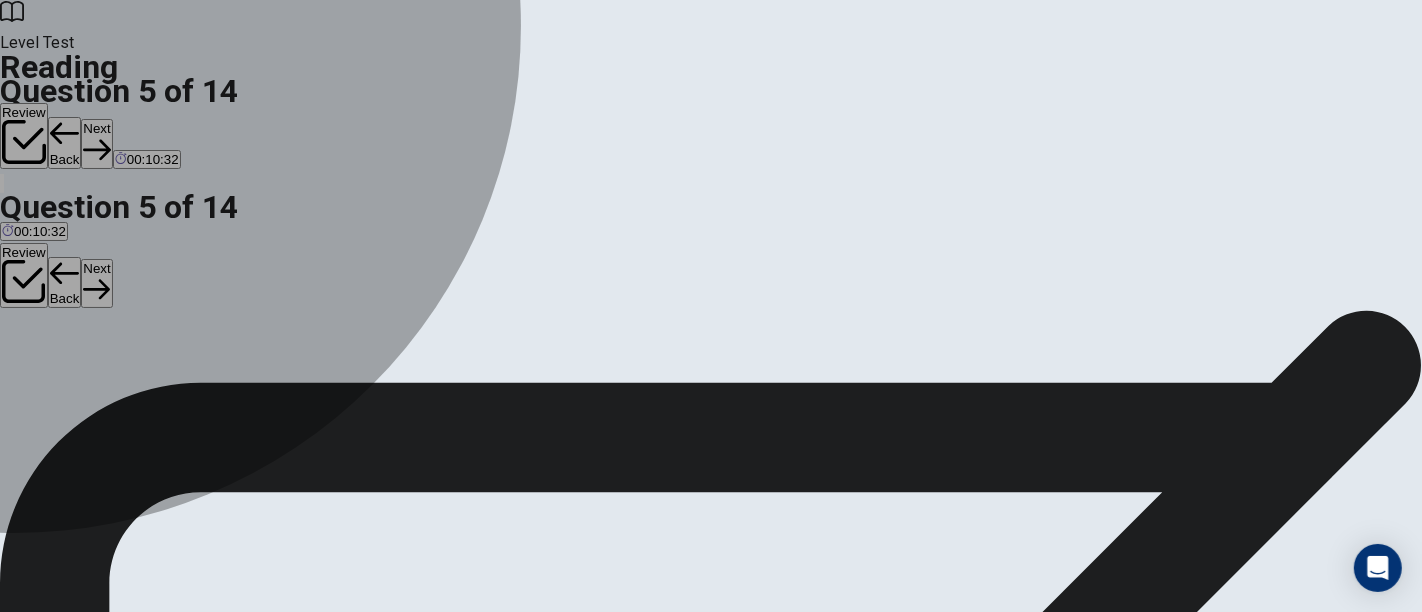 click on "C" at bounding box center [153, 373] 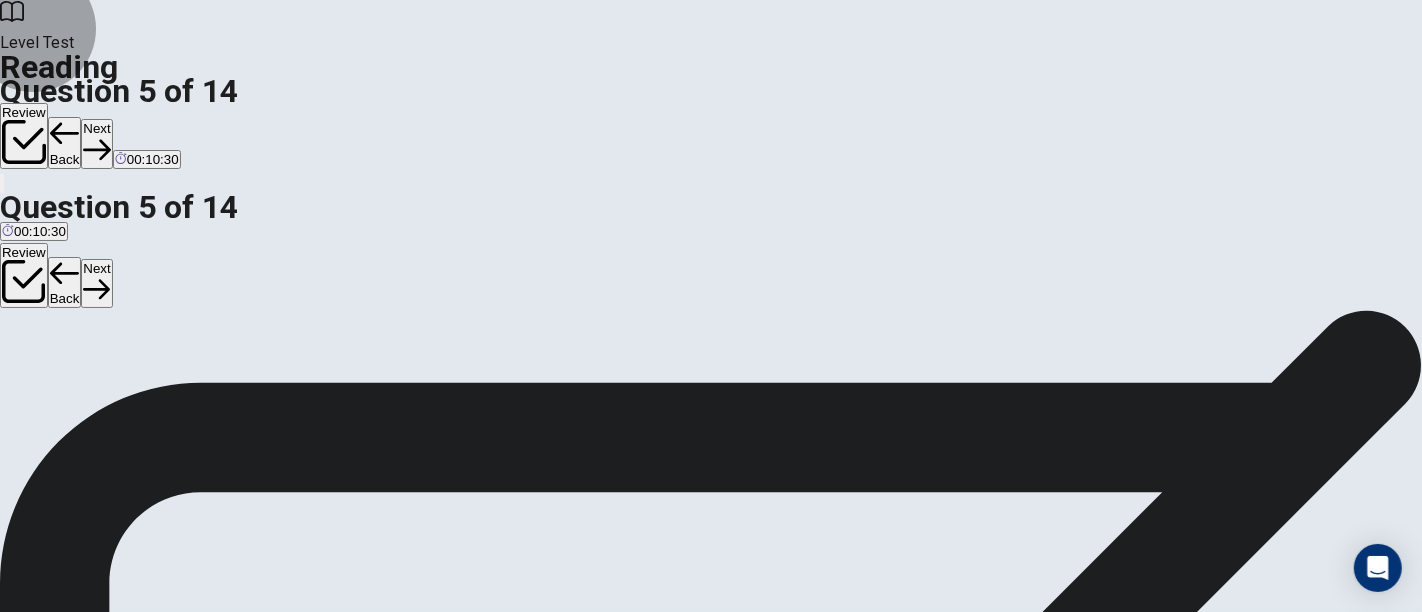 click on "Next" at bounding box center [96, 143] 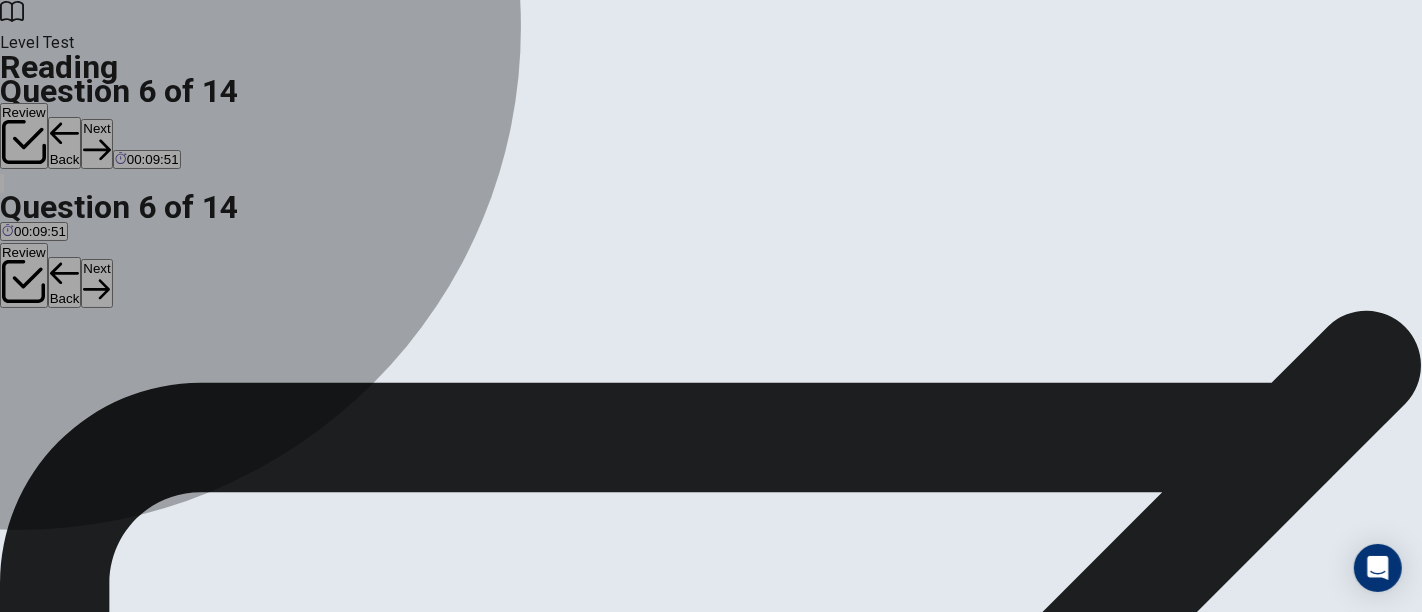 click on "D" at bounding box center [628, 373] 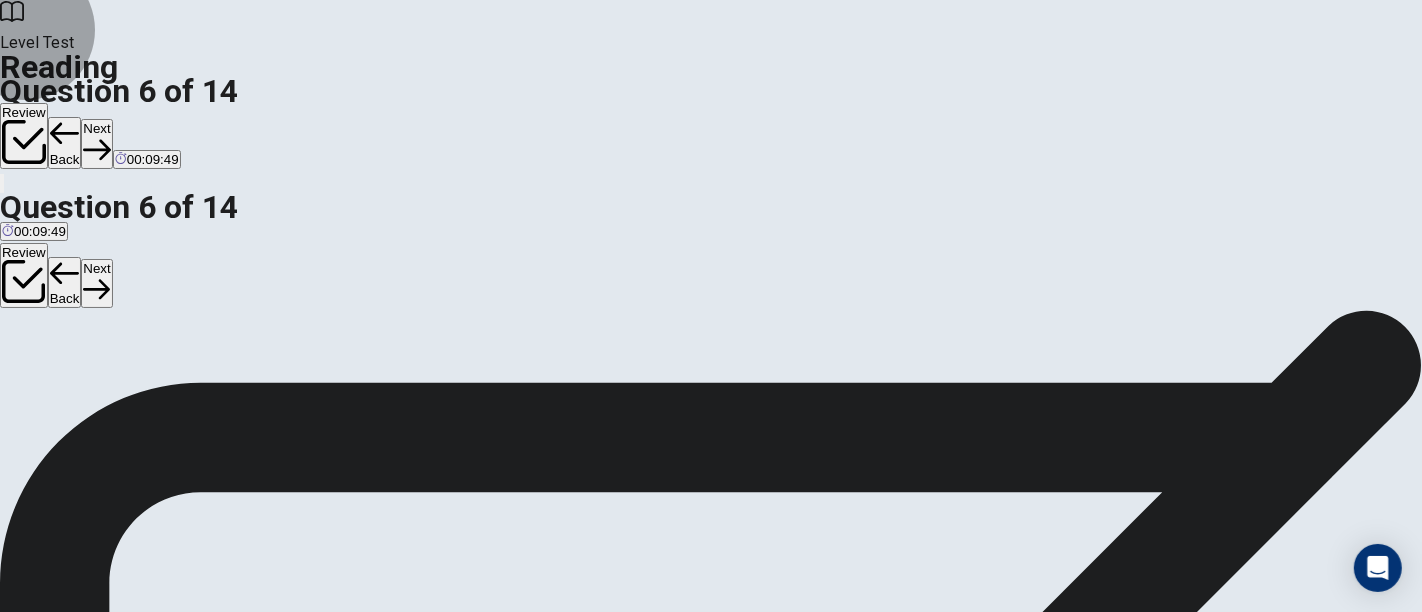 click on "Next" at bounding box center [96, 143] 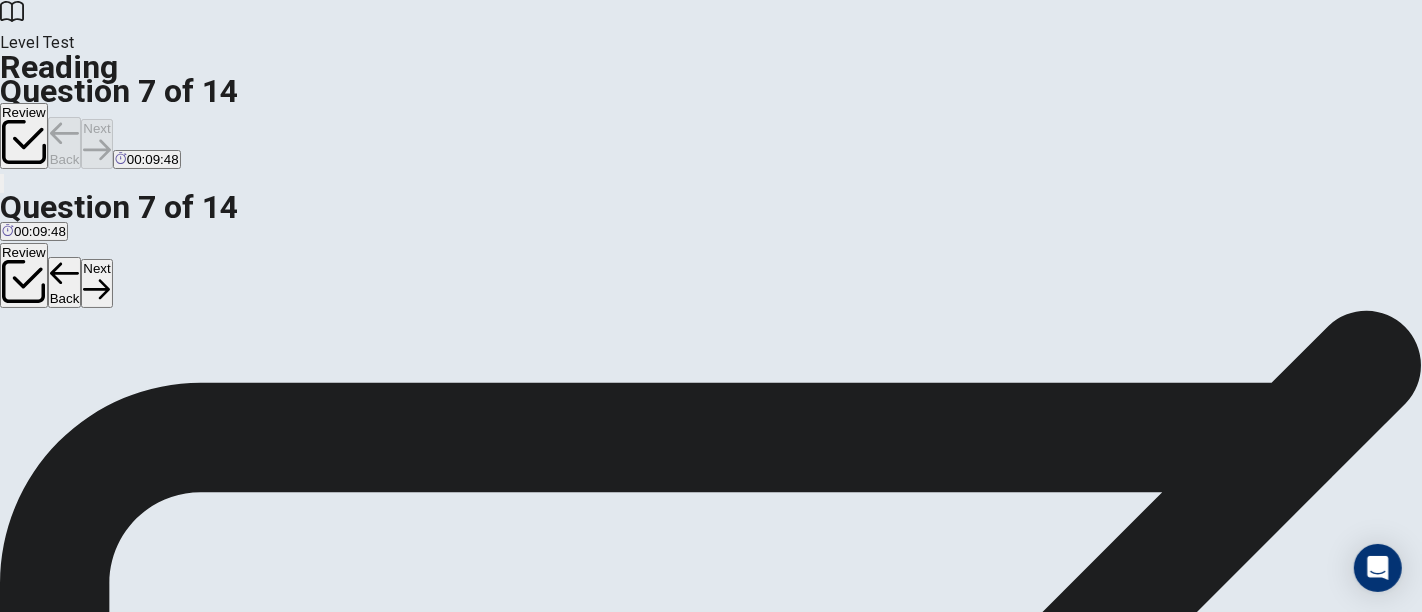 scroll, scrollTop: 231, scrollLeft: 0, axis: vertical 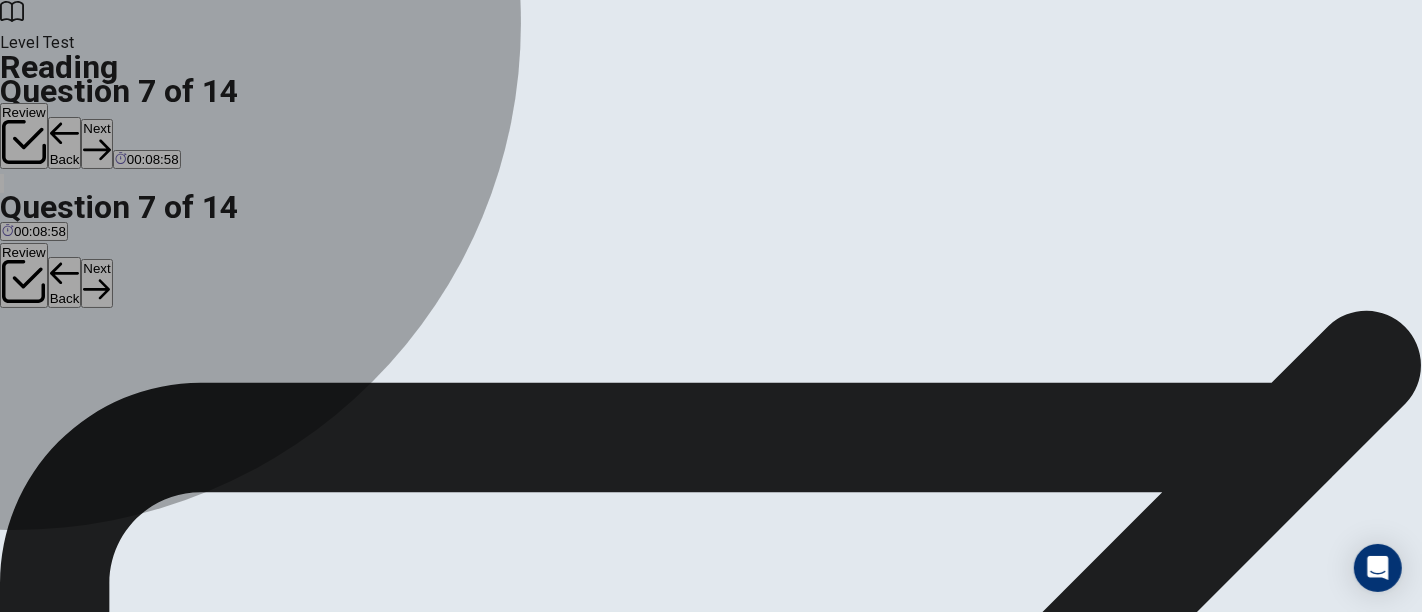 click on "A" at bounding box center (111, 373) 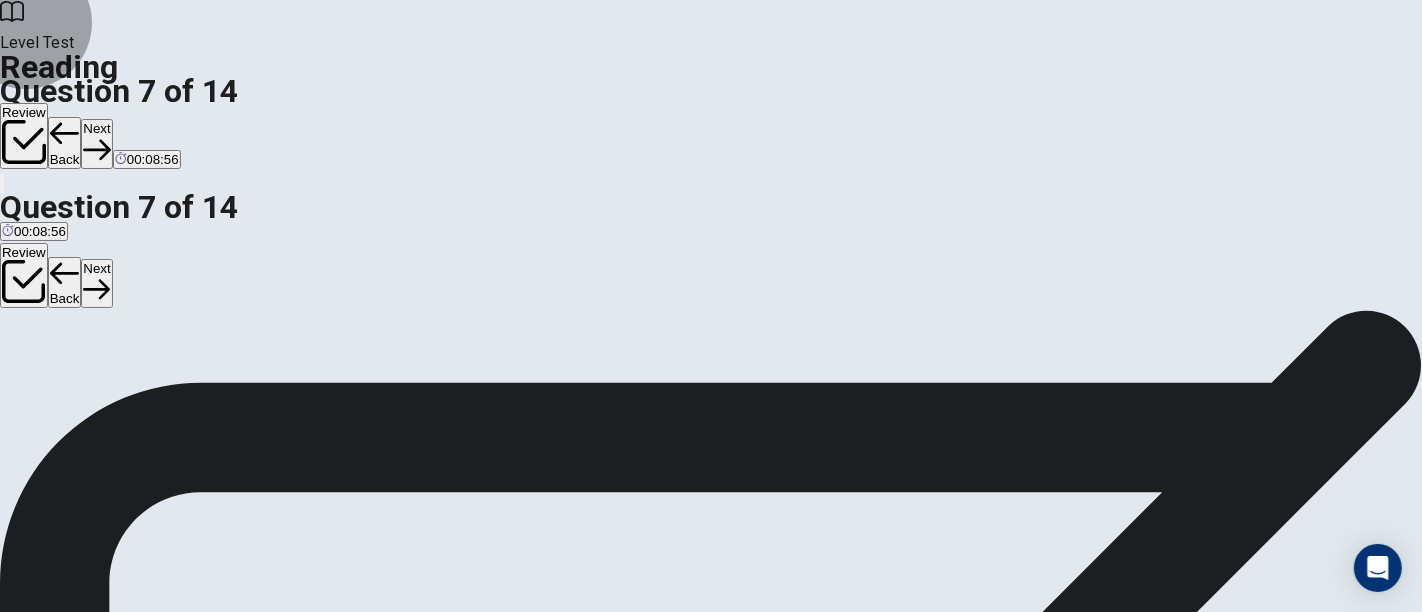click on "Next" at bounding box center [96, 143] 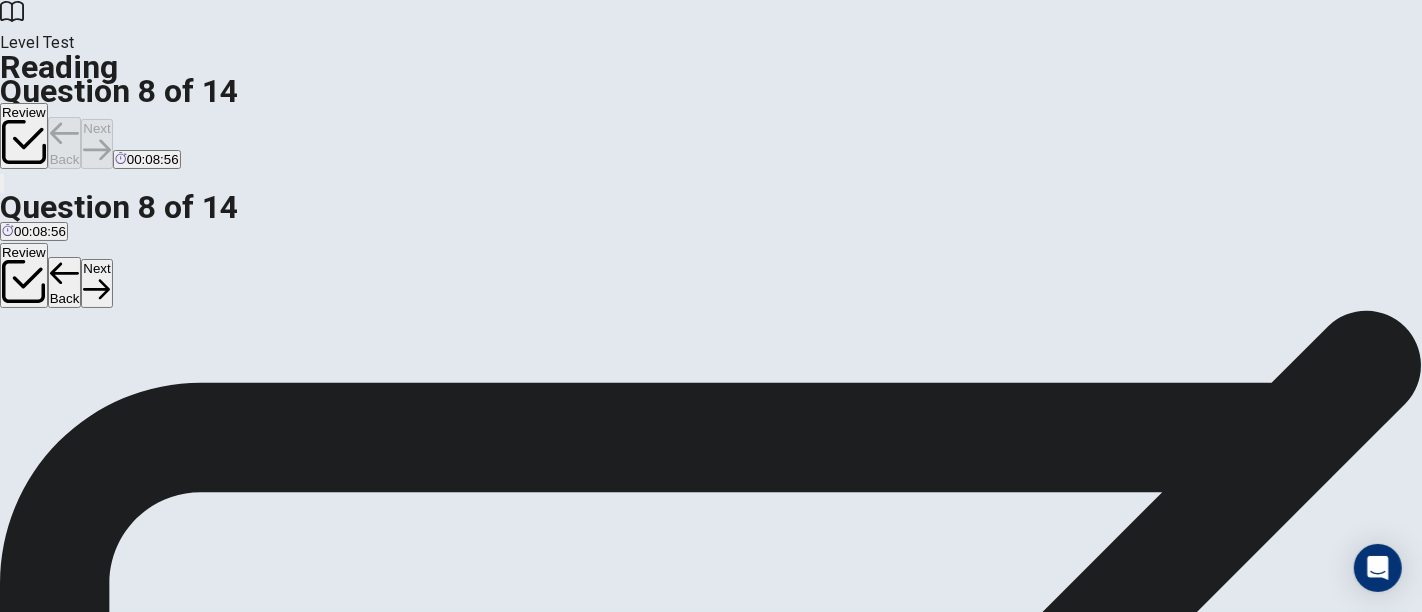 scroll, scrollTop: 631, scrollLeft: 0, axis: vertical 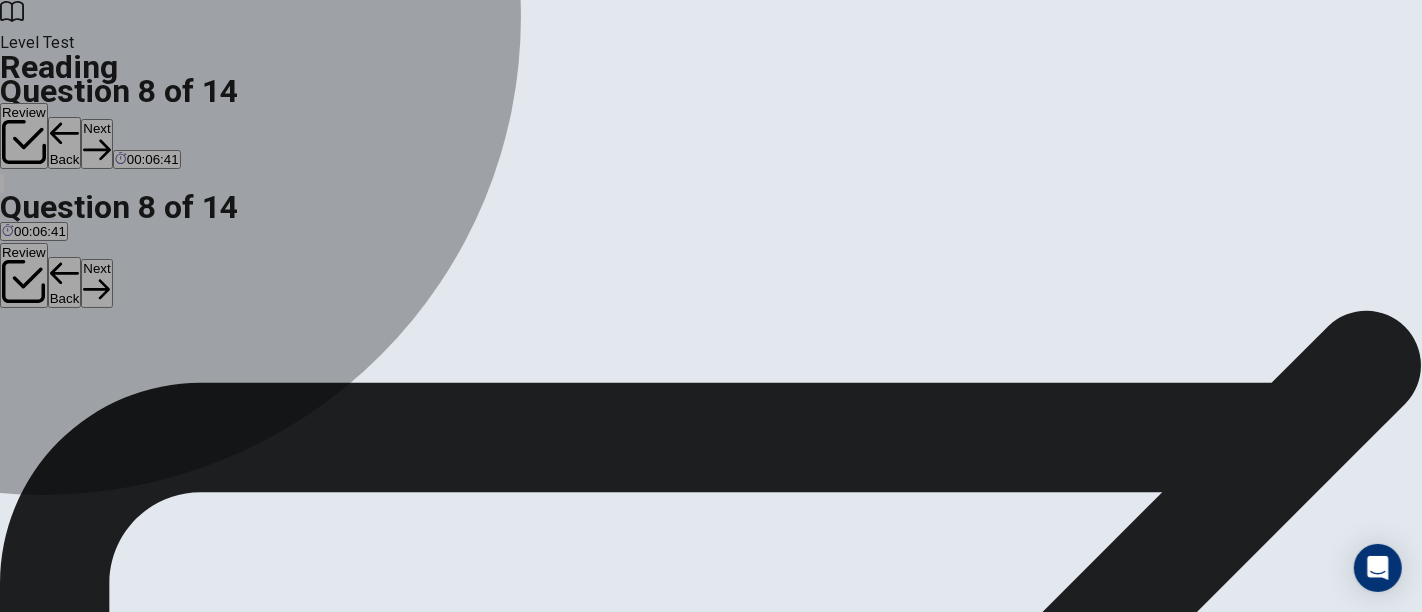 click on "C long-lasting" at bounding box center [168, 381] 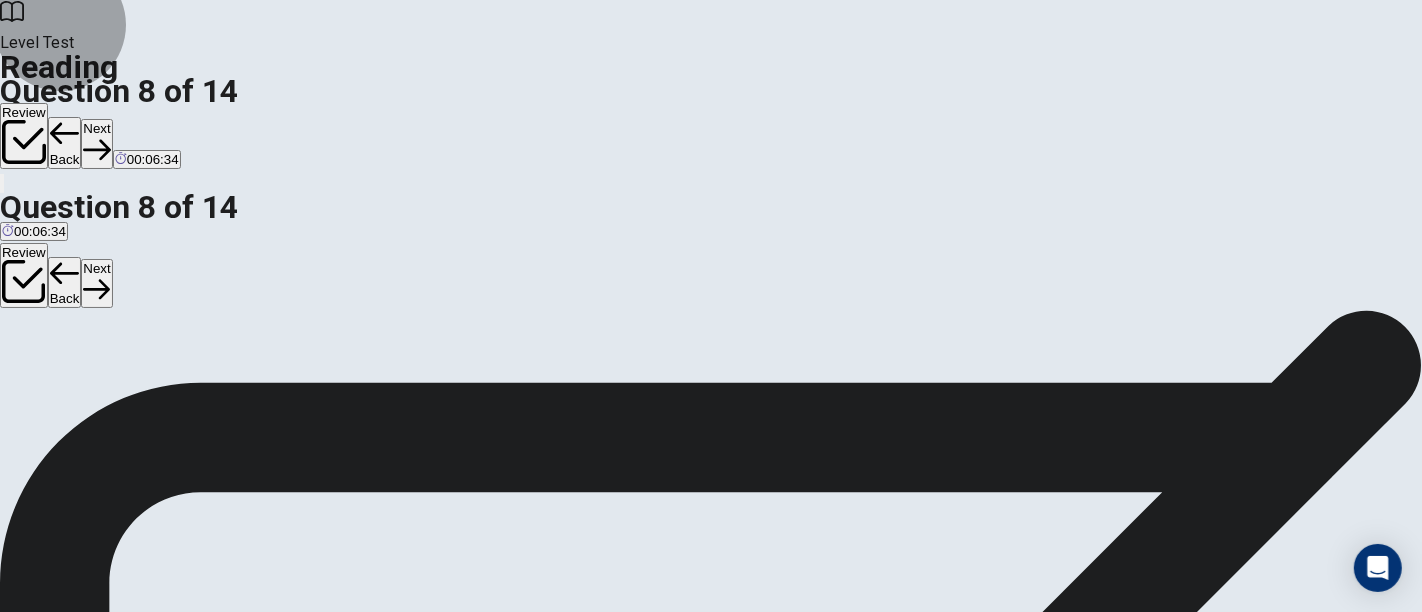 click 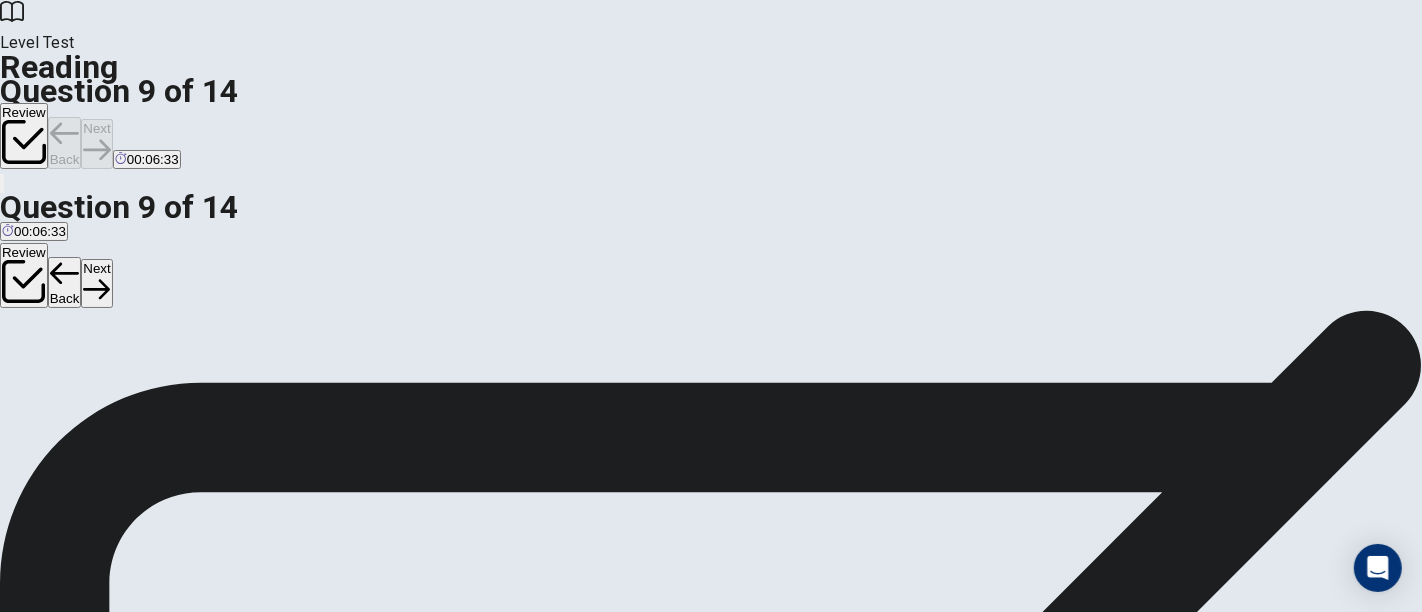 scroll, scrollTop: 782, scrollLeft: 0, axis: vertical 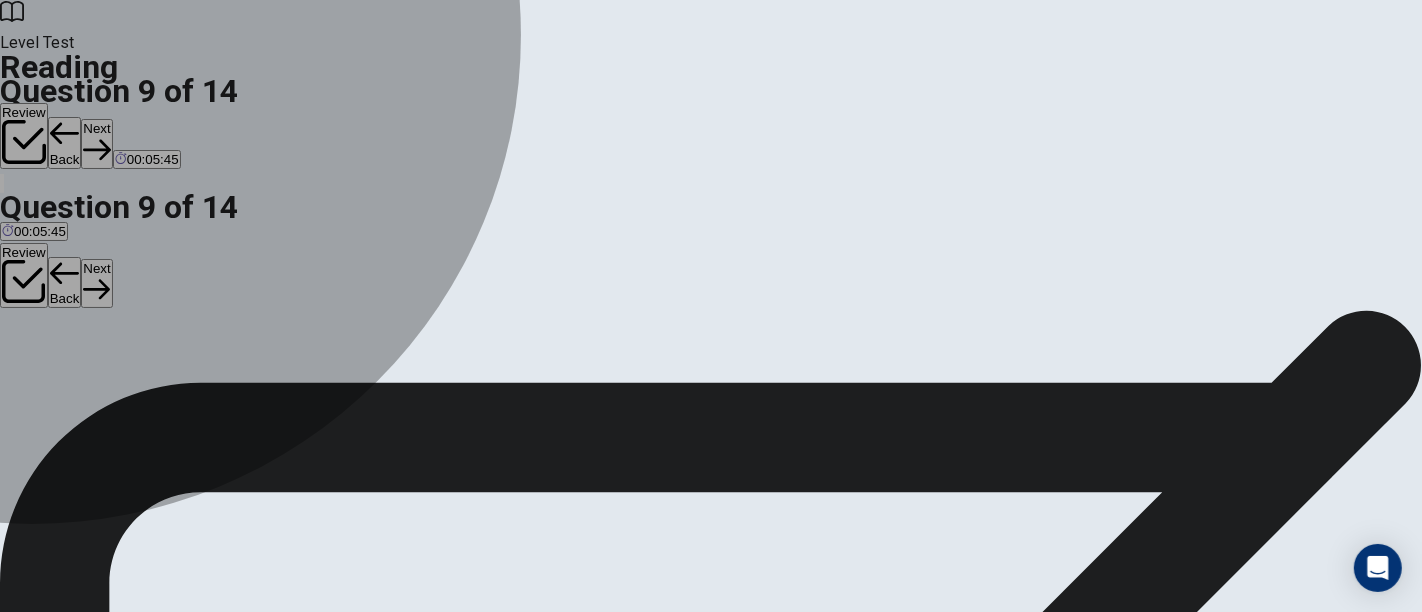 click on "C" at bounding box center (852, 373) 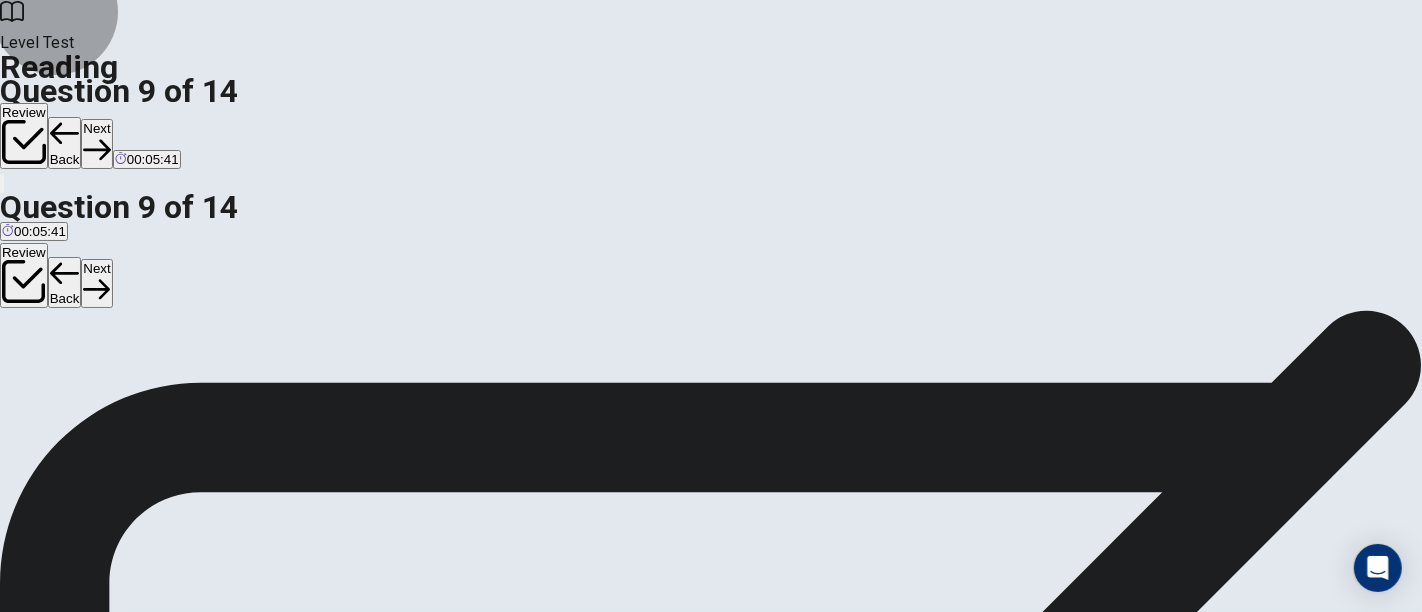 click on "Next" at bounding box center [96, 143] 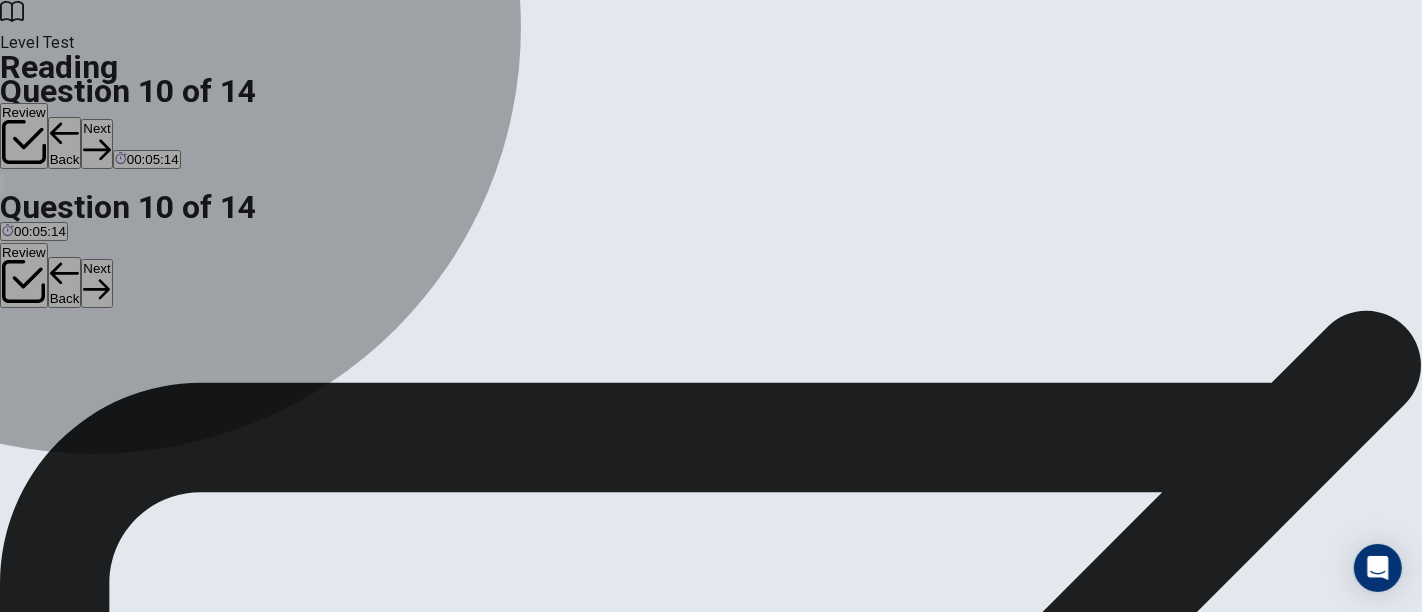 click on "Constant use of technology" at bounding box center (411, 388) 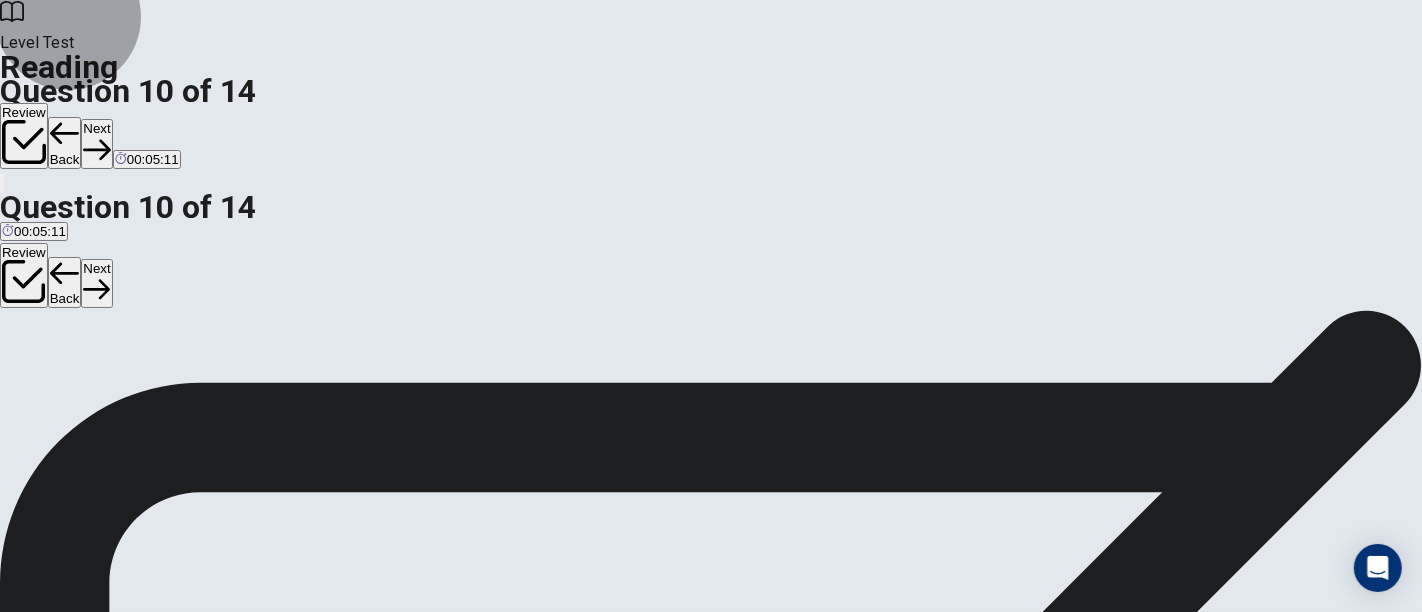 click 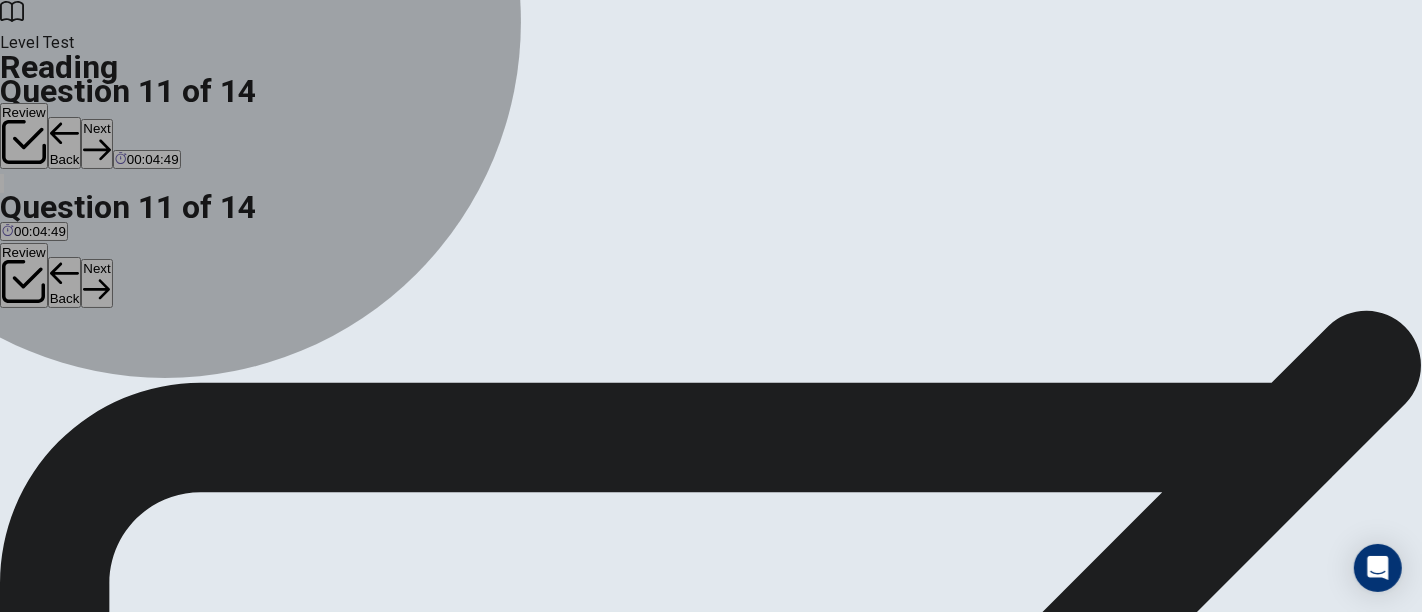 click on "Eating large meals late at night" at bounding box center (270, 388) 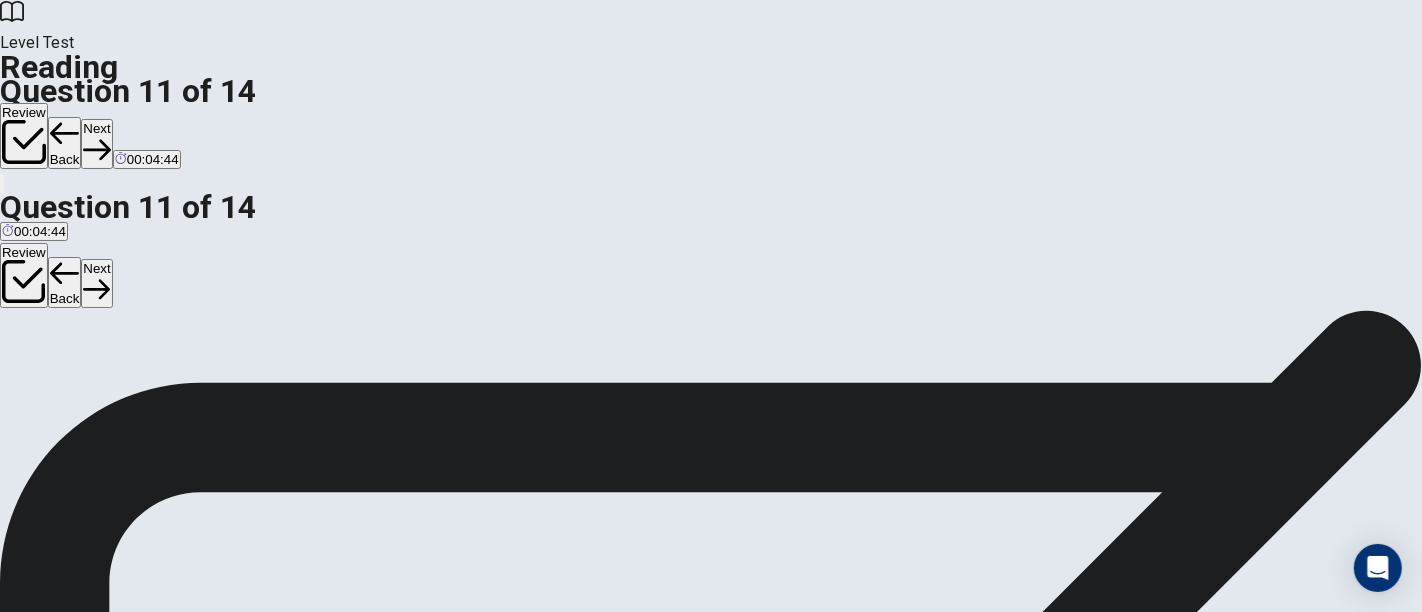click on "Next" at bounding box center (96, 143) 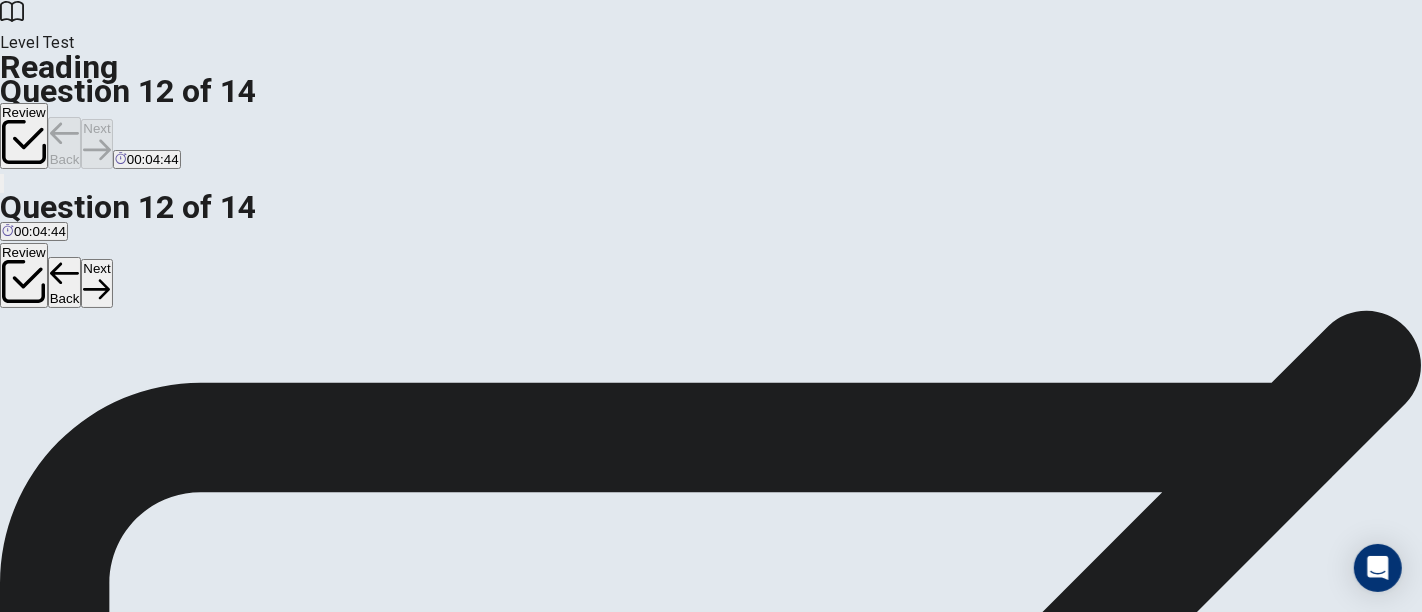 scroll, scrollTop: 125, scrollLeft: 0, axis: vertical 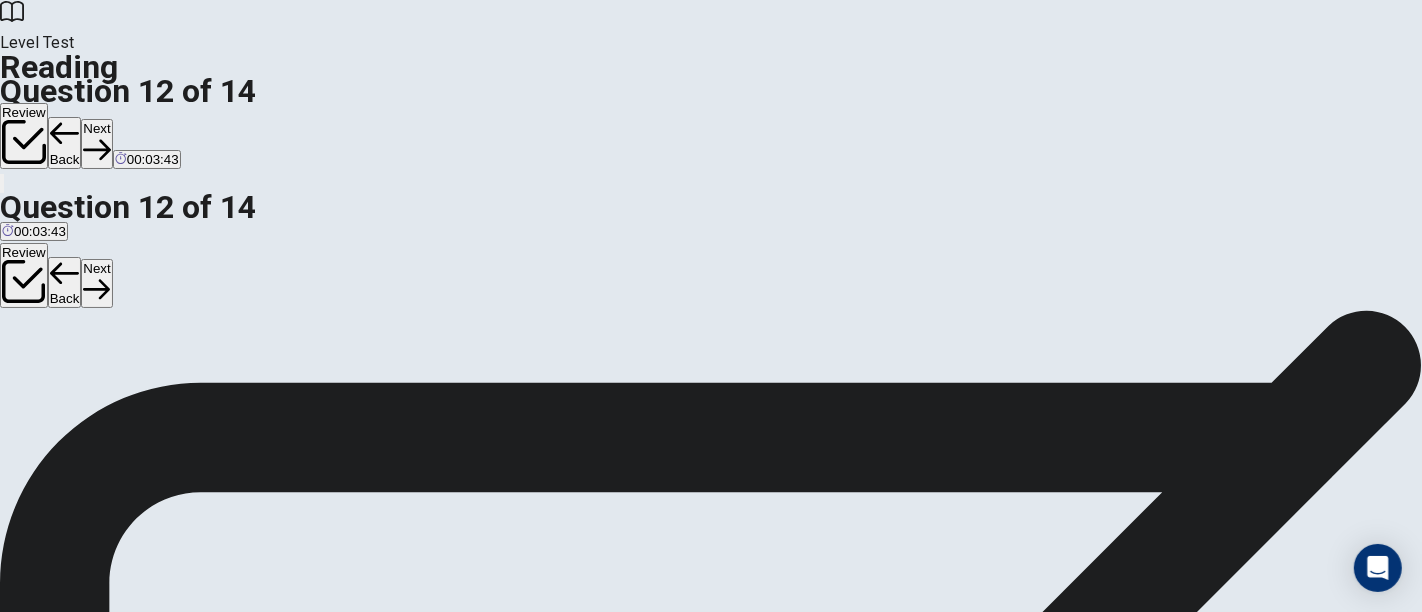 click at bounding box center (1174, 618) 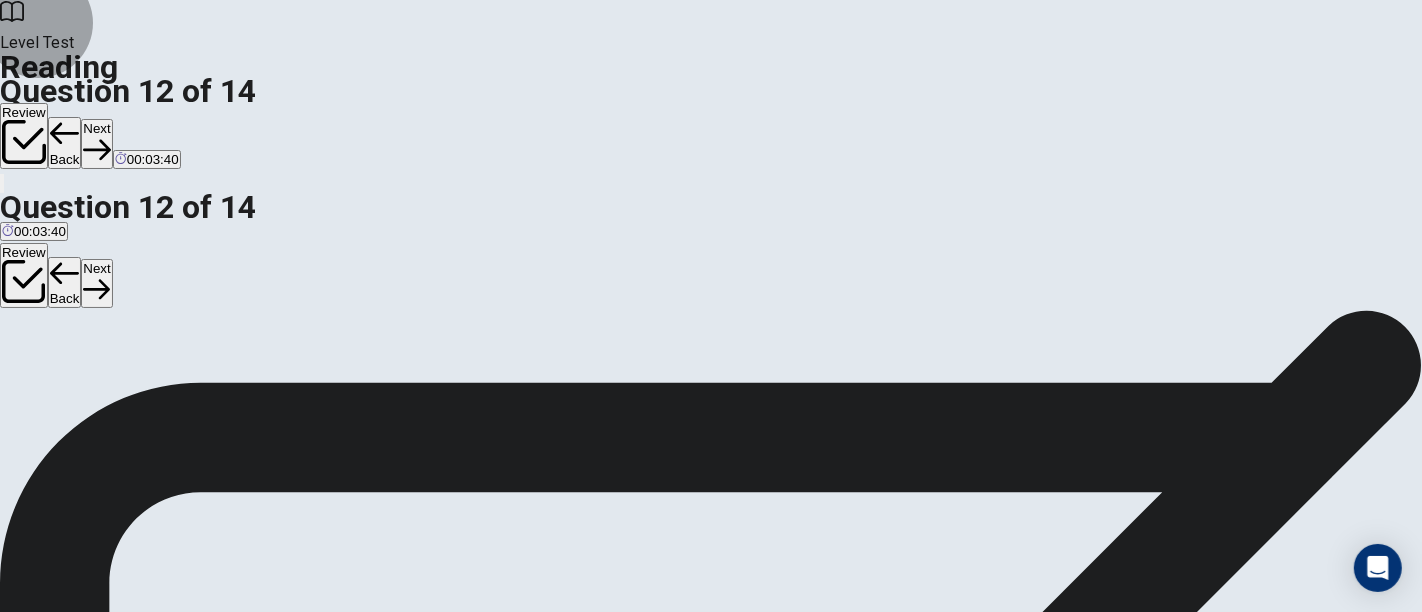 click on "Next" at bounding box center (96, 143) 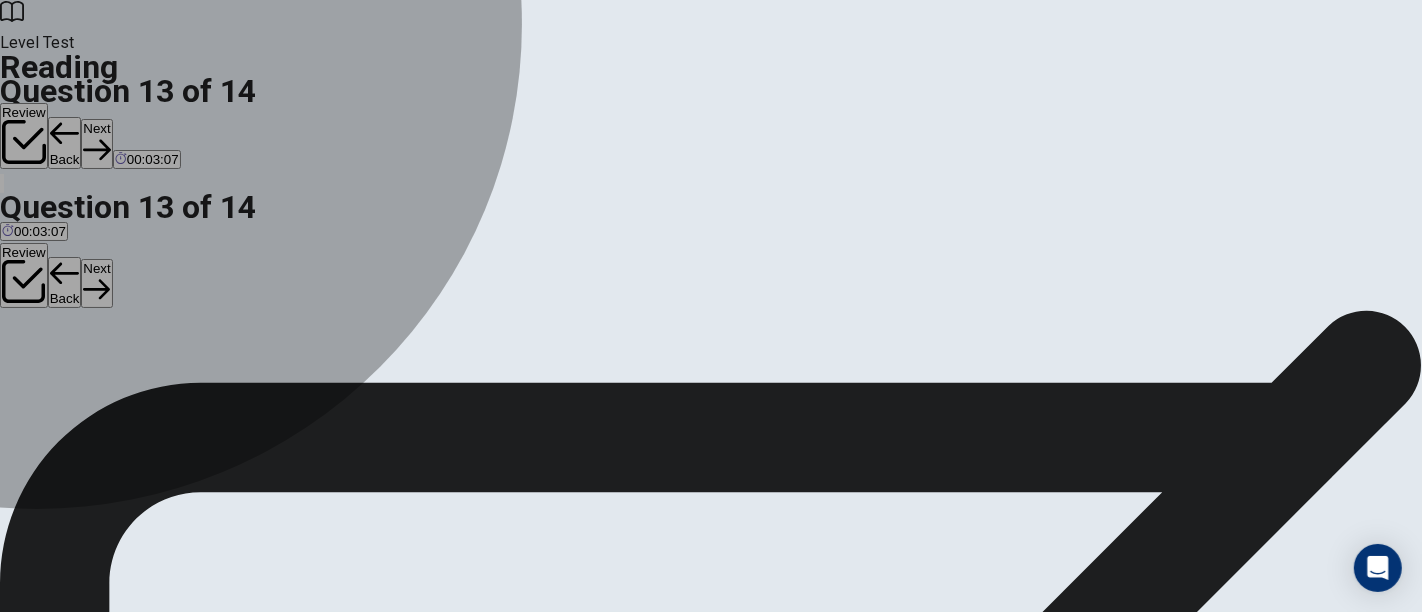 click on "C" at bounding box center [817, 373] 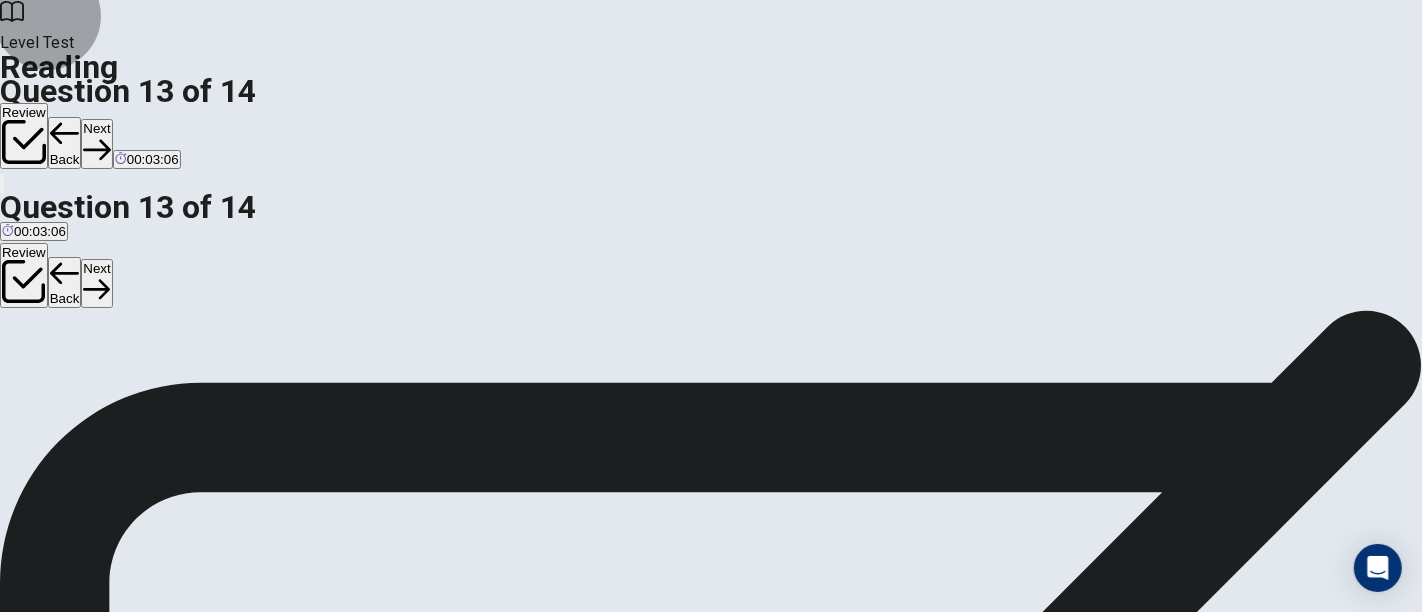 click on "Next" at bounding box center [96, 143] 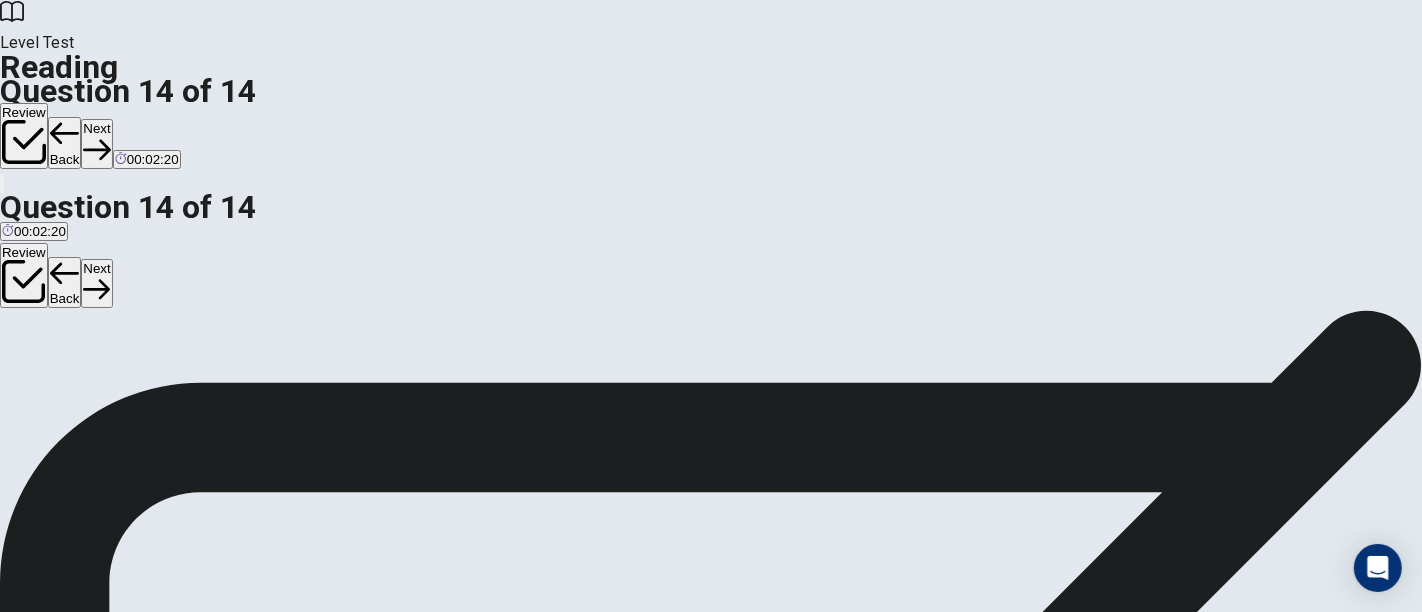 scroll, scrollTop: 217, scrollLeft: 0, axis: vertical 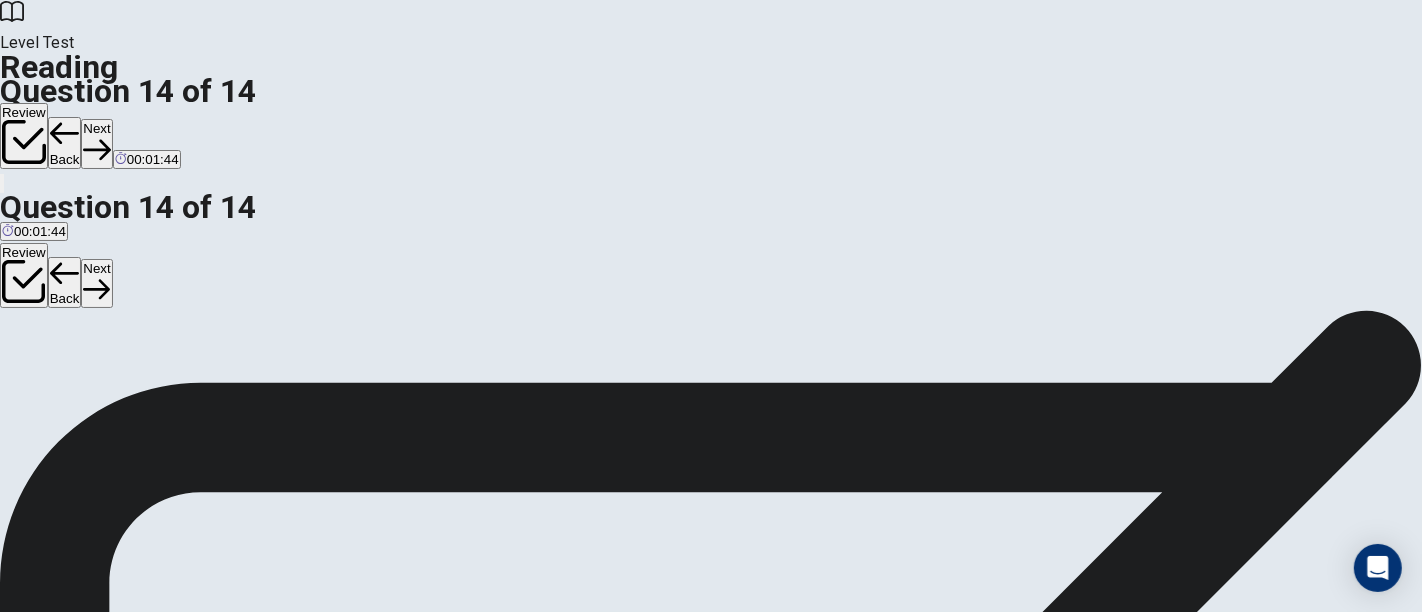 click on "C" at bounding box center (711, 4470) 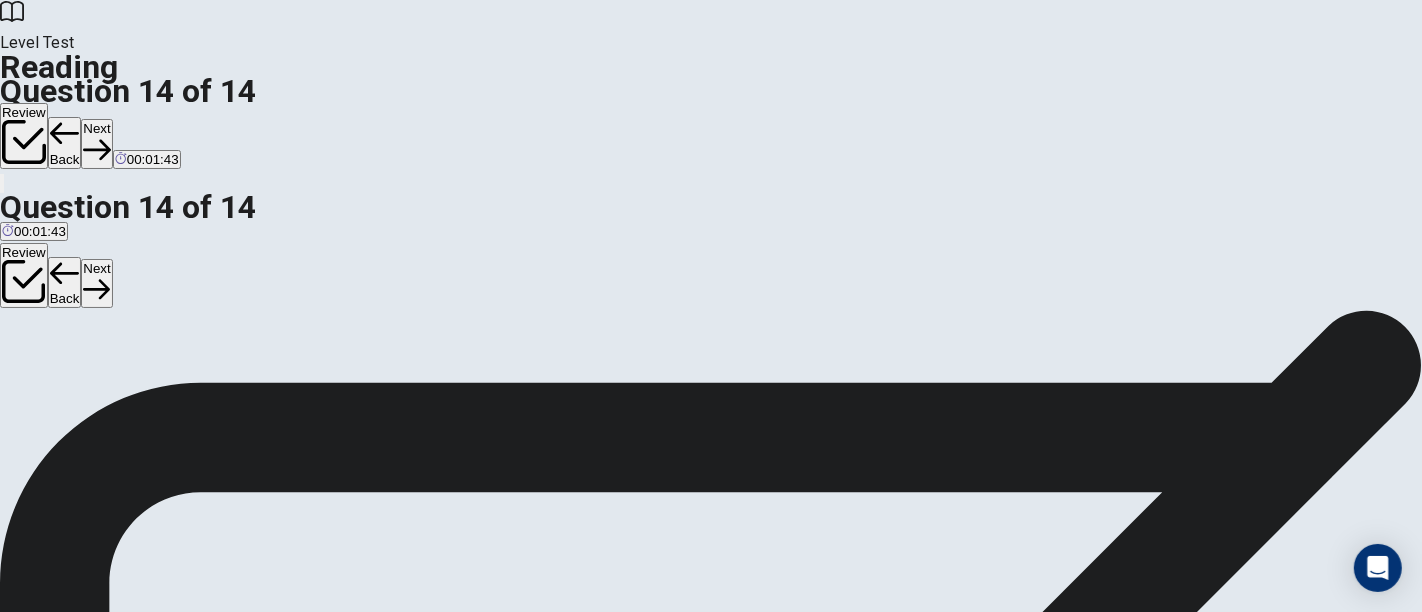 click on "D A balanced diet, regular exercise, and adequate sleep are key components of a healthy lifestyle." at bounding box center (711, 4530) 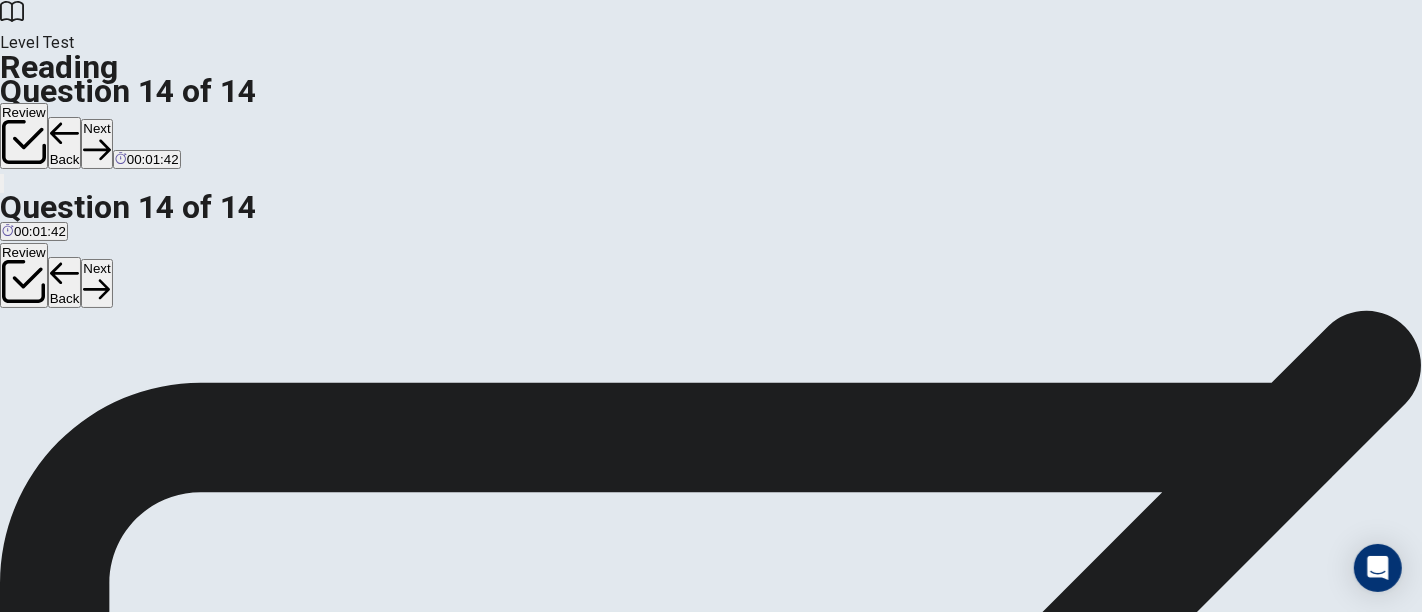 click on "D" at bounding box center (711, 4518) 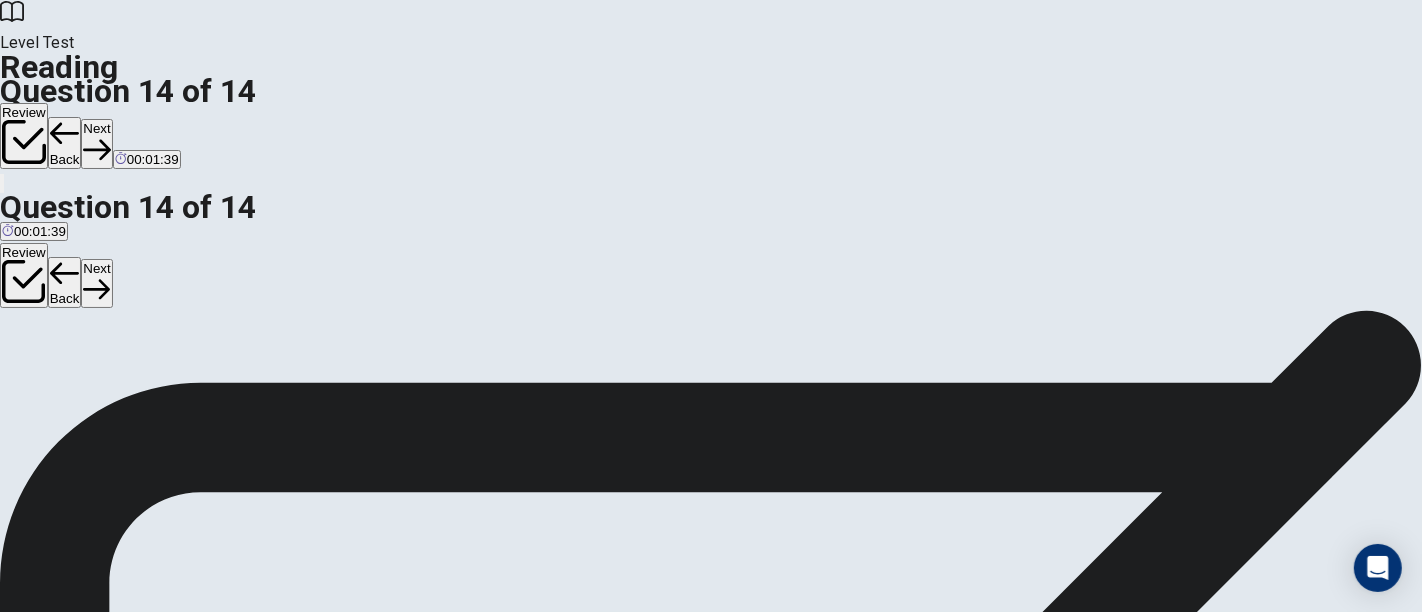 scroll, scrollTop: 171, scrollLeft: 0, axis: vertical 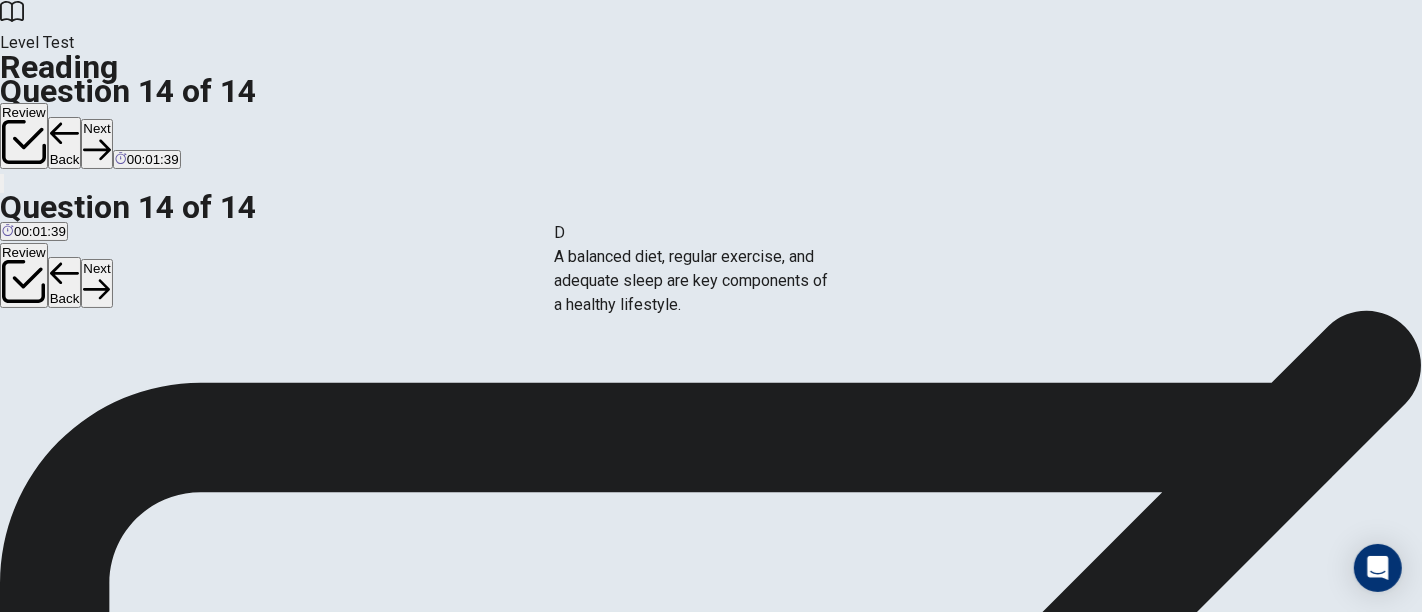 drag, startPoint x: 279, startPoint y: 482, endPoint x: 704, endPoint y: 297, distance: 463.51913 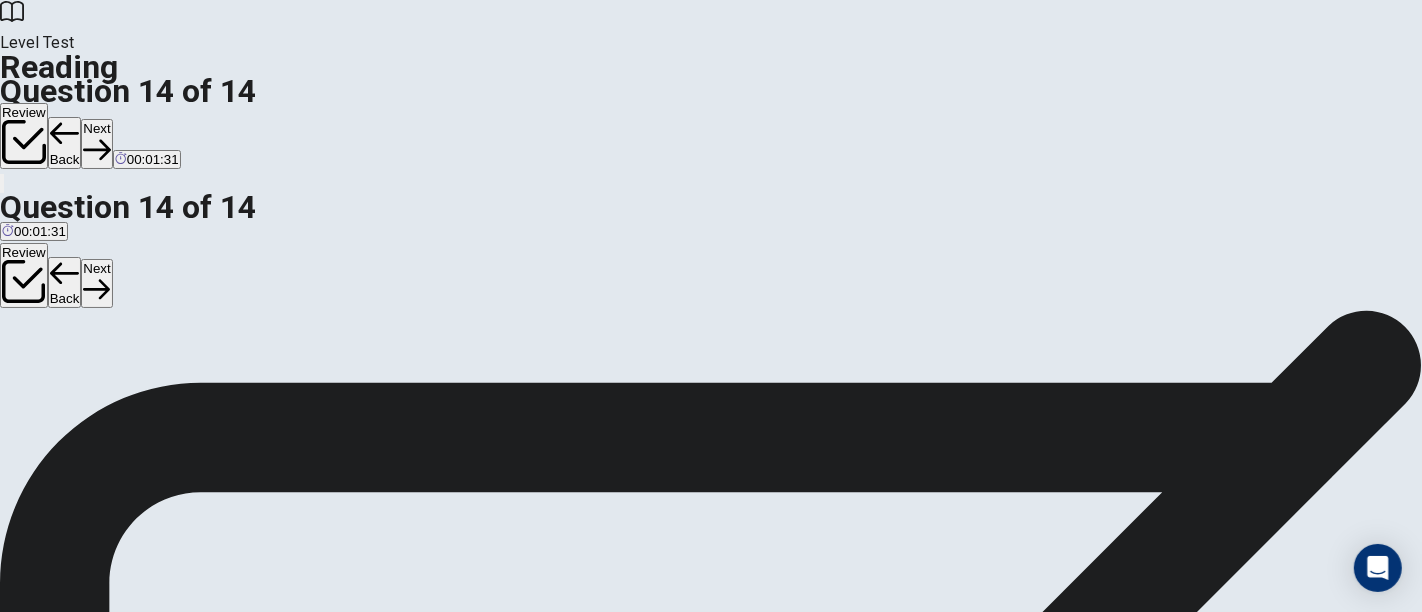 scroll, scrollTop: 171, scrollLeft: 0, axis: vertical 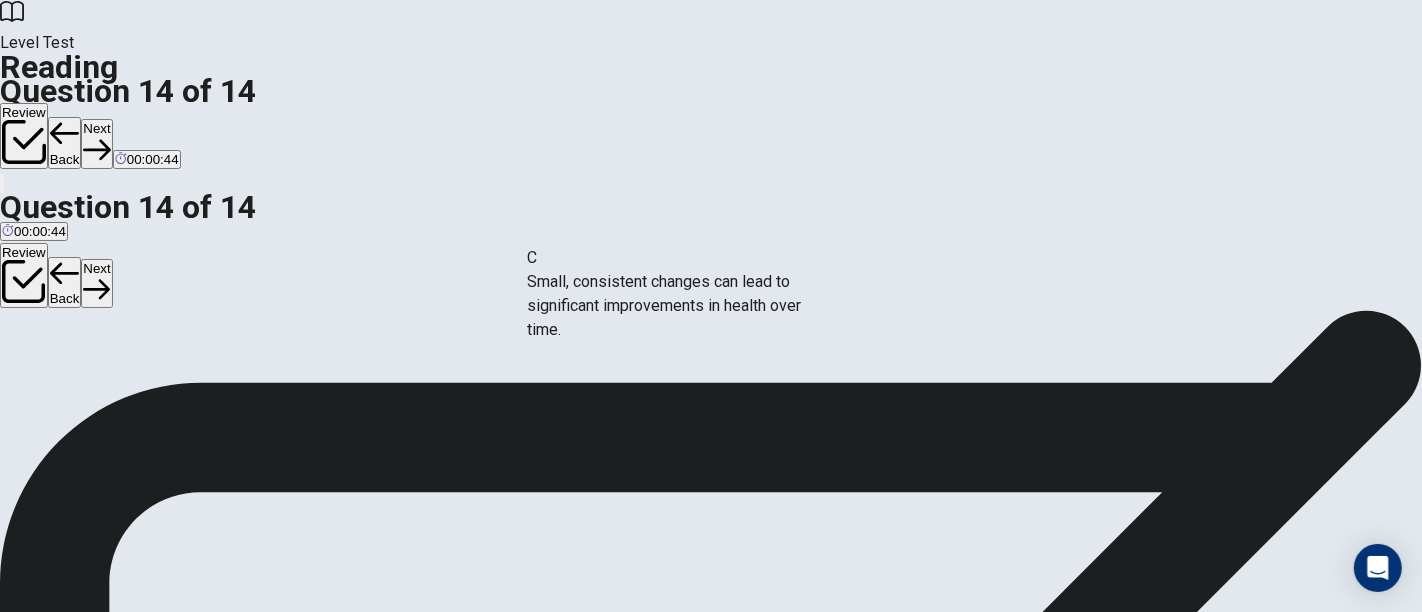 drag, startPoint x: 294, startPoint y: 475, endPoint x: 686, endPoint y: 304, distance: 427.67395 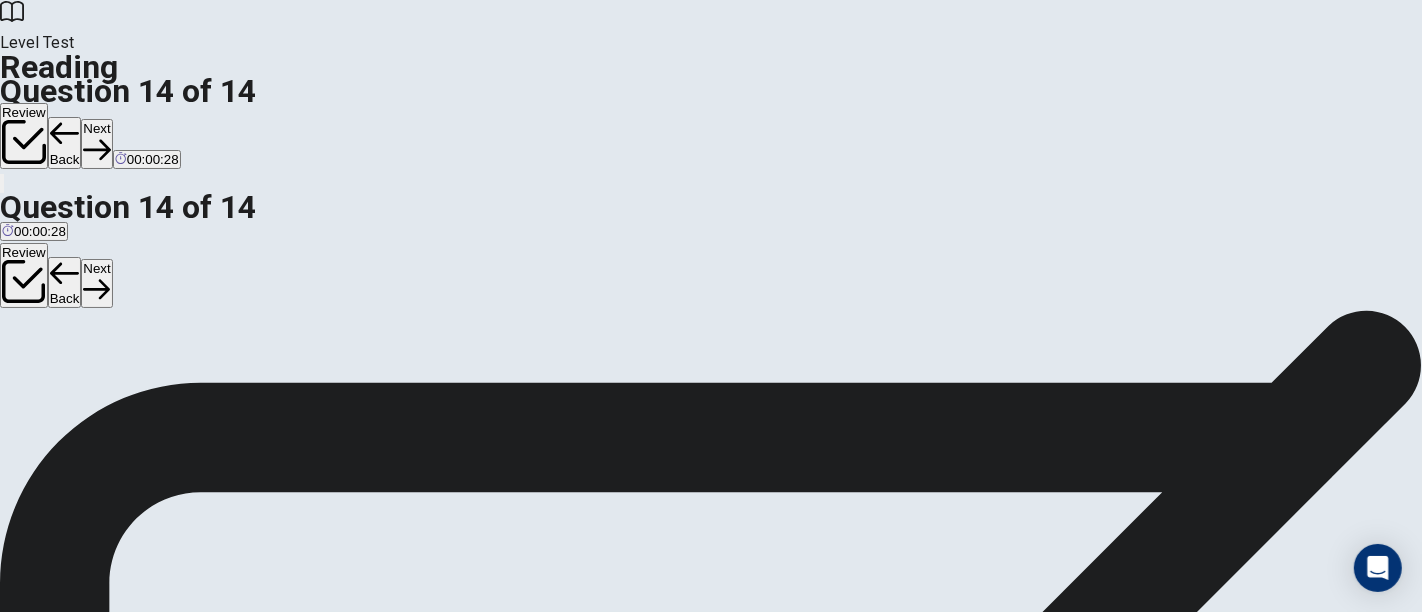 scroll, scrollTop: 11, scrollLeft: 0, axis: vertical 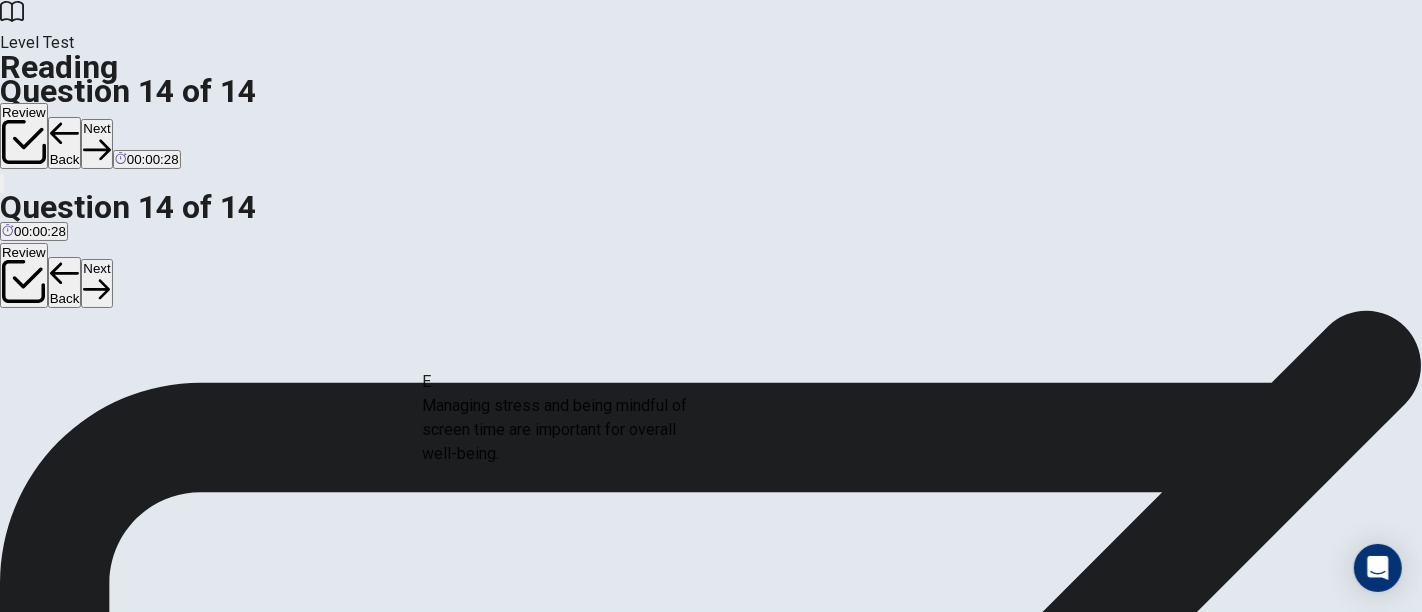 drag, startPoint x: 304, startPoint y: 479, endPoint x: 631, endPoint y: 438, distance: 329.5603 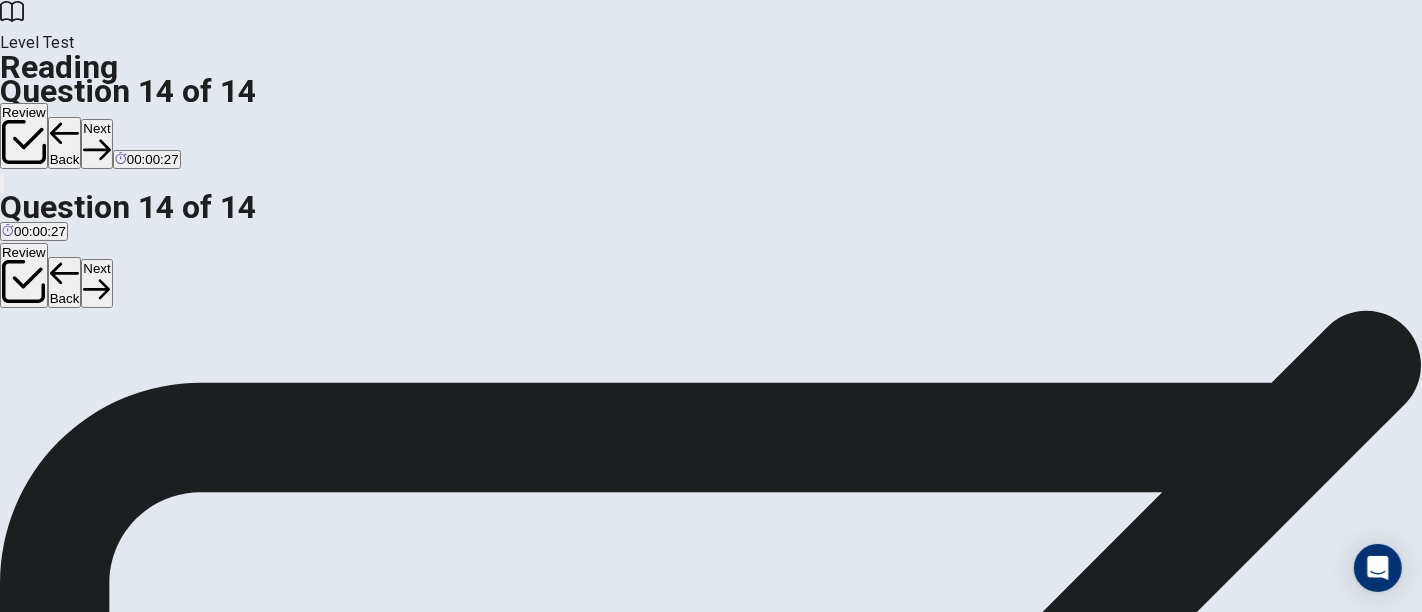 scroll, scrollTop: 0, scrollLeft: 0, axis: both 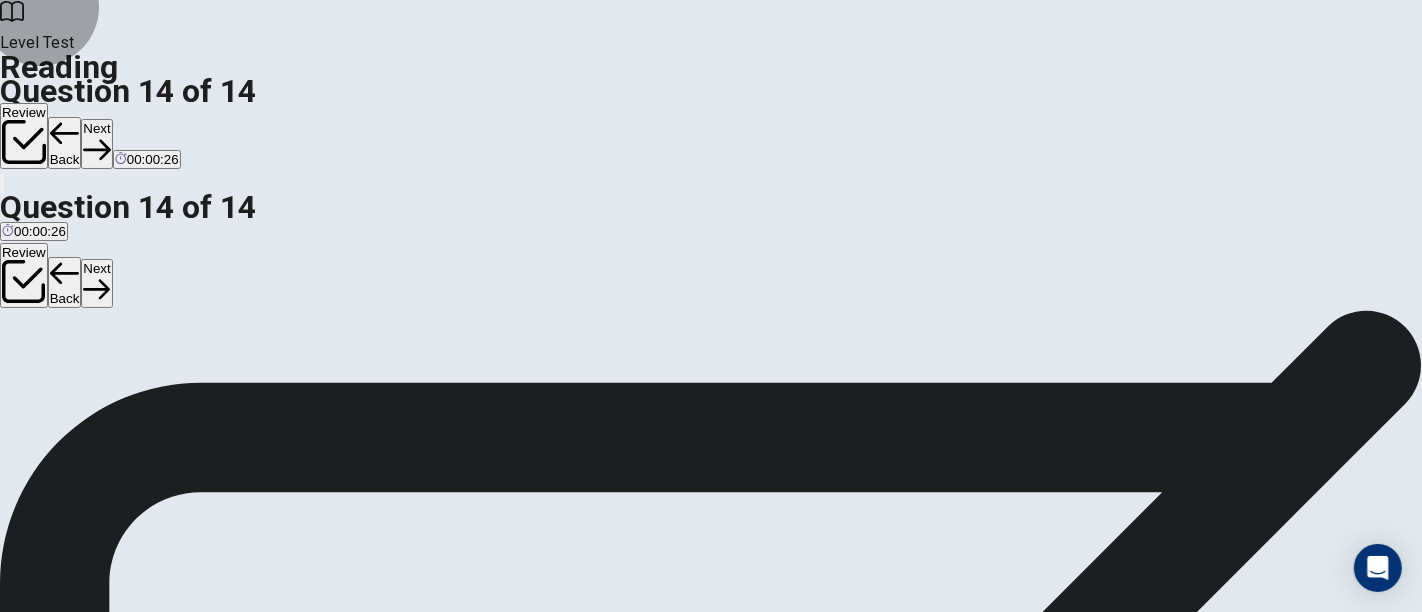 click on "Next" at bounding box center (96, 143) 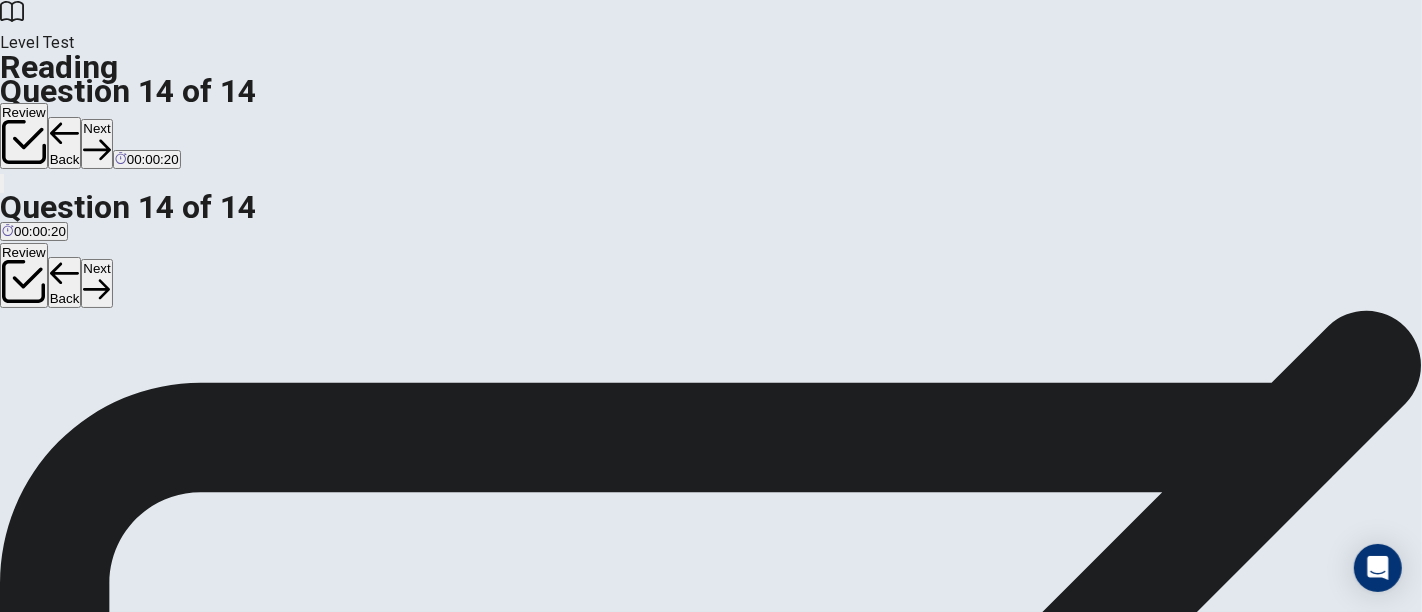scroll, scrollTop: 133, scrollLeft: 0, axis: vertical 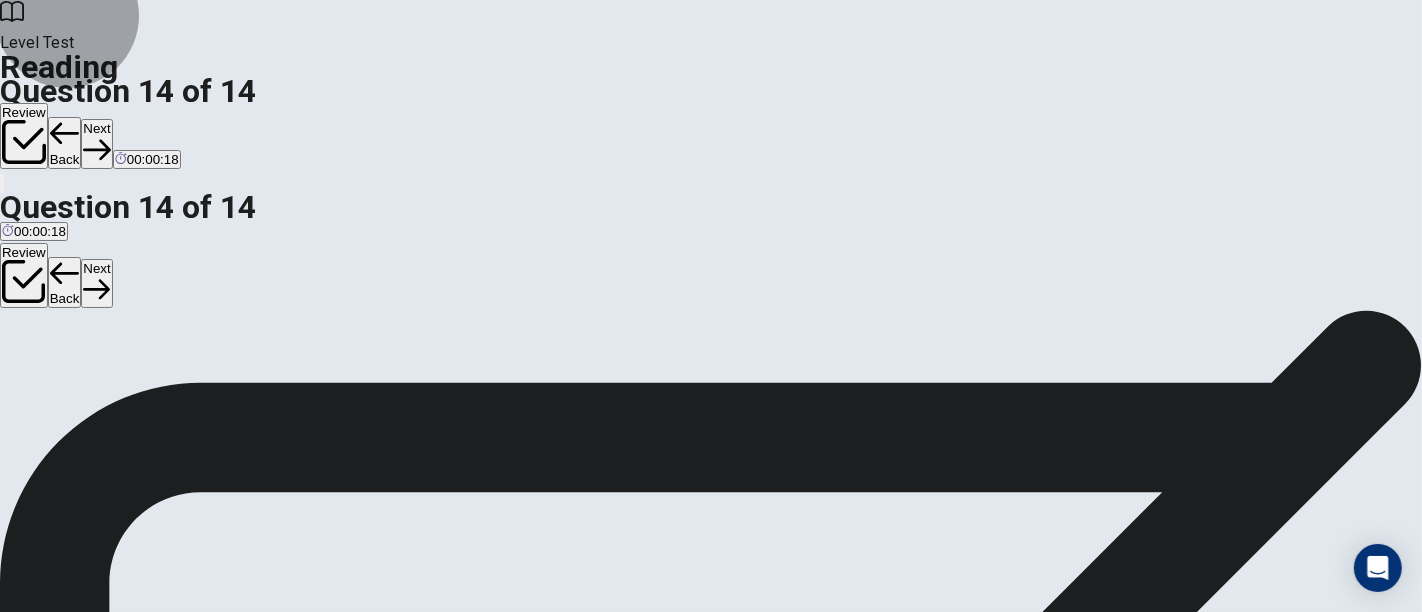 click on "Continue" at bounding box center [76, 2209] 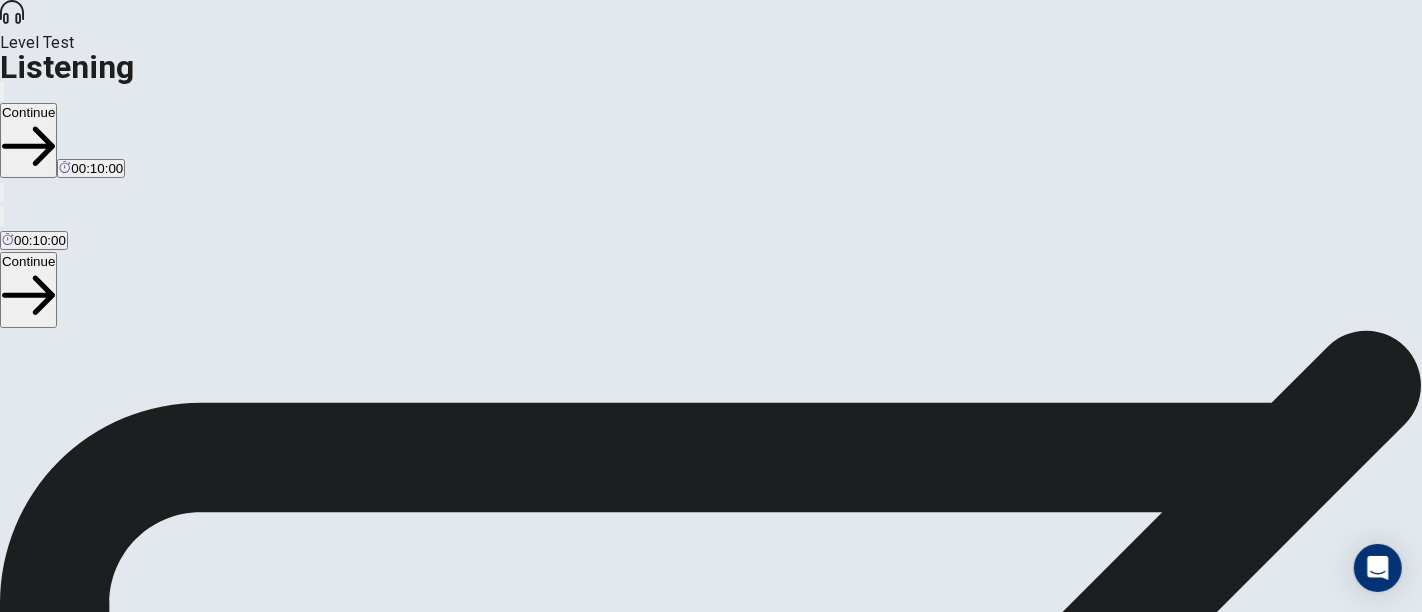 scroll, scrollTop: 217, scrollLeft: 0, axis: vertical 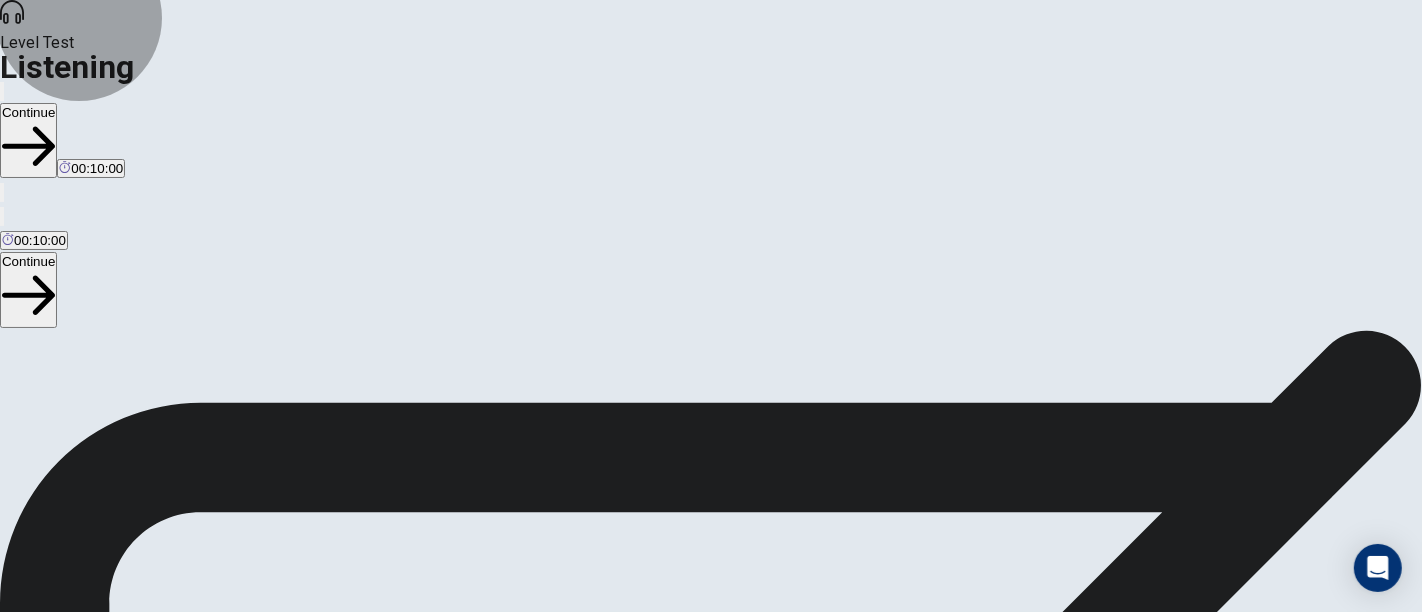 click on "Continue" at bounding box center [28, 140] 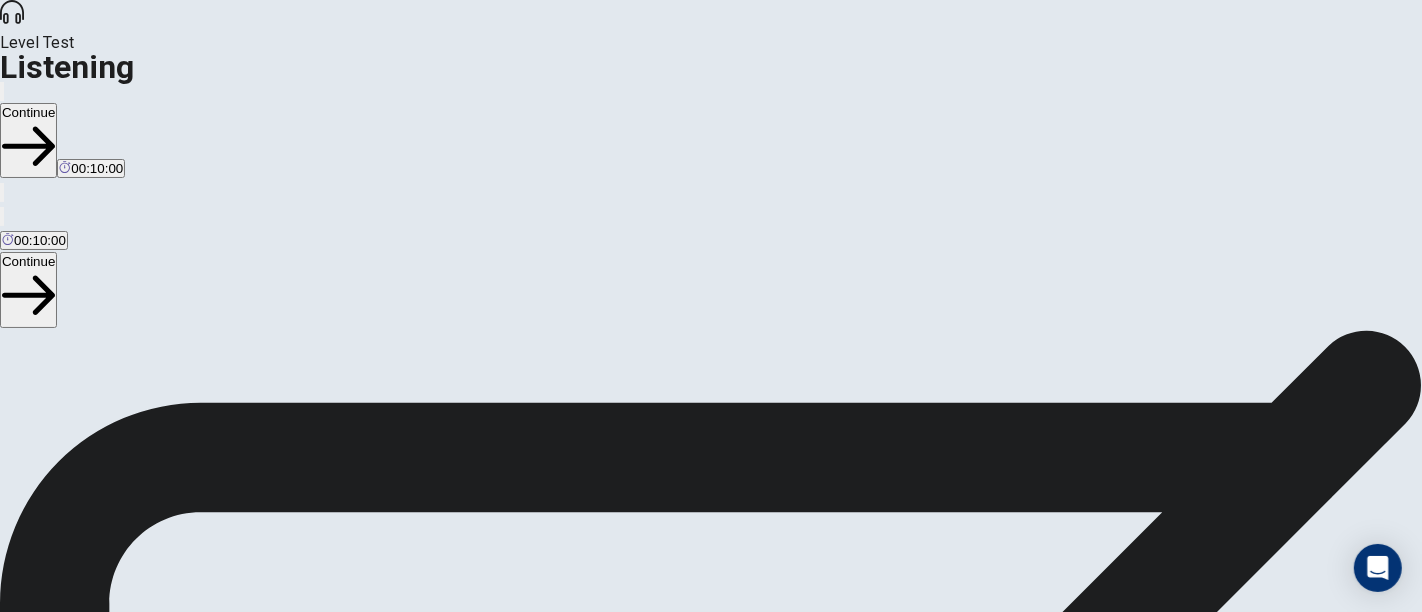 click 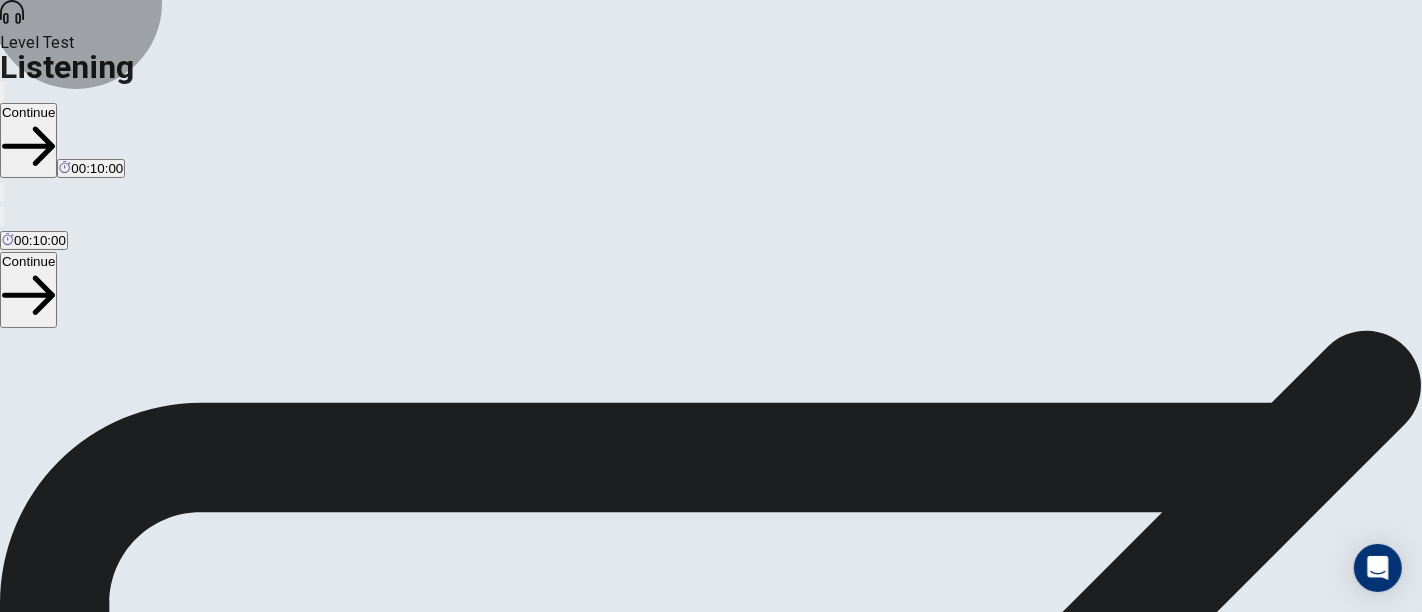 click on "Continue" at bounding box center (28, 140) 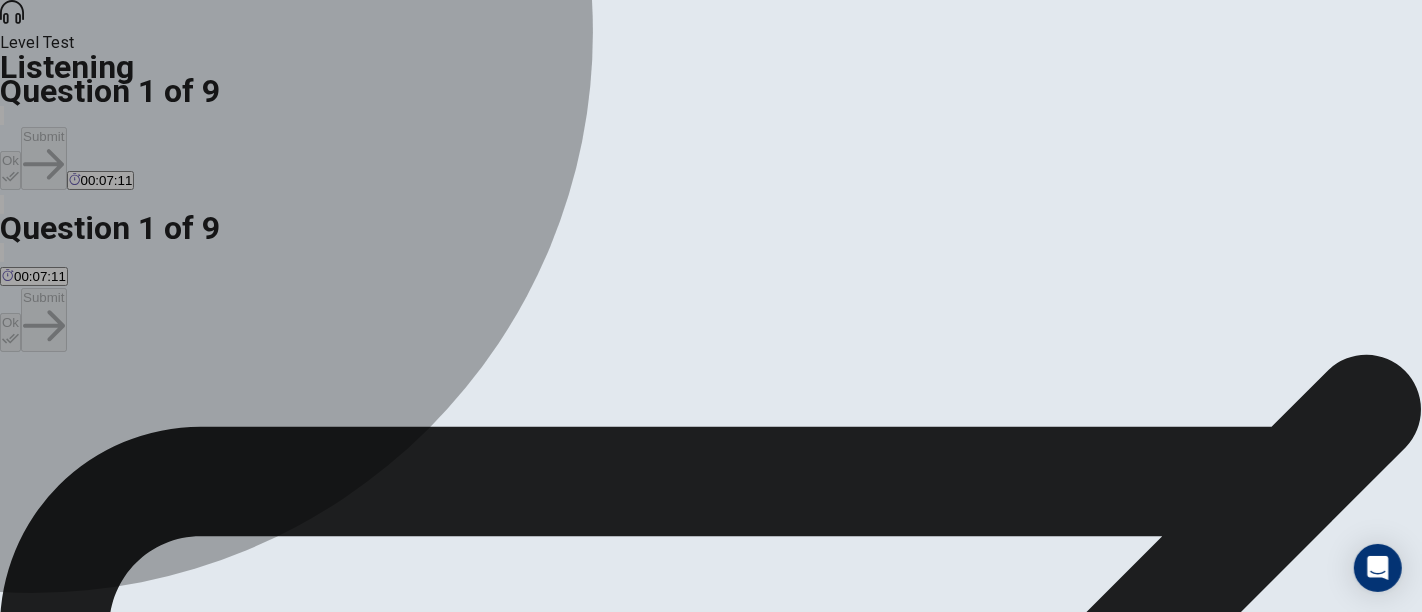 click on "B" at bounding box center (239, 411) 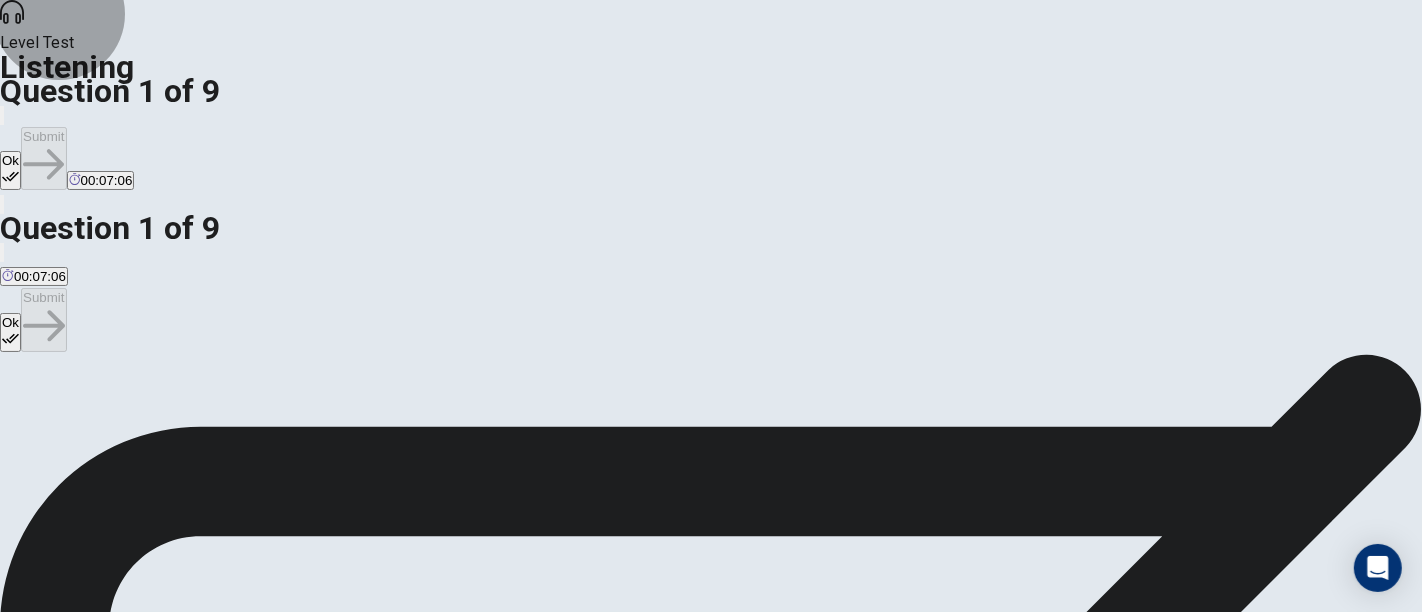 click on "Ok" at bounding box center (10, 170) 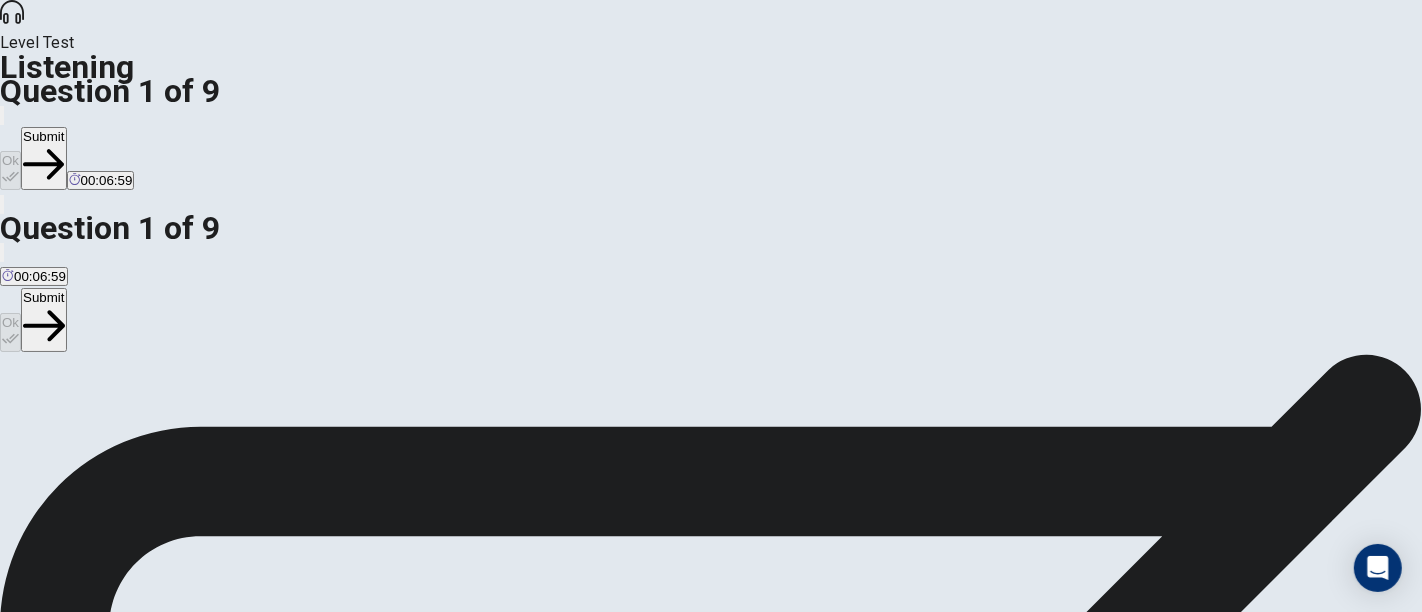 scroll, scrollTop: 0, scrollLeft: 0, axis: both 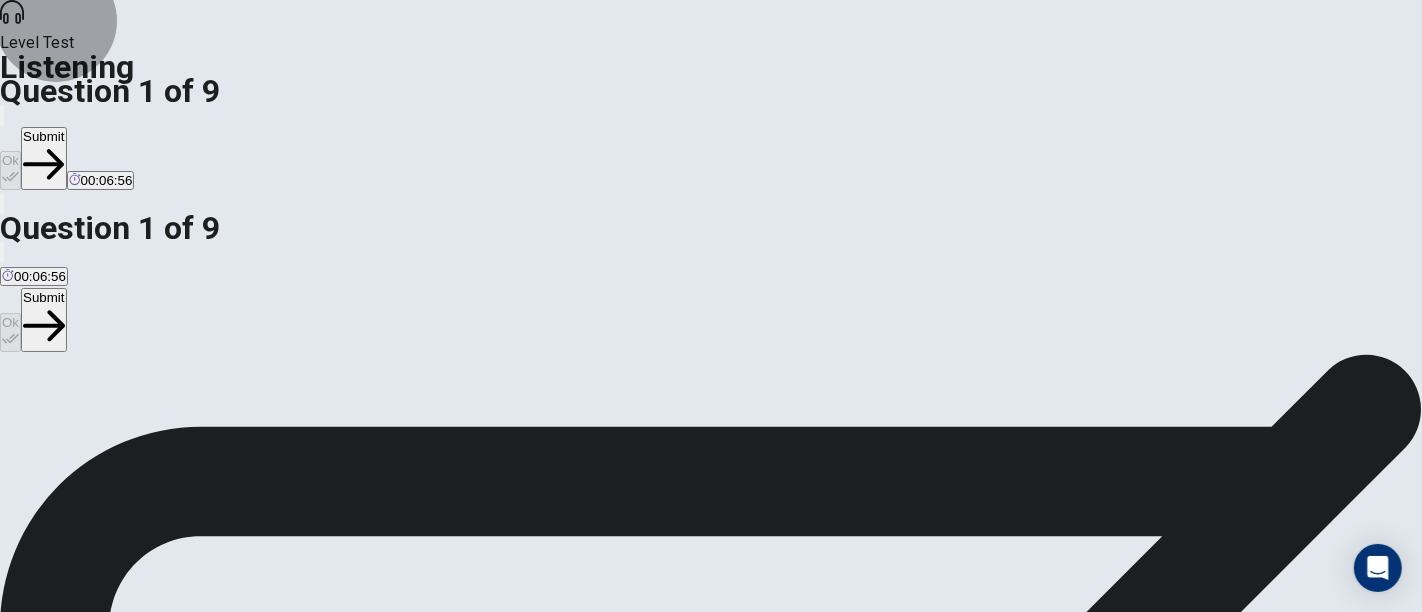 click on "Submit" at bounding box center (43, 158) 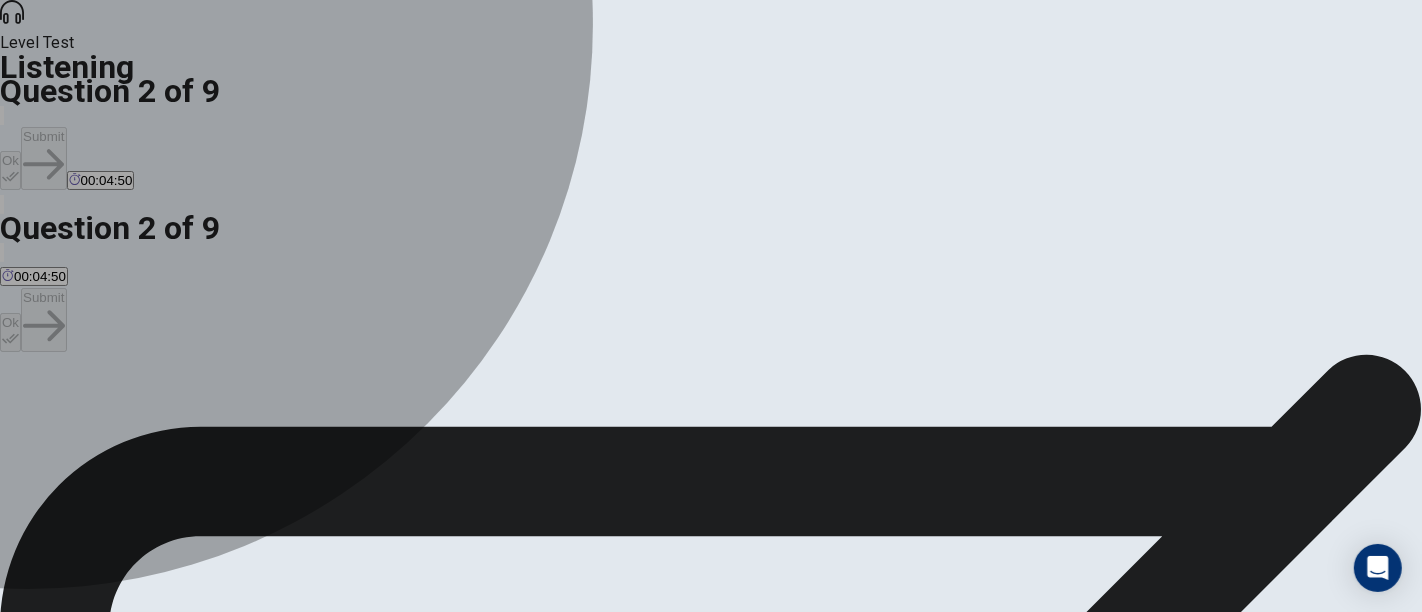 click on "A" at bounding box center (78, 411) 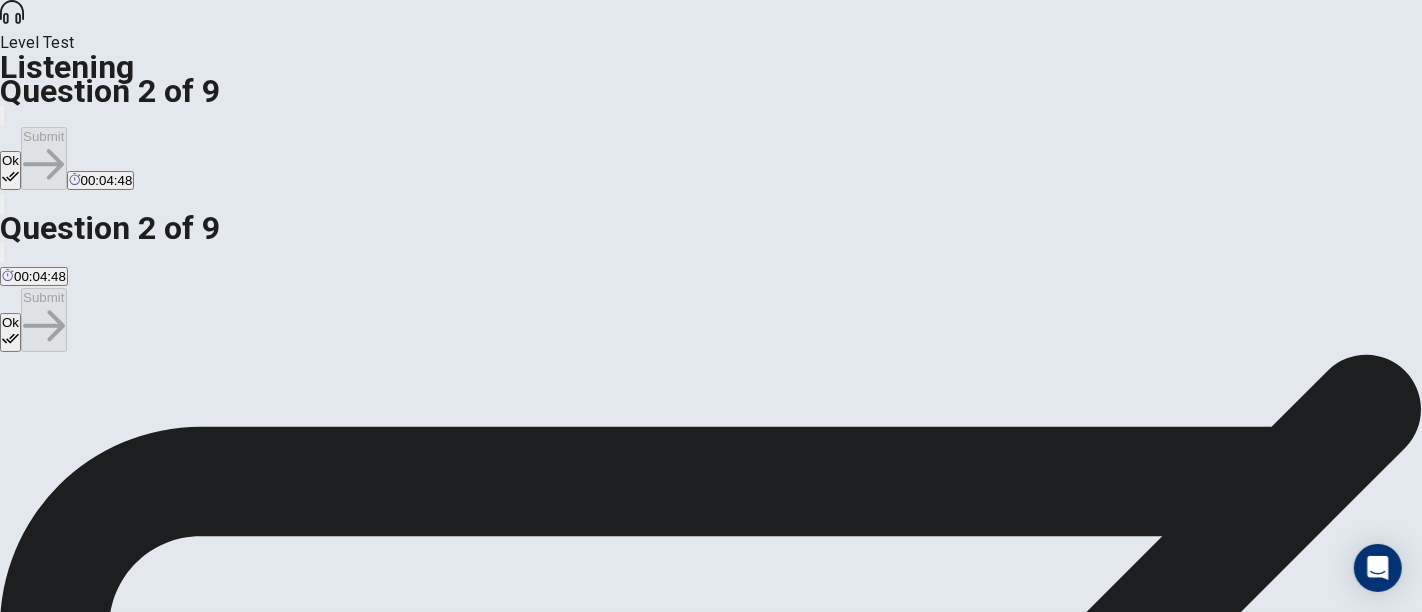 click on "B The background music." at bounding box center [227, 419] 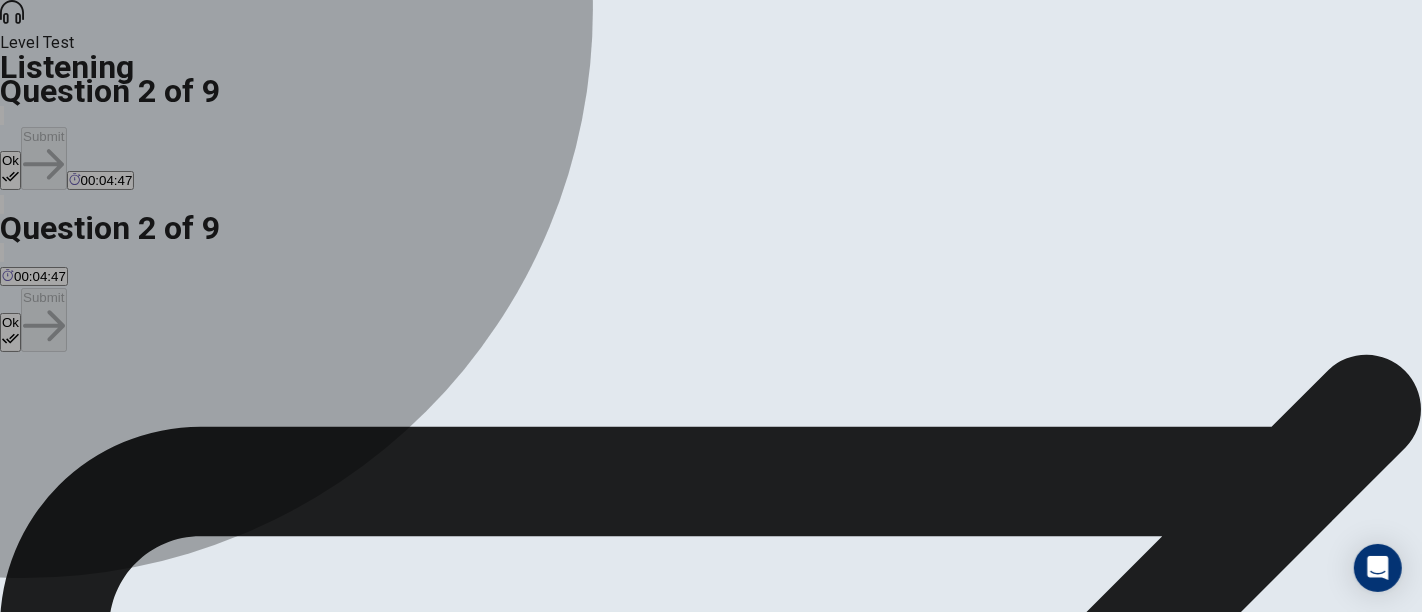 click on "C" at bounding box center [429, 411] 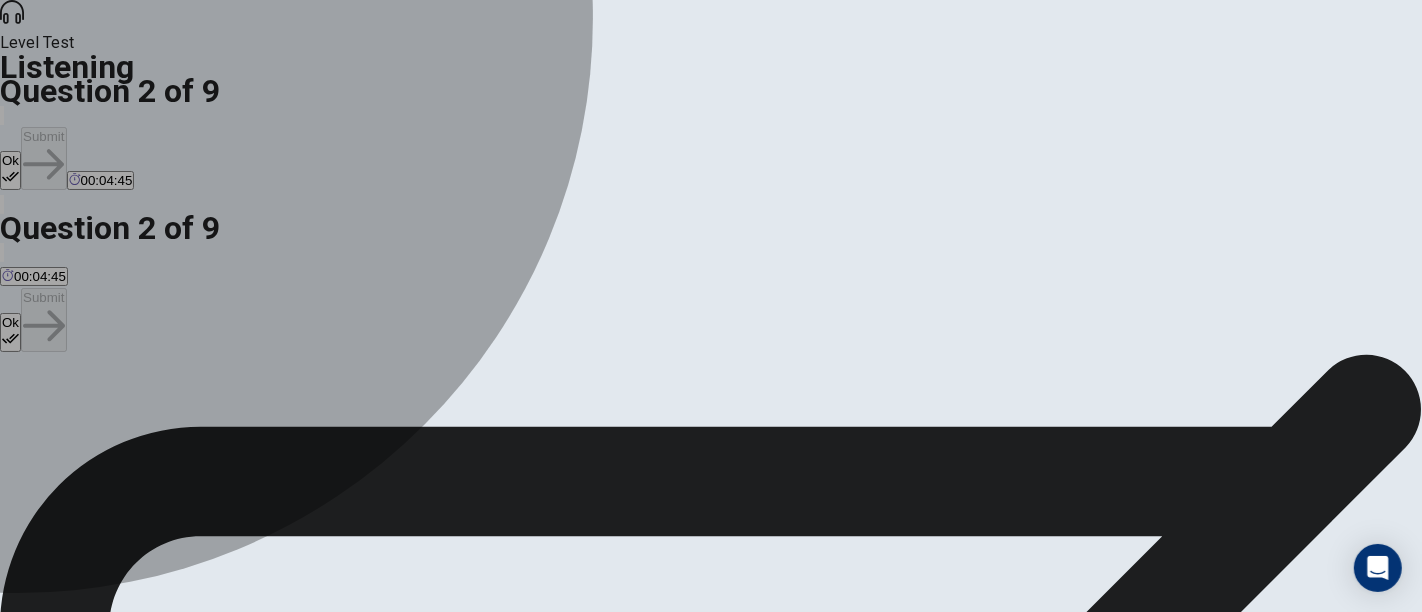 click on "A" at bounding box center (78, 411) 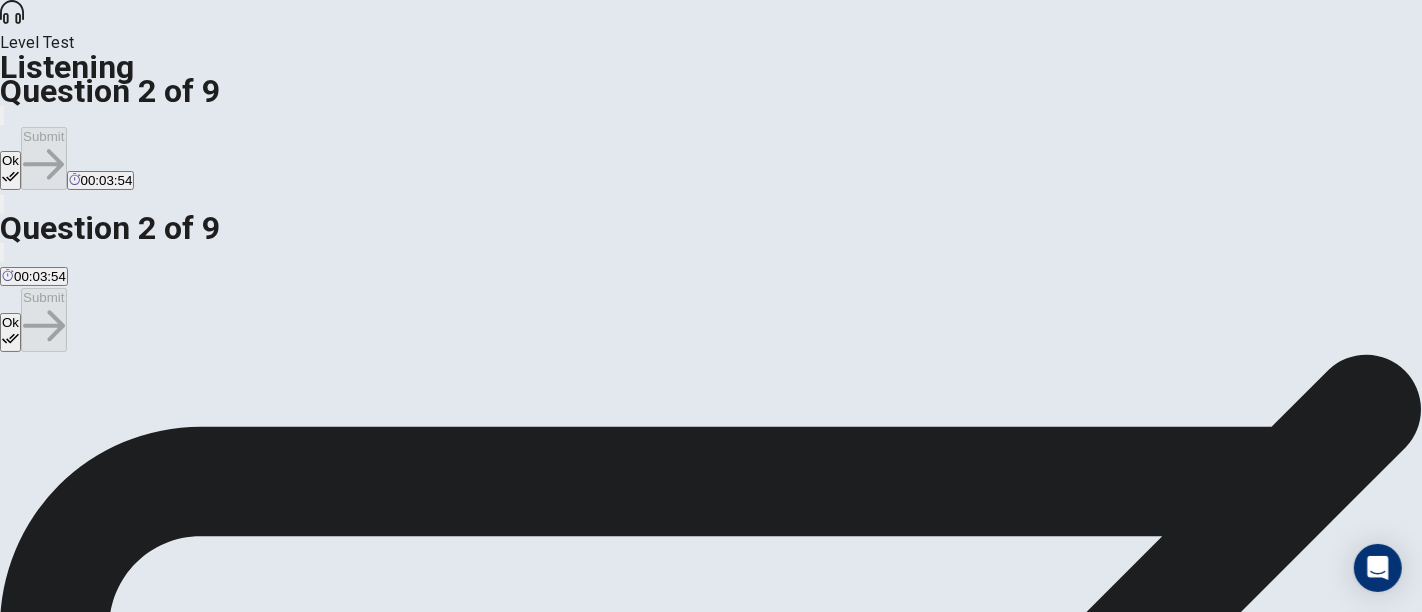 click on "The character customization and upgrades." at bounding box center (429, 426) 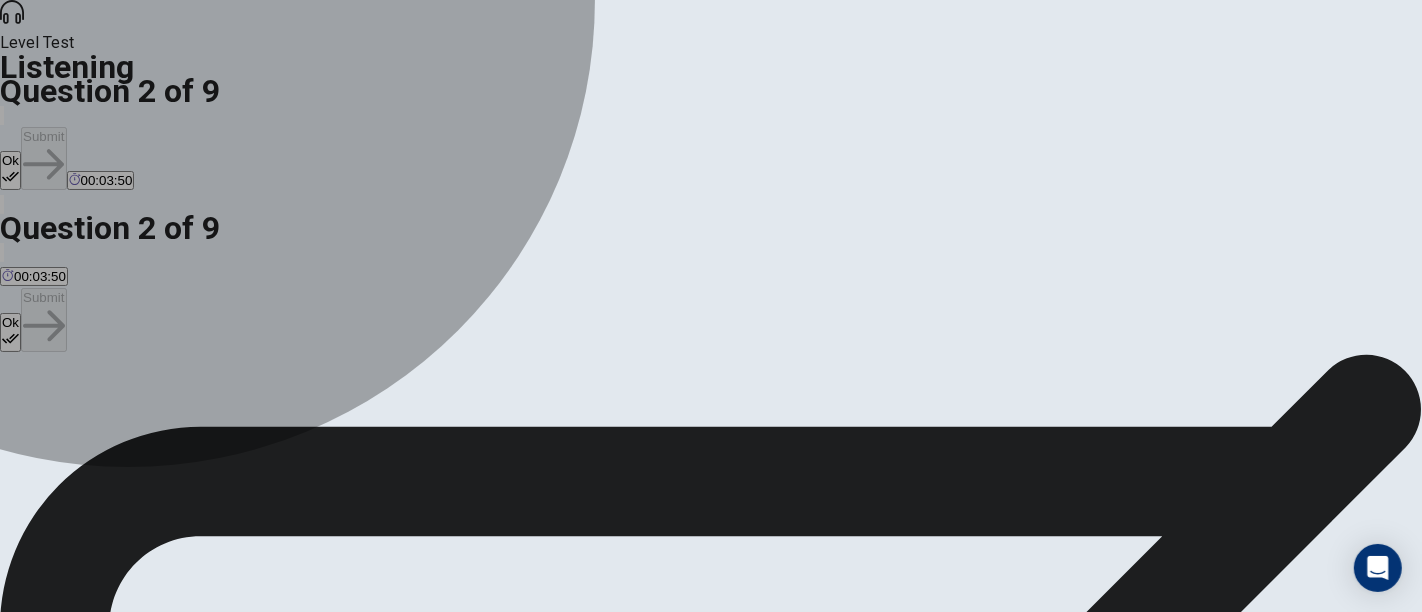 click on "A The difficulty of the game." at bounding box center [78, 419] 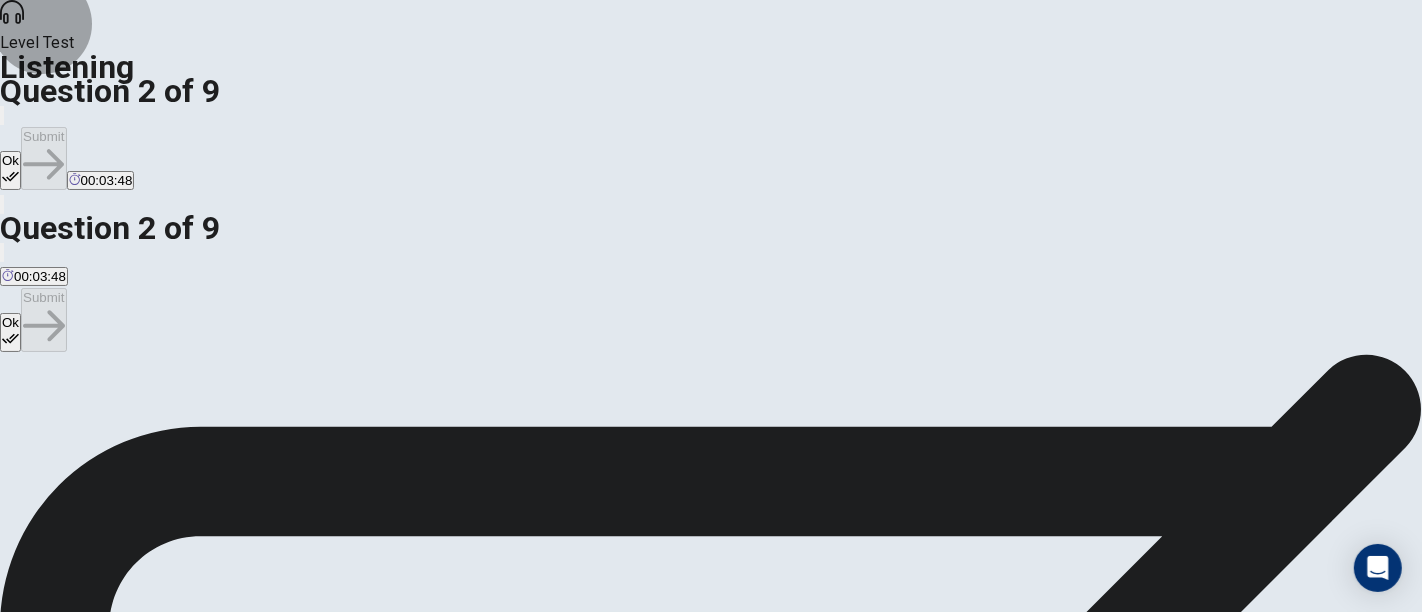 click 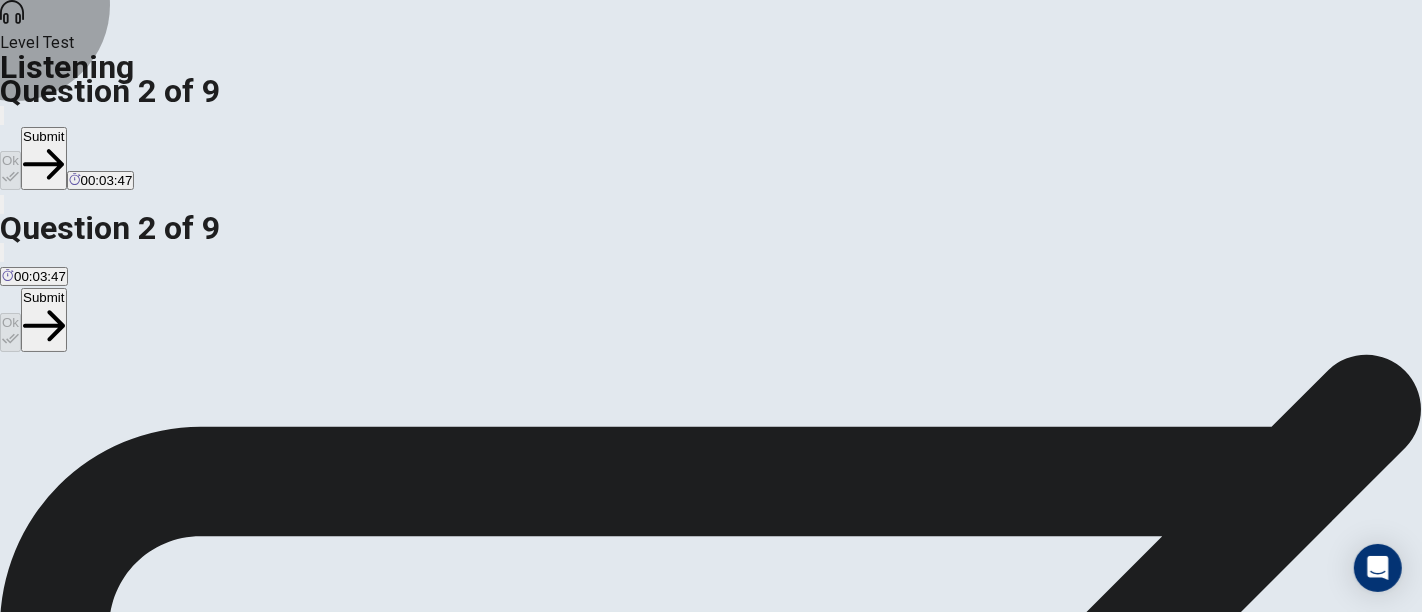 click on "Submit" at bounding box center (43, 158) 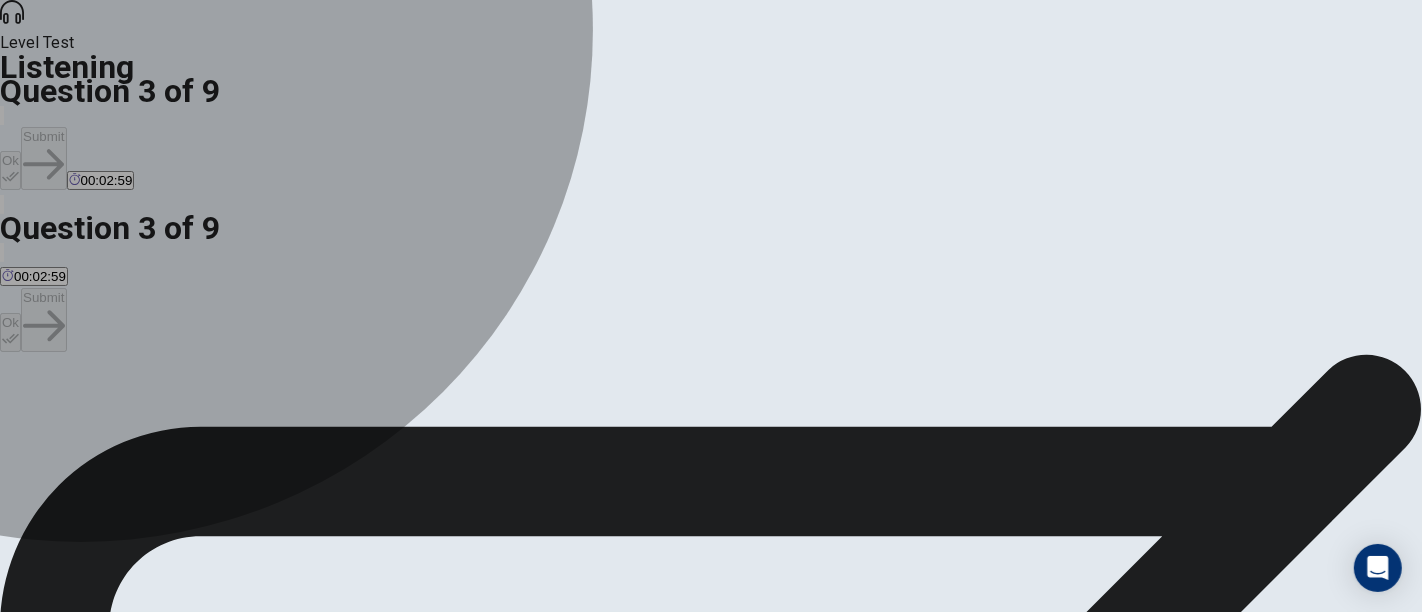 click on "Warrior" at bounding box center (23, 426) 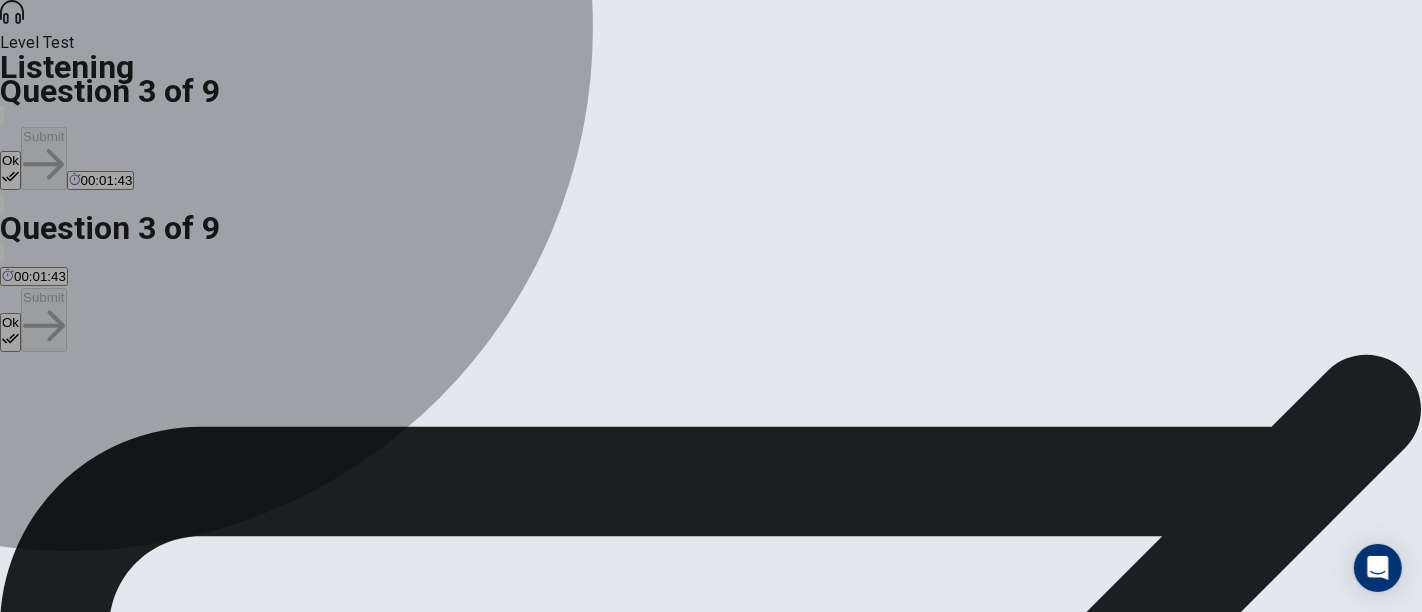 click on "Ranger" at bounding box center [114, 426] 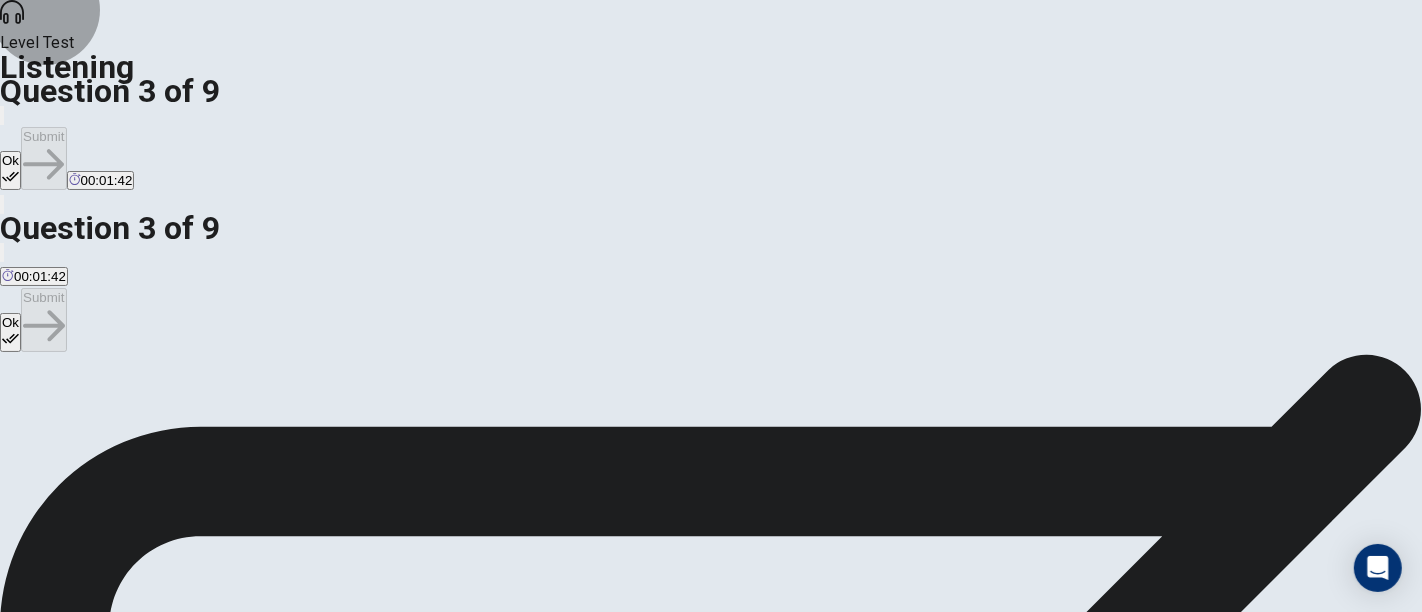 click on "Ok" at bounding box center [10, 170] 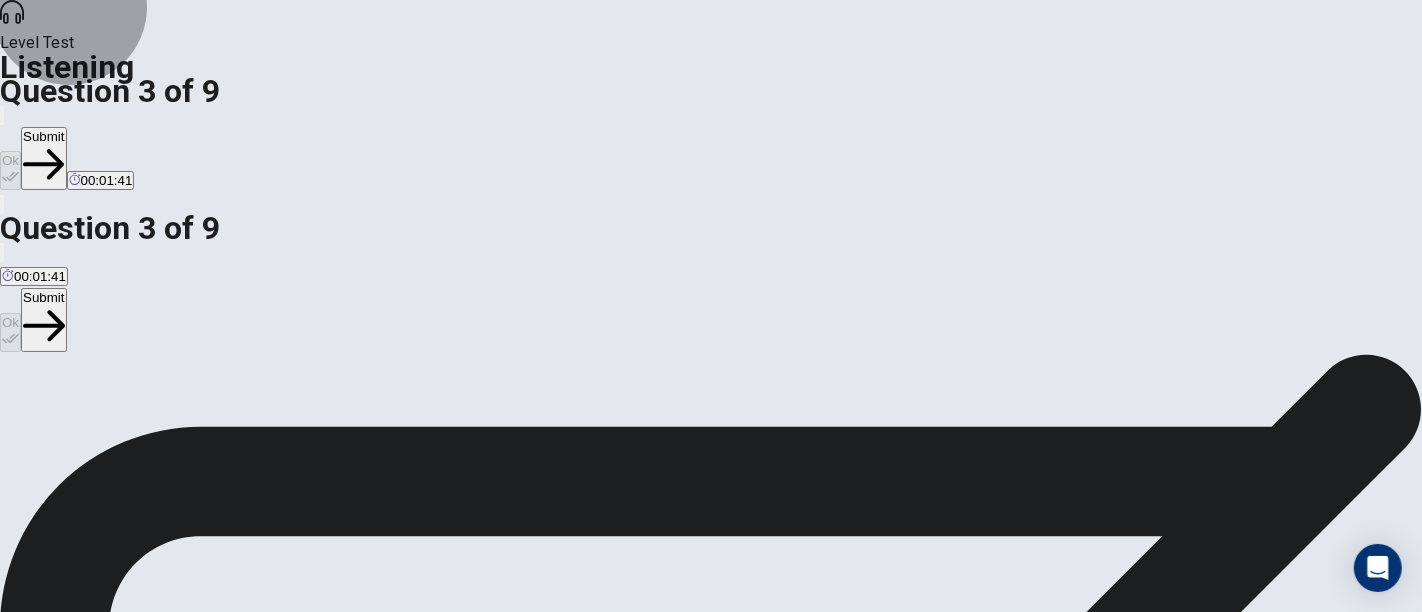 click on "Submit" at bounding box center (43, 158) 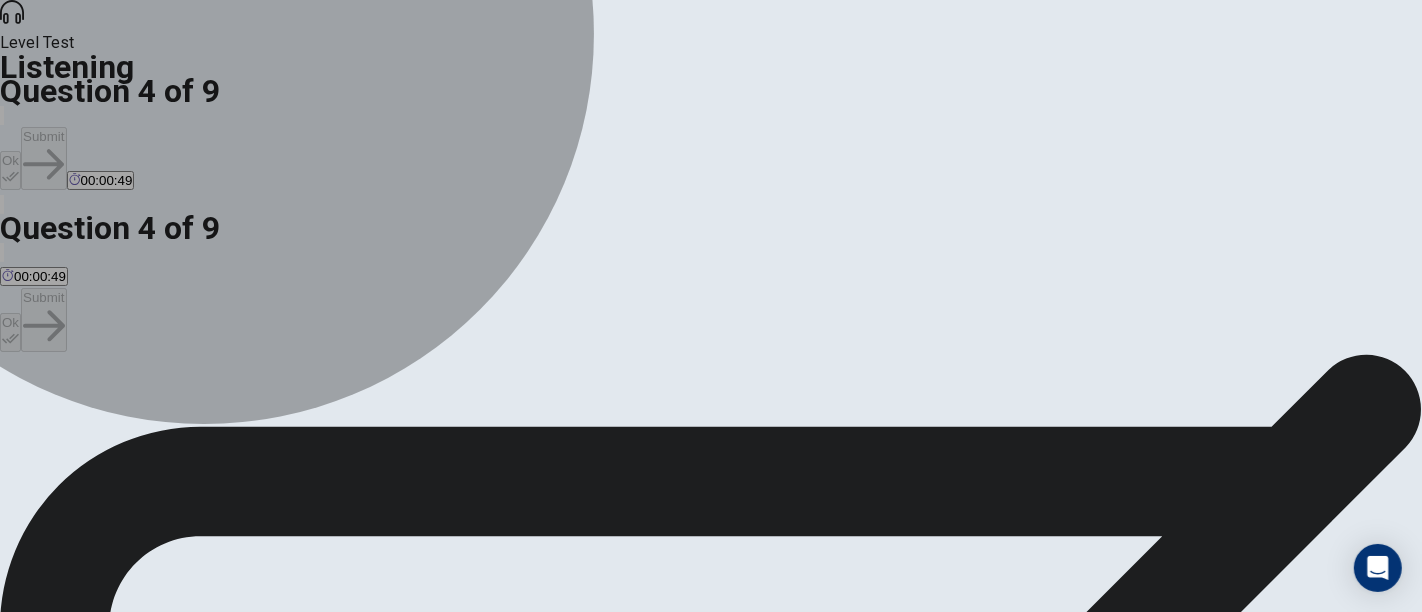 click on "The special moves of the Warrior class." at bounding box center (118, 426) 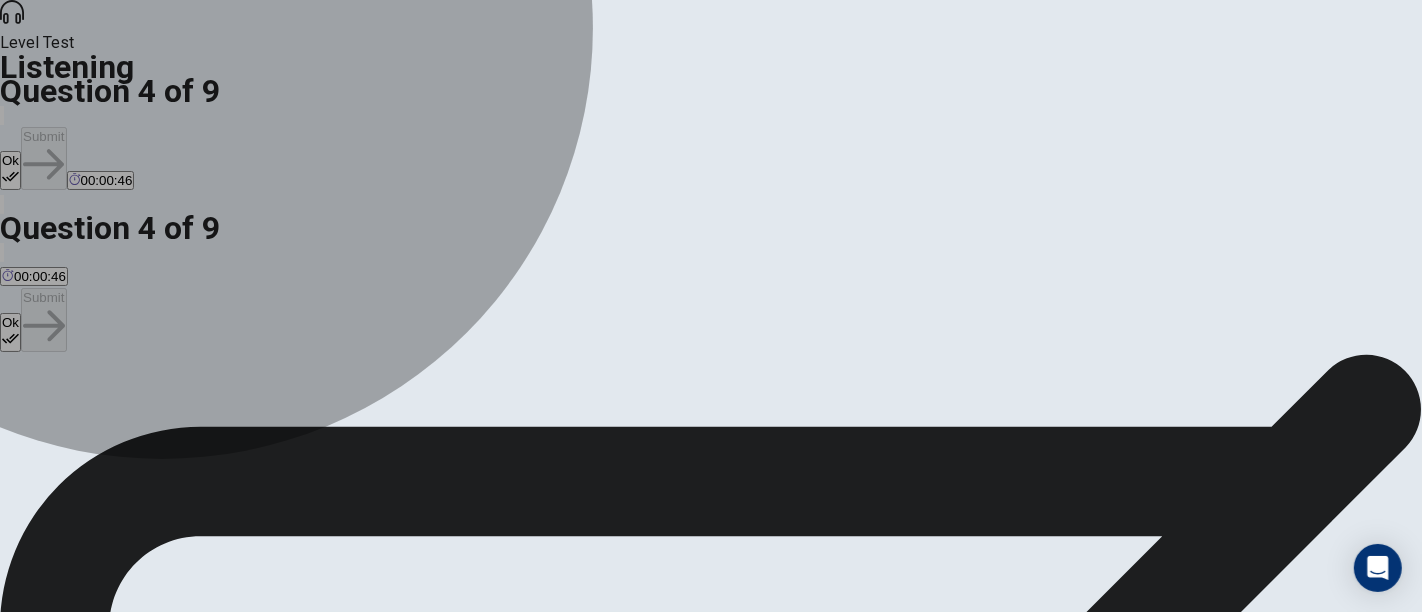click on "The multiplayer battles." at bounding box center [393, 426] 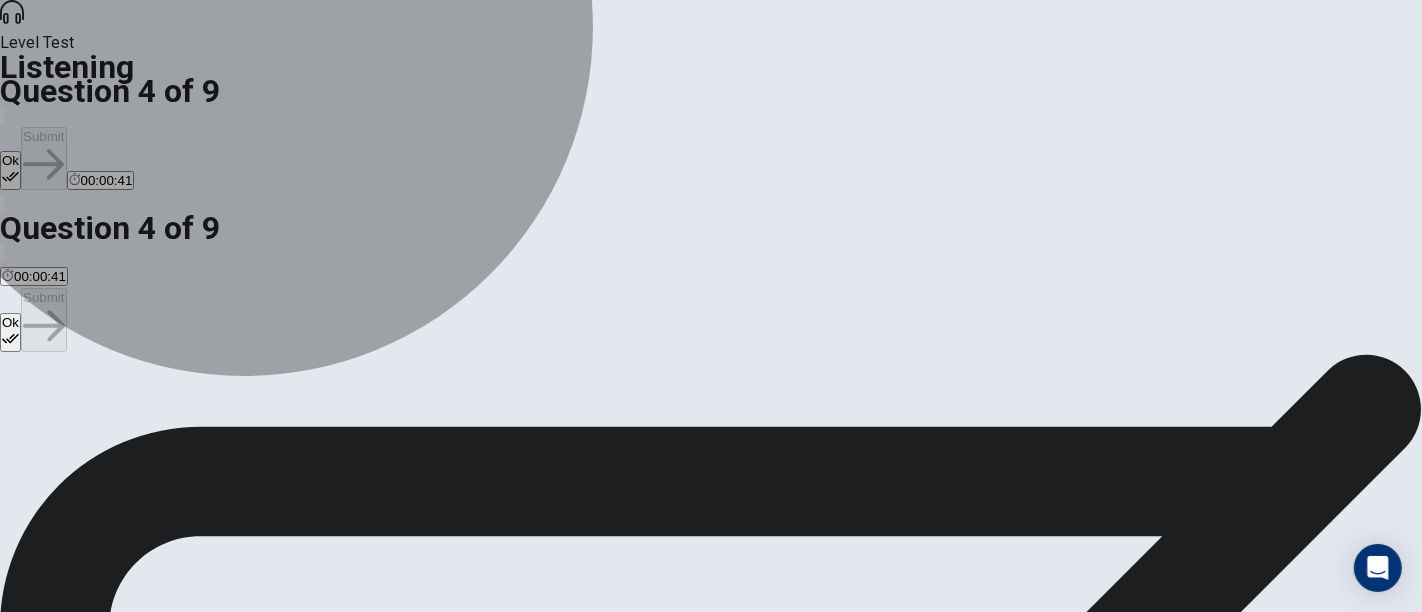 click on "The special moves of the Warrior class." at bounding box center (118, 426) 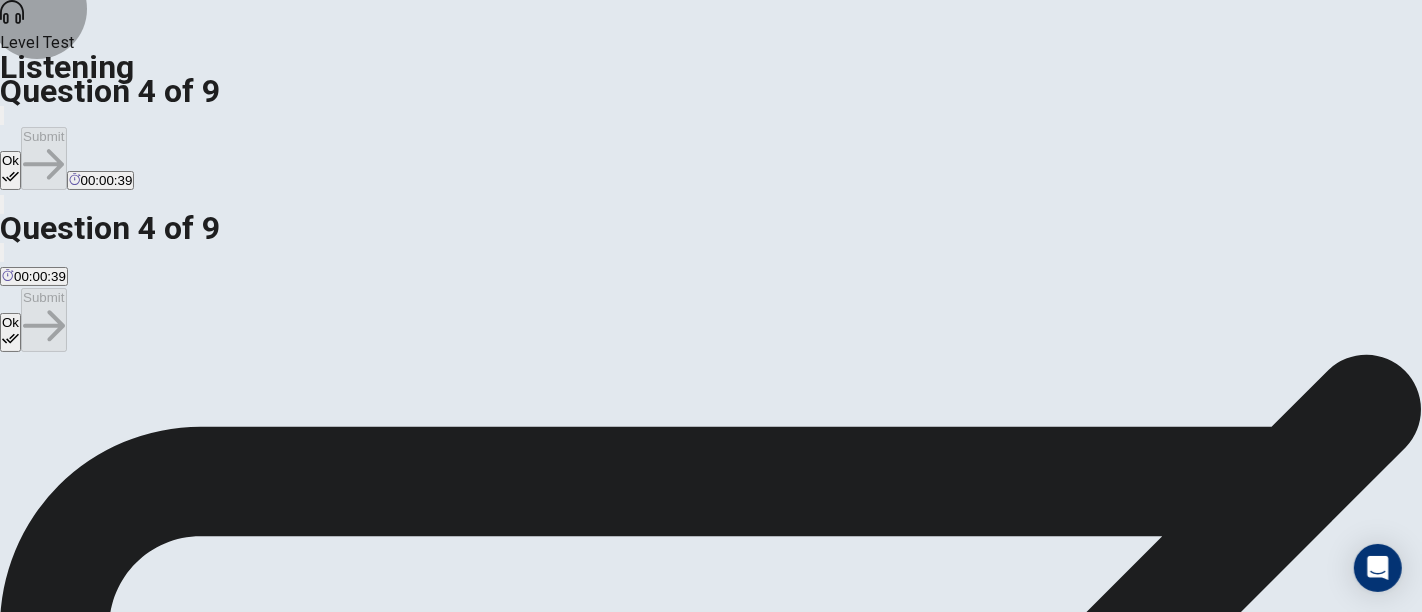 click on "Ok" at bounding box center (10, 170) 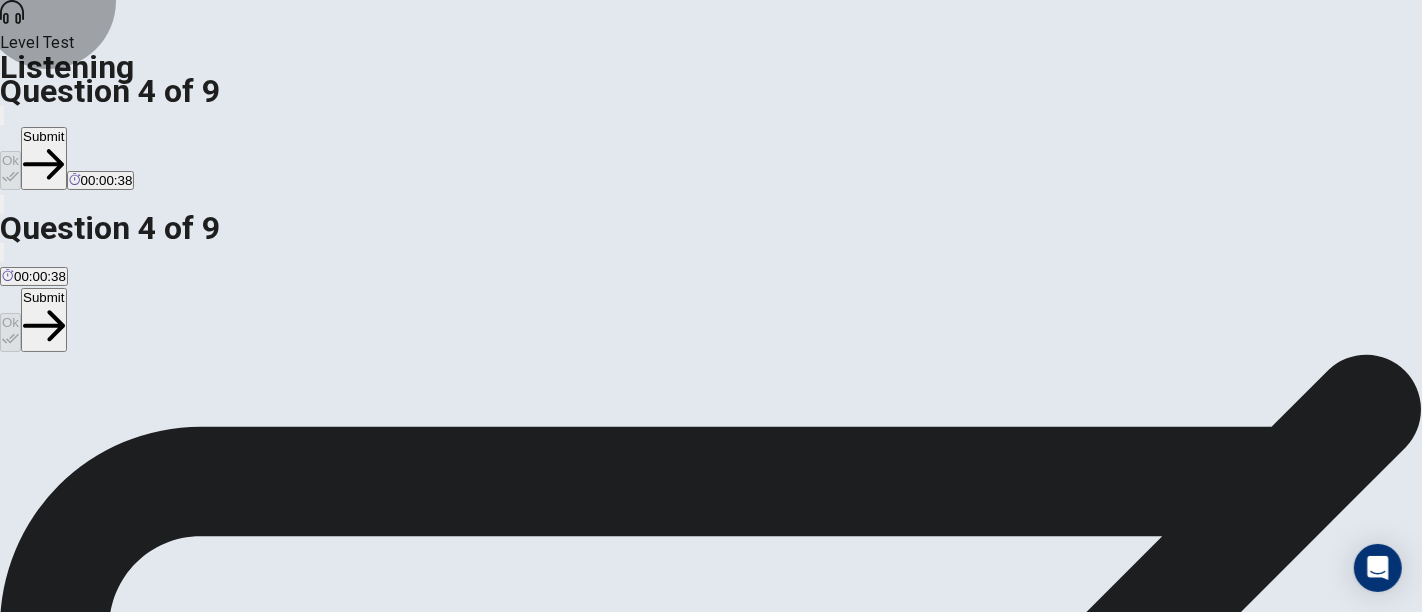 click on "Submit" at bounding box center [43, 158] 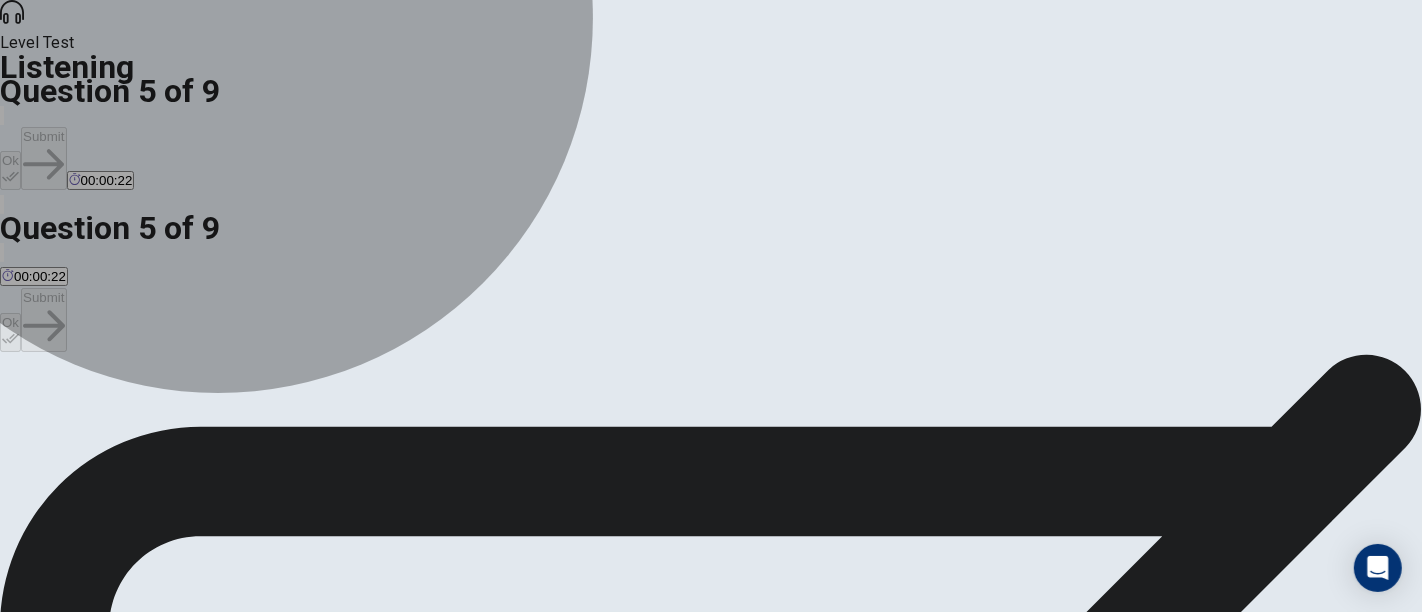 click on "They are having trouble customizing their character." at bounding box center [743, 426] 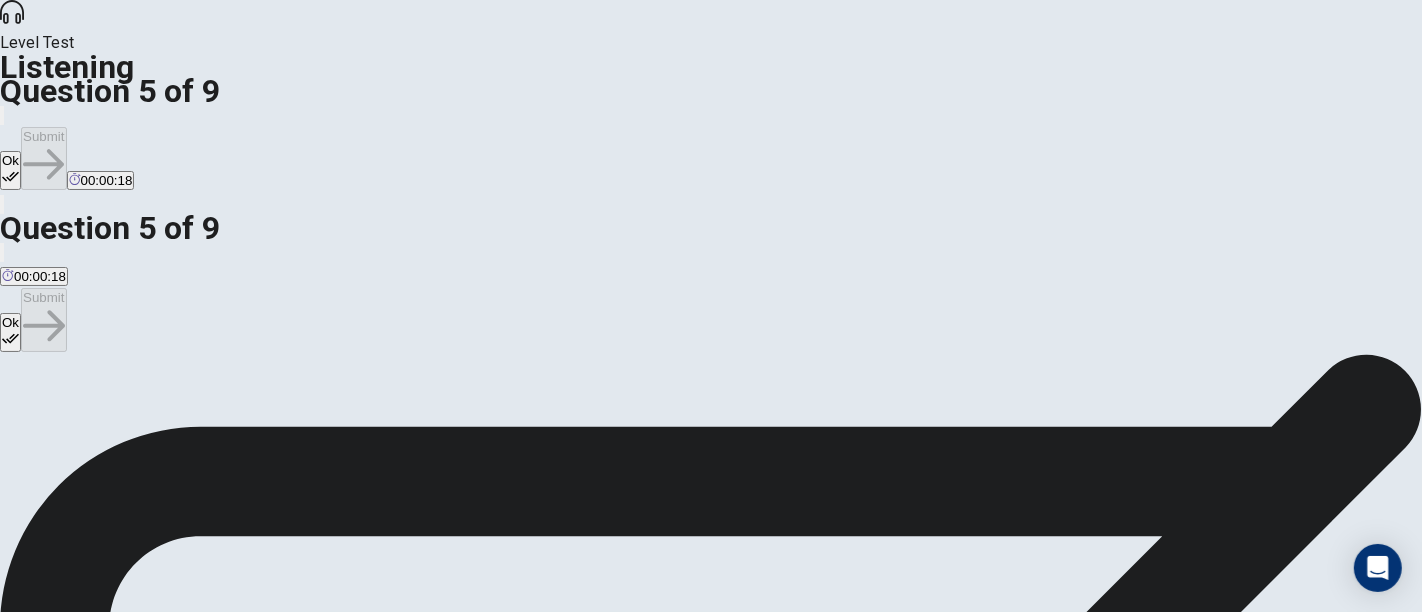 click on "They are lost in the game’s world." at bounding box center (101, 426) 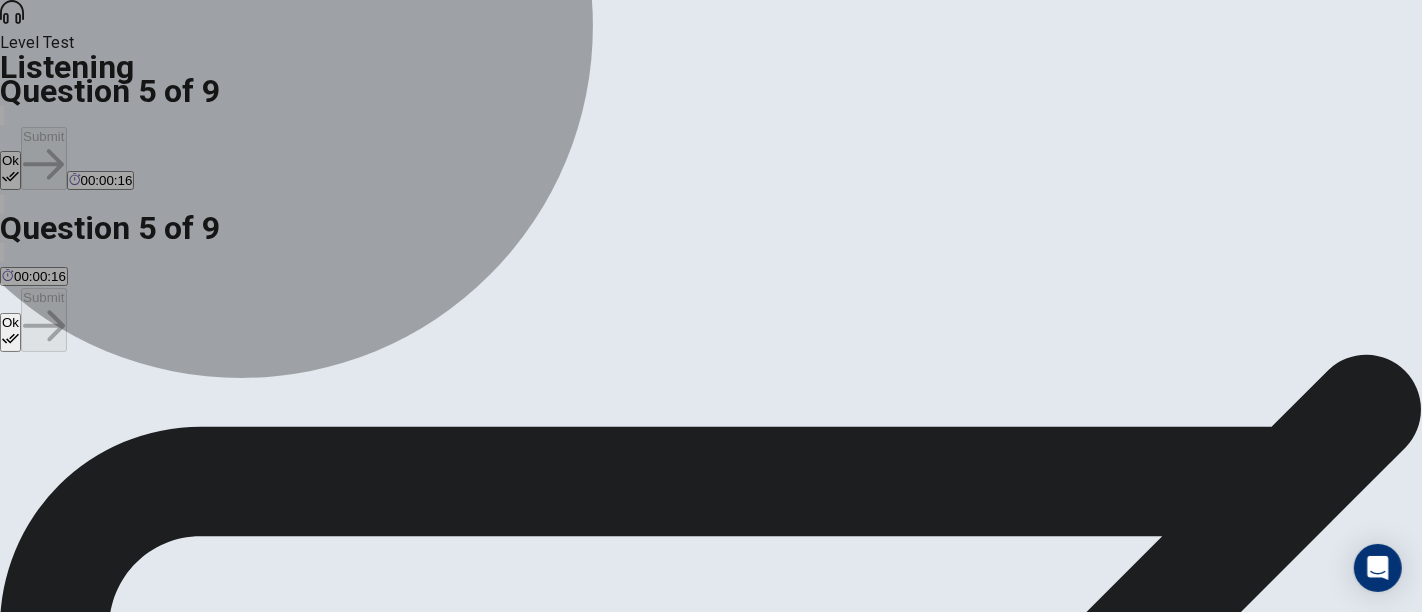 click on "Tey are stuck on a boss battle." at bounding box center [295, 426] 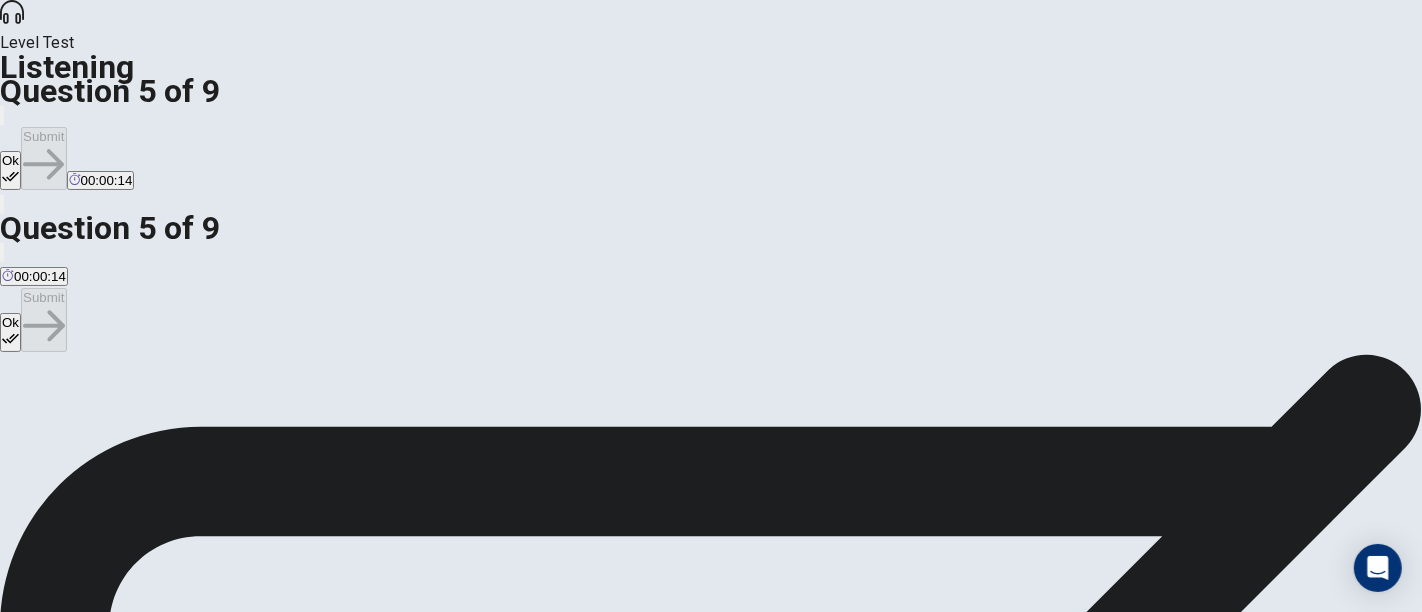 click on "Ok" at bounding box center (10, 170) 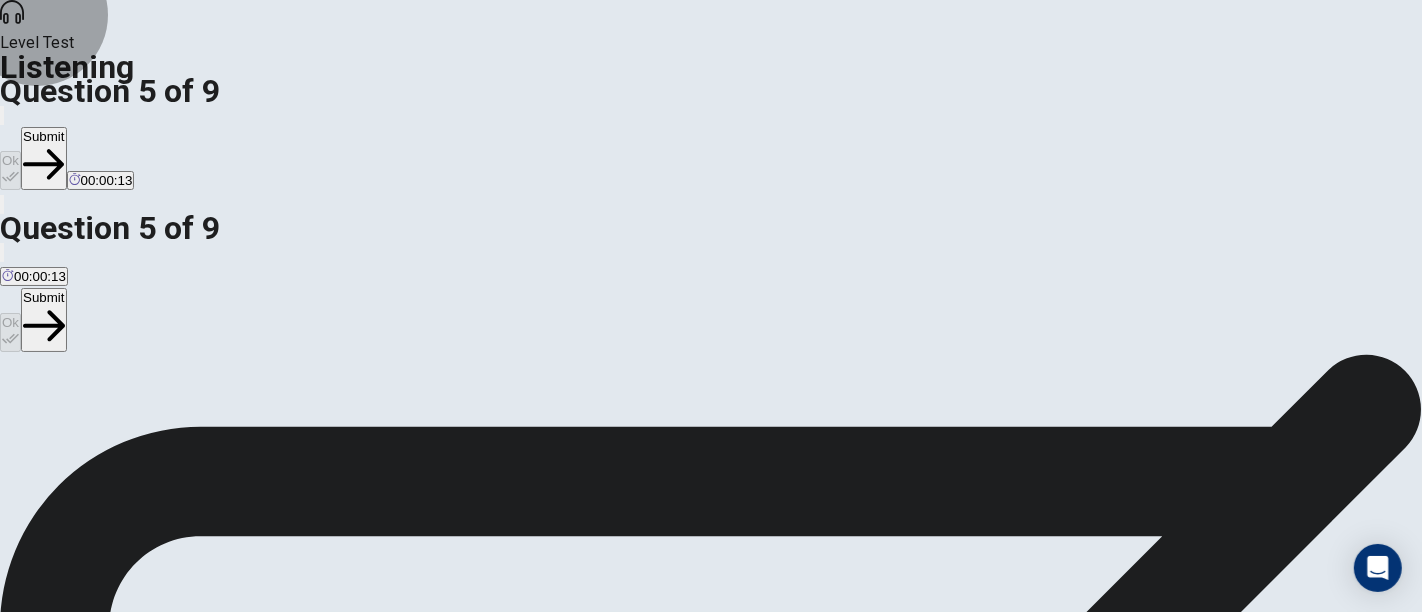 click on "Submit" at bounding box center (43, 158) 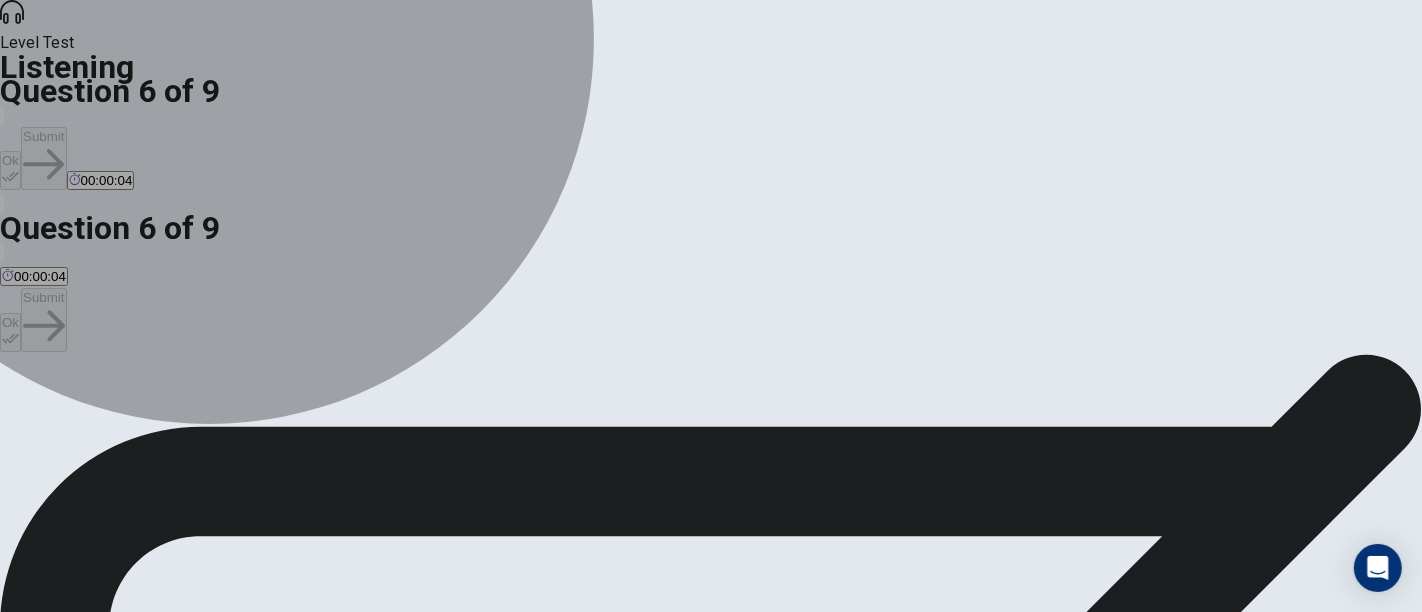 click on "C They are difficult but satisfying to beat." at bounding box center [468, 419] 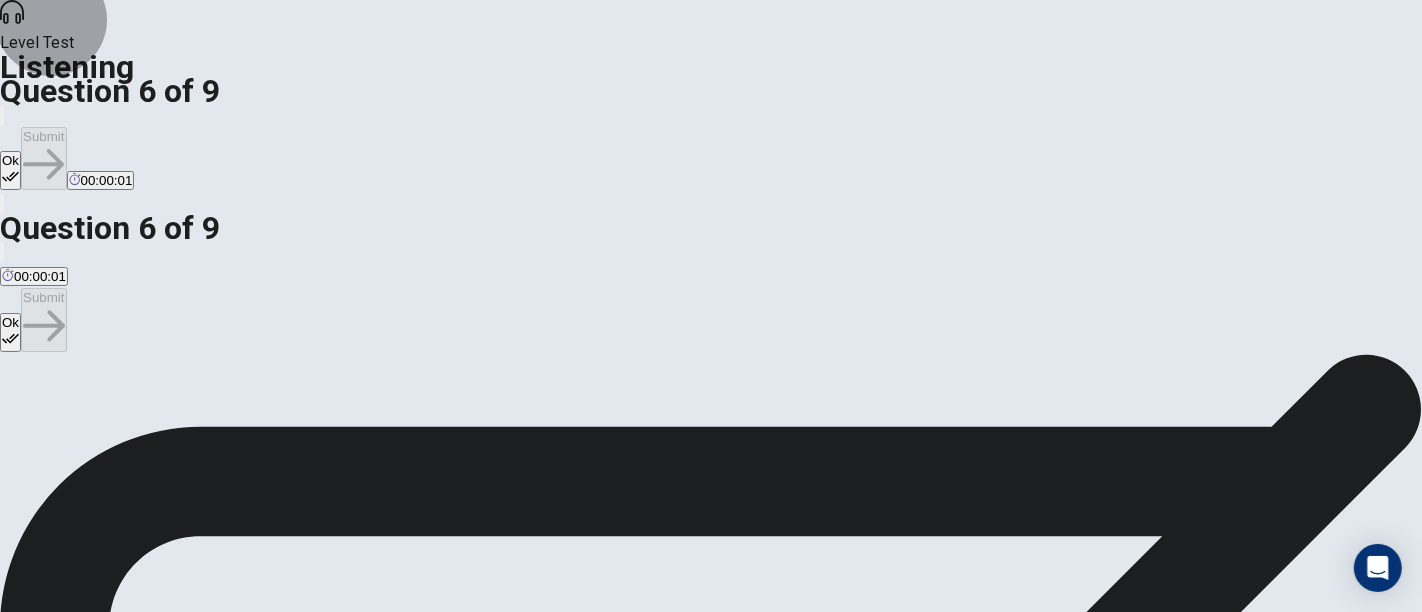 click 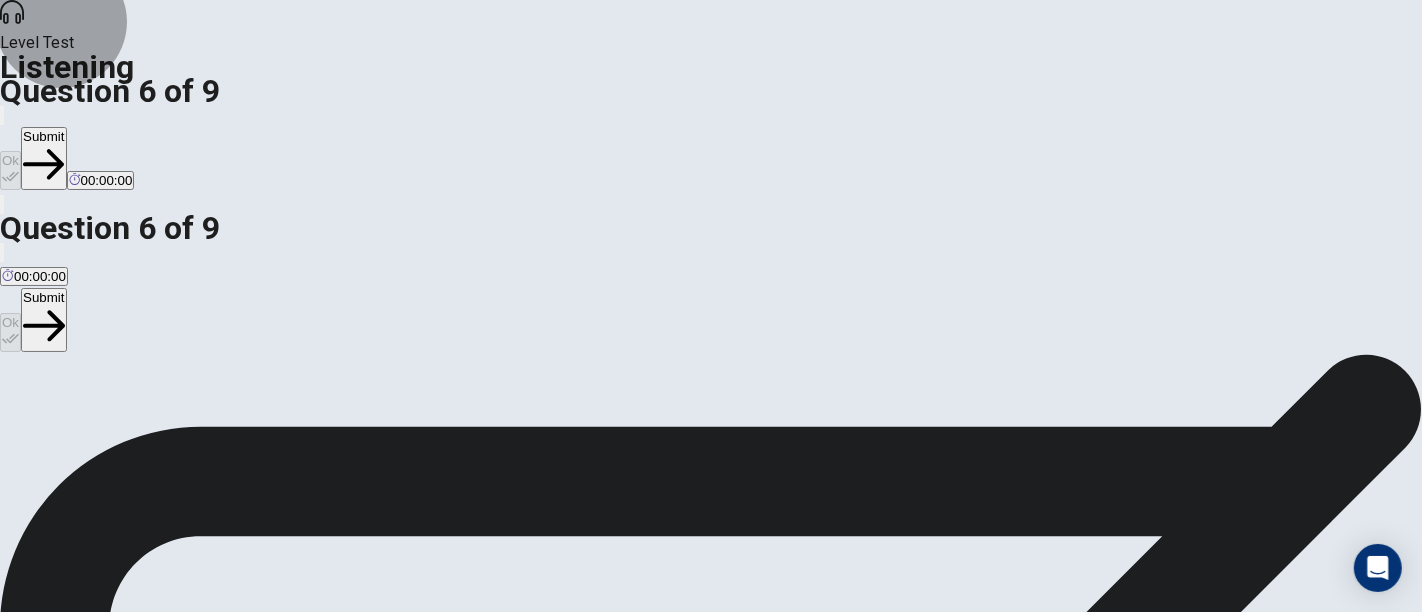 click on "Continue" at bounding box center [36, 3782] 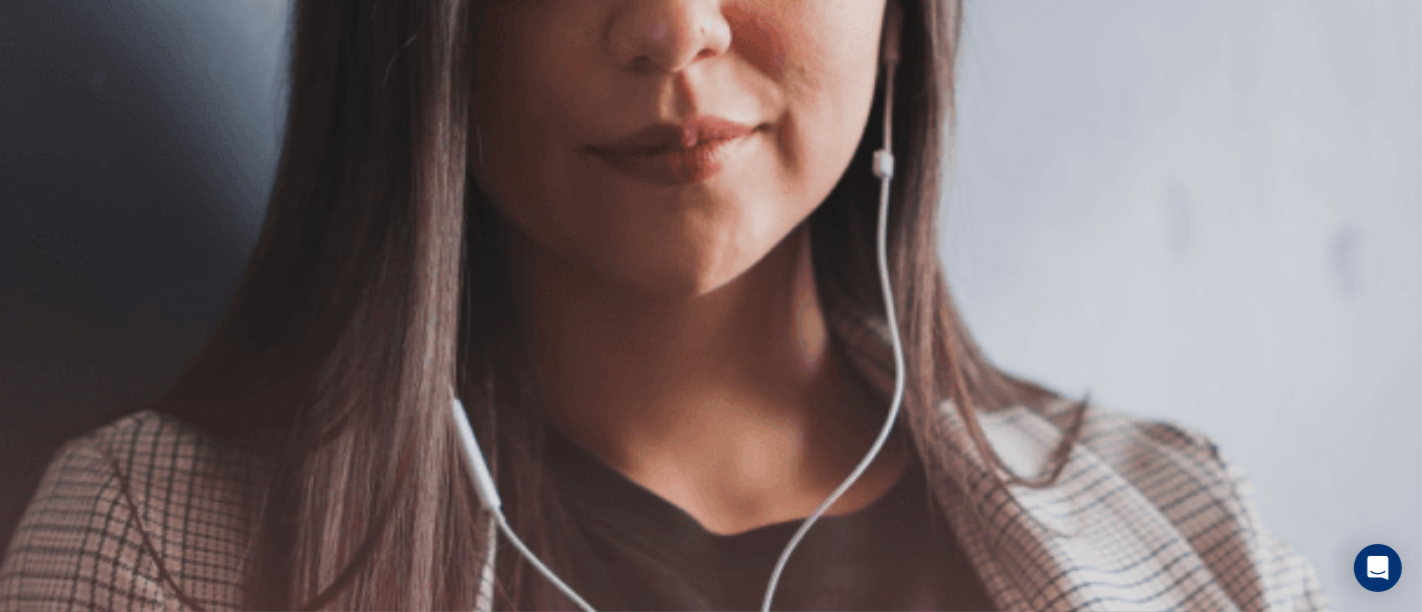 click on "Continue" at bounding box center [28, 140] 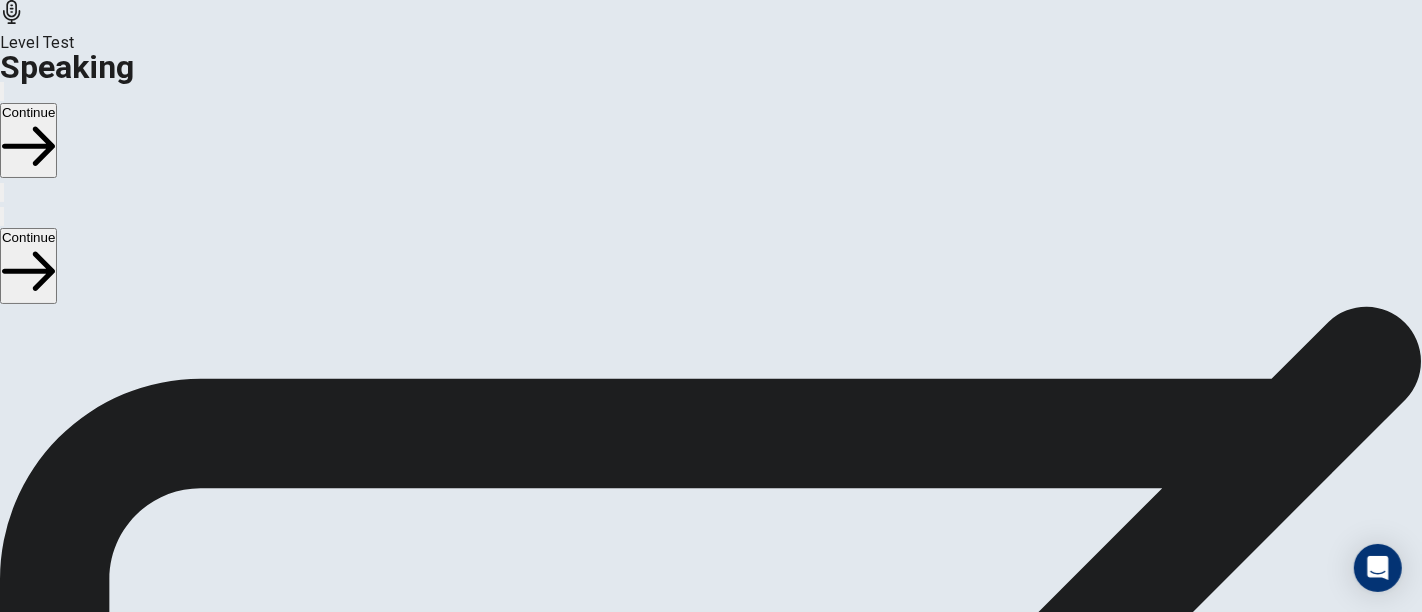 click on "Stop   Recording" at bounding box center (711, 775) 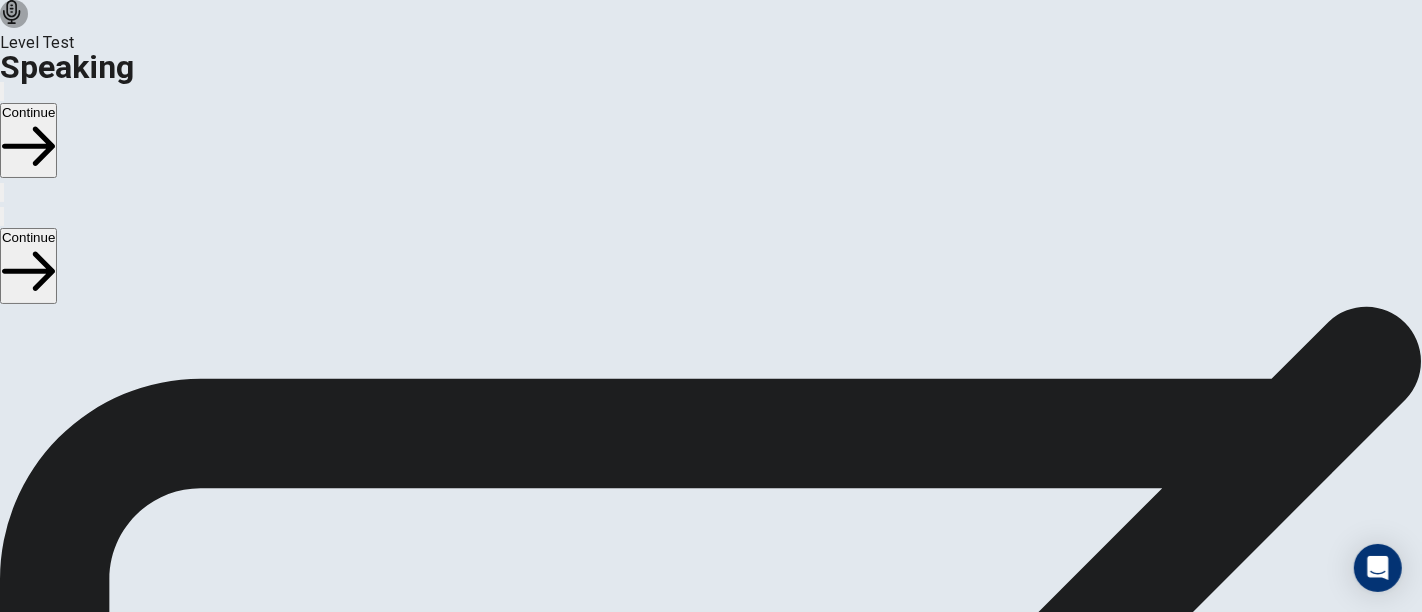 click 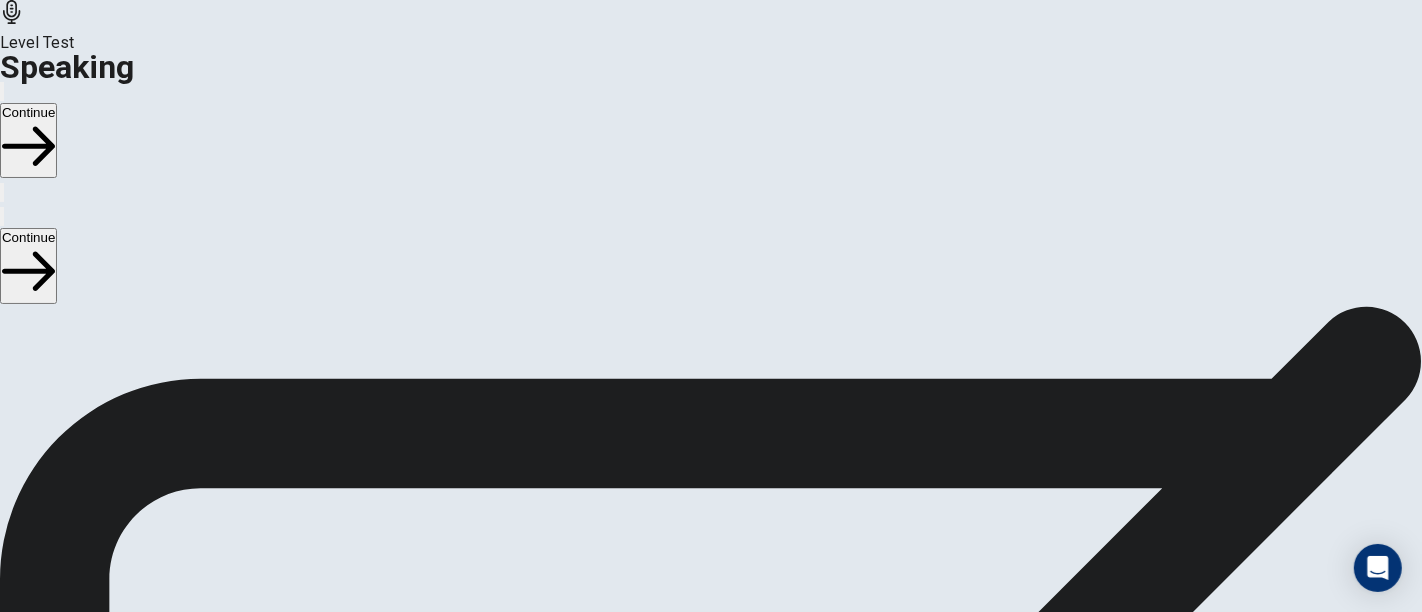 click 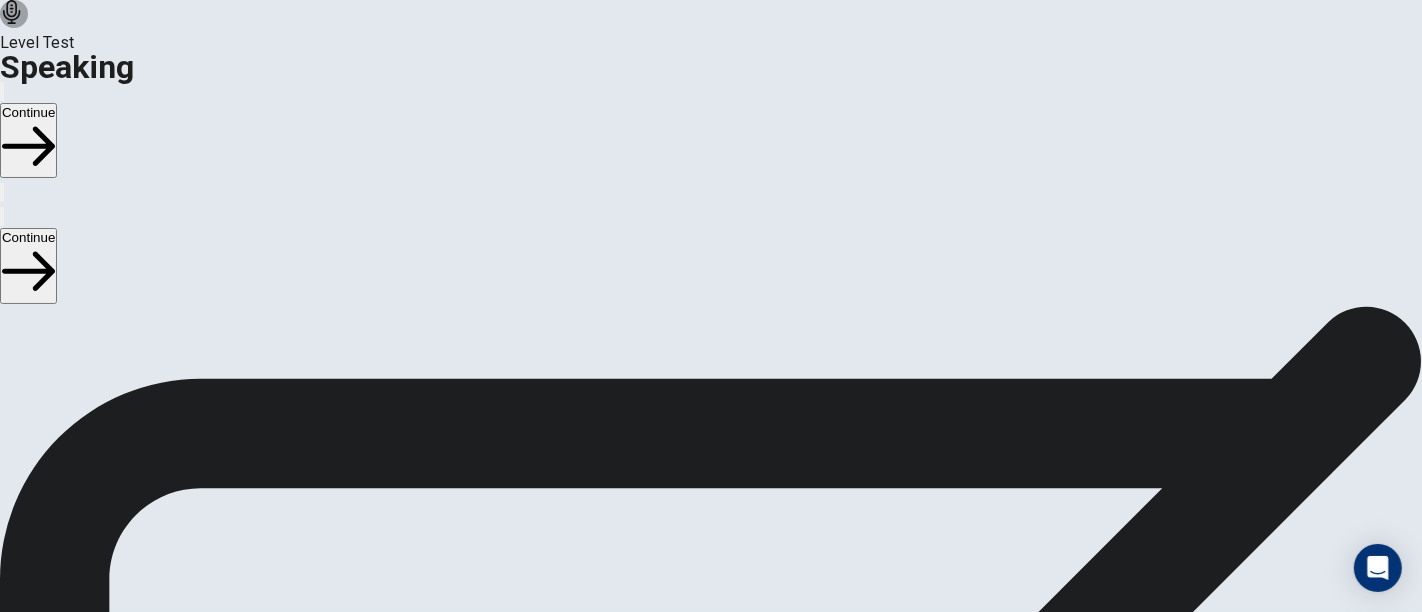 click at bounding box center [687, 594] 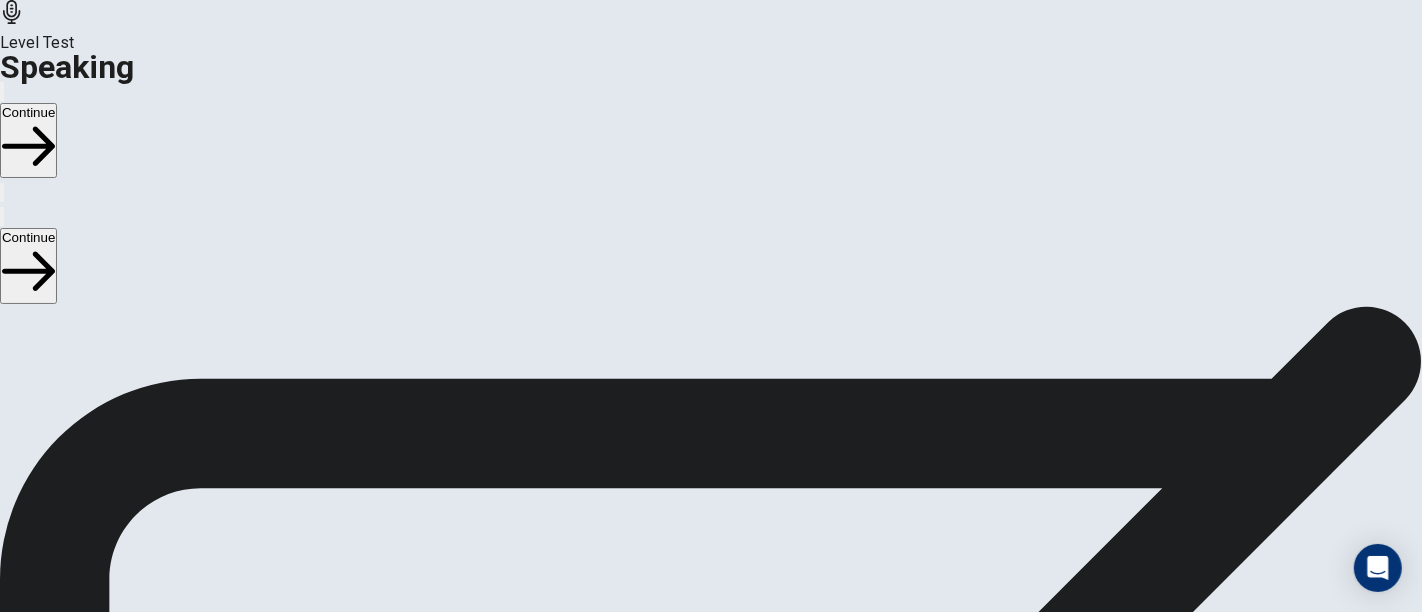 click 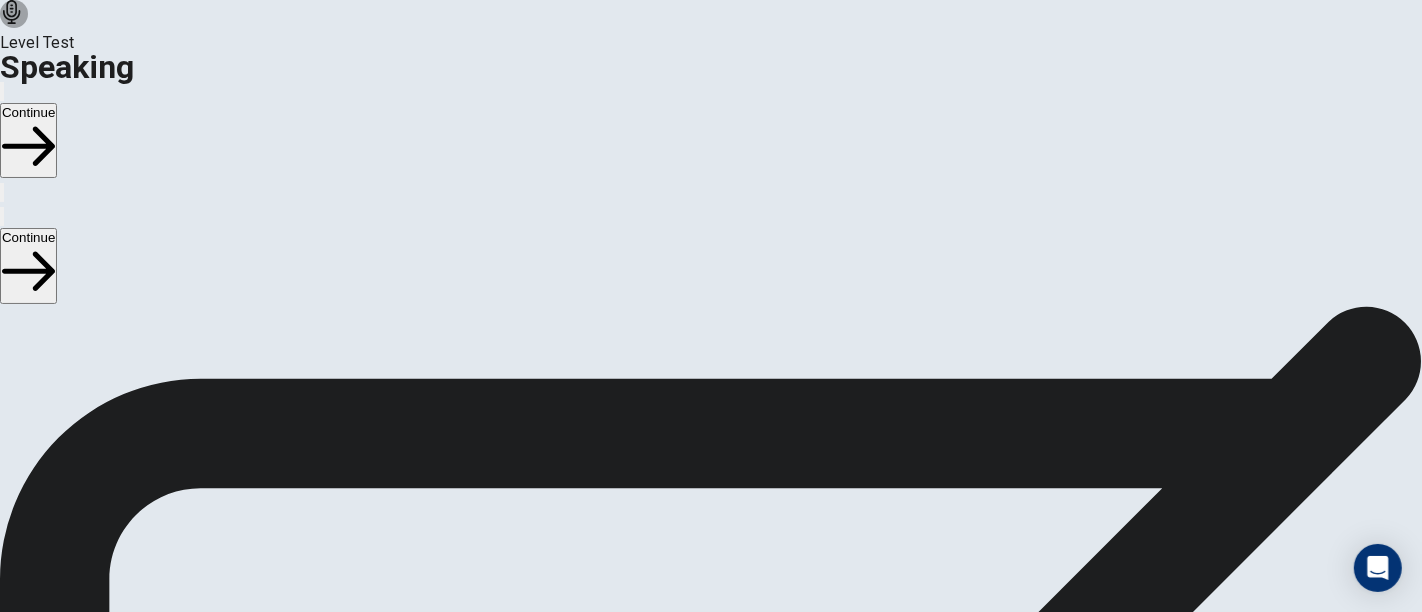 click at bounding box center (687, 594) 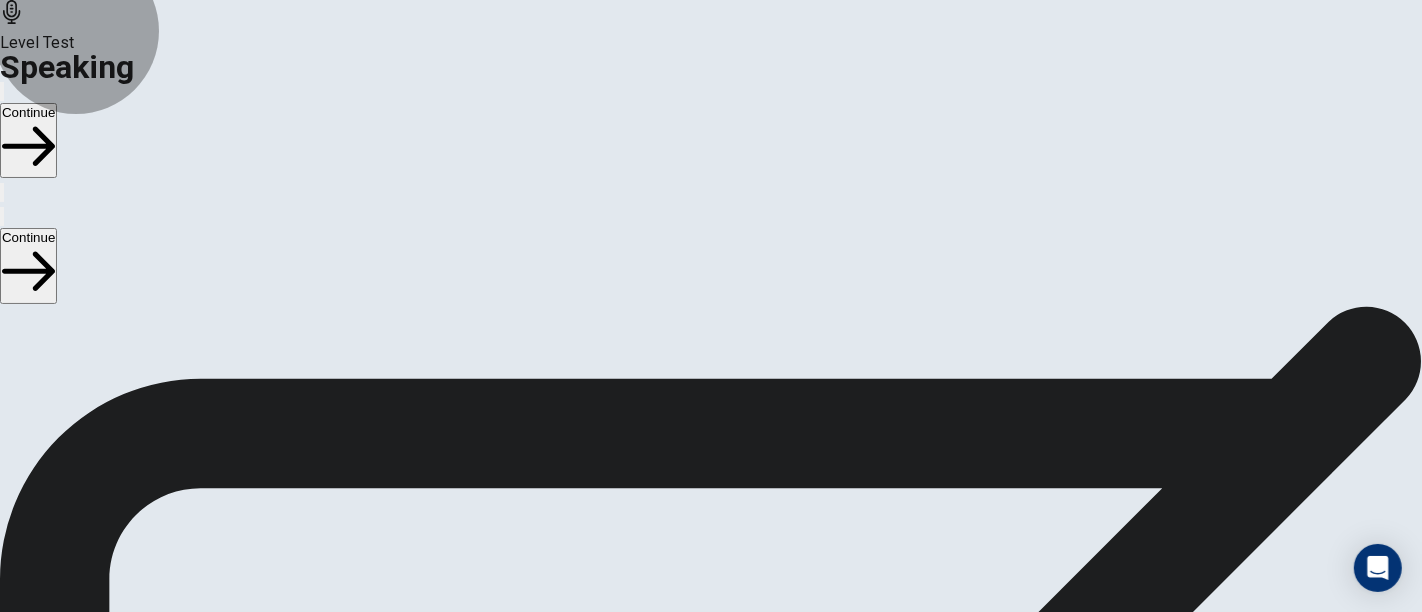 click on "Continue" at bounding box center [28, 140] 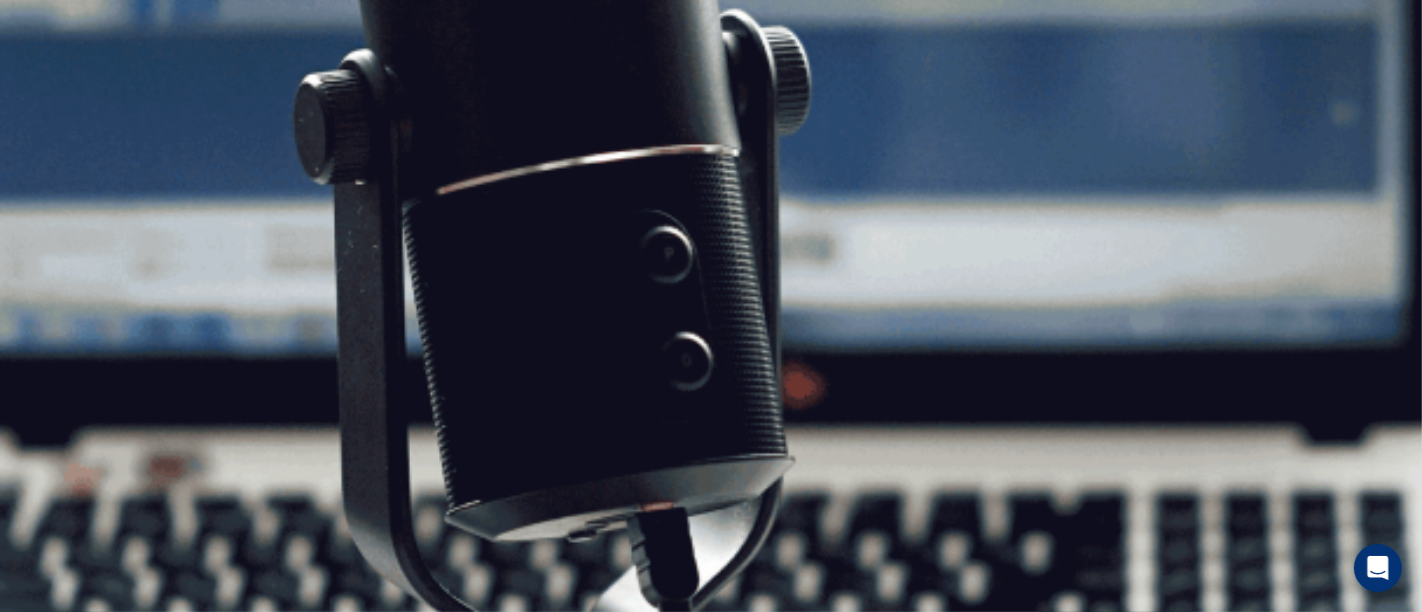 click on "Continue" at bounding box center [28, 140] 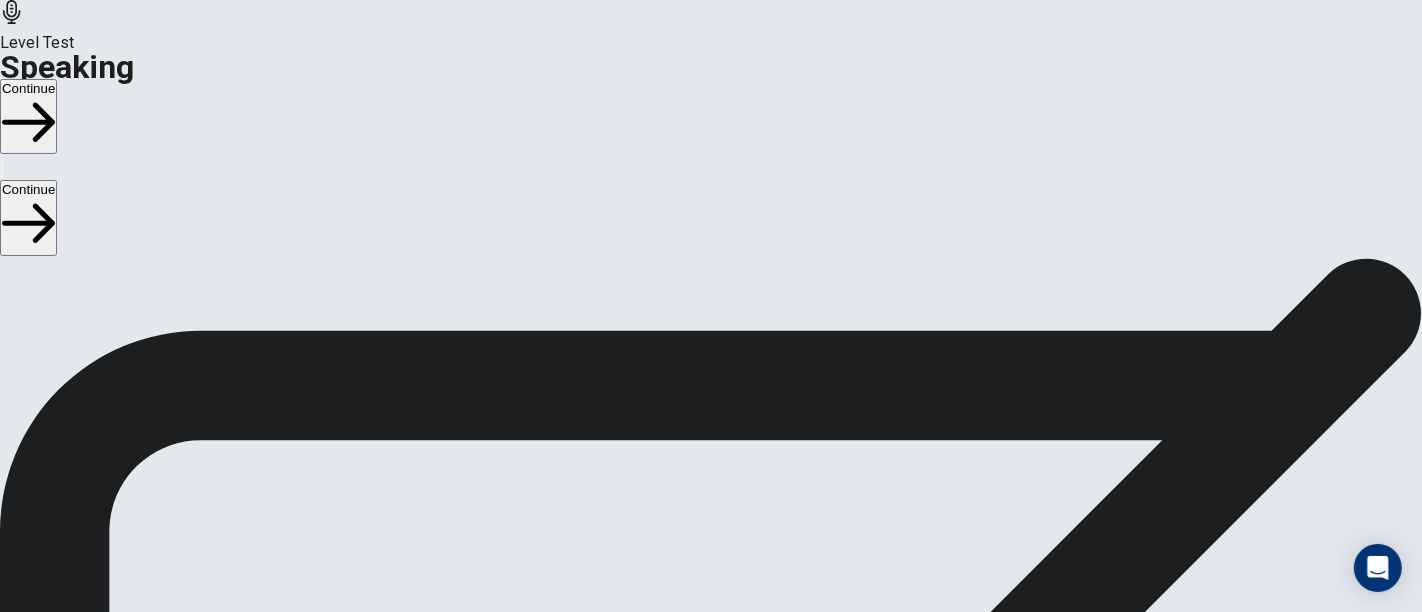 scroll, scrollTop: 114, scrollLeft: 0, axis: vertical 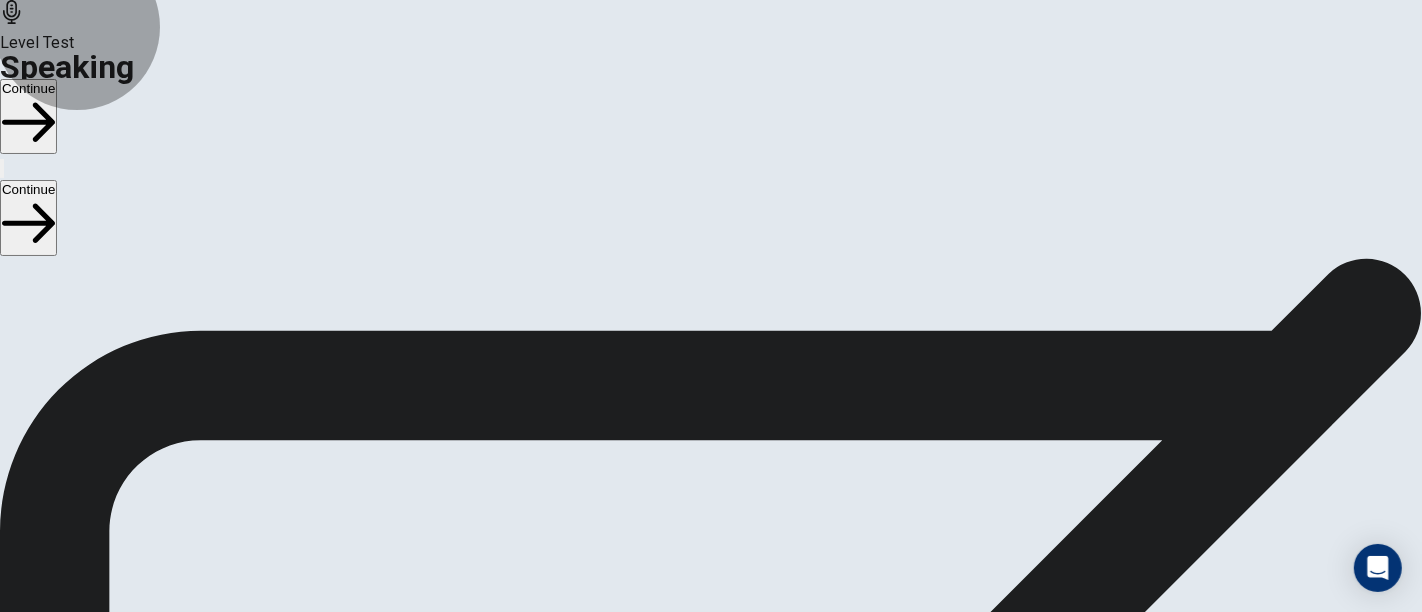click on "Continue" at bounding box center (28, 116) 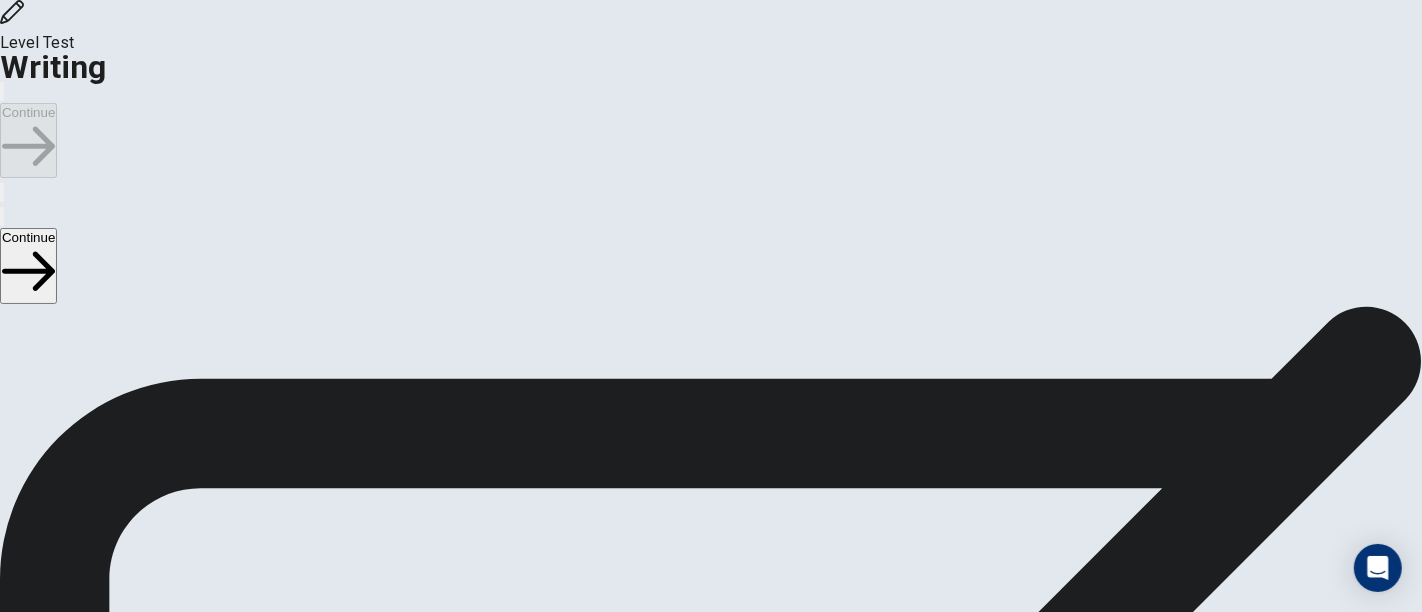 scroll, scrollTop: 51, scrollLeft: 0, axis: vertical 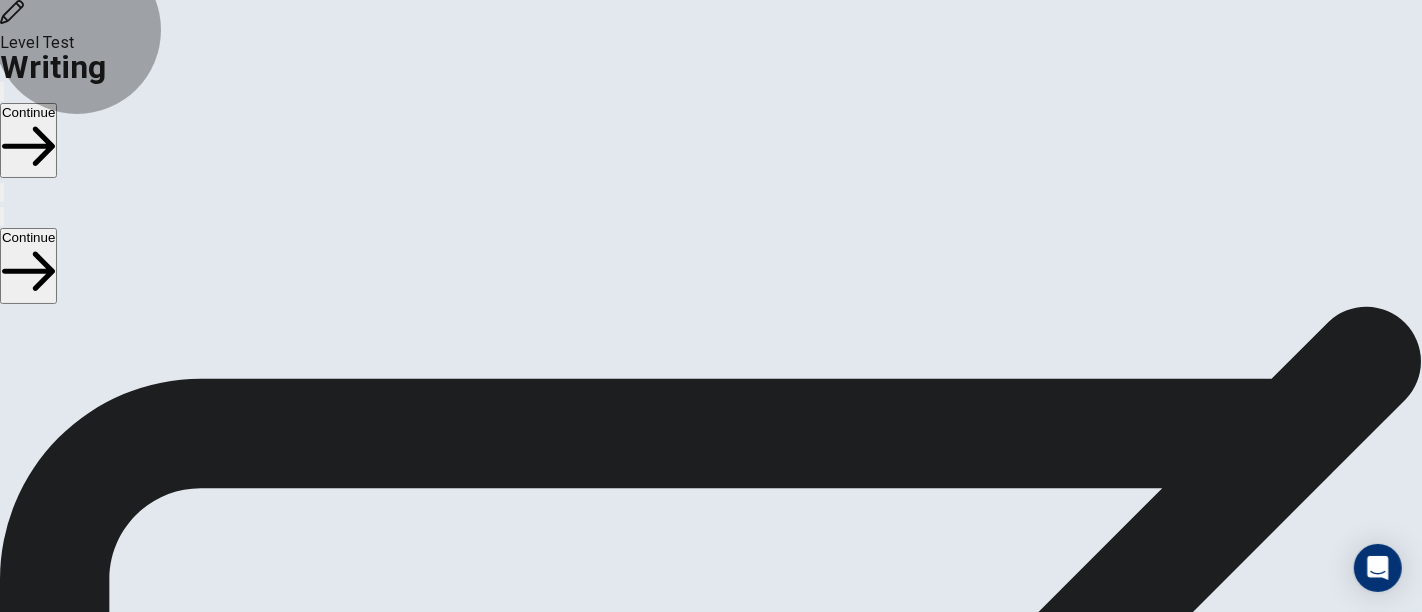 click on "Continue" at bounding box center [28, 140] 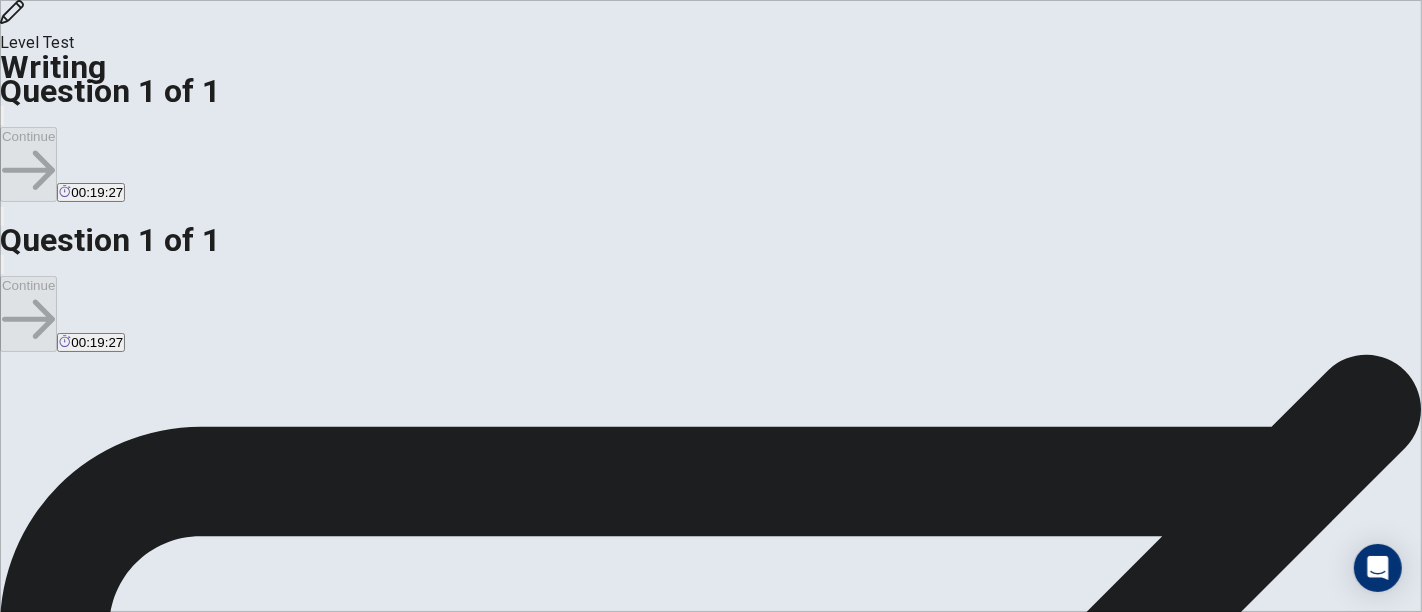 scroll, scrollTop: 0, scrollLeft: 0, axis: both 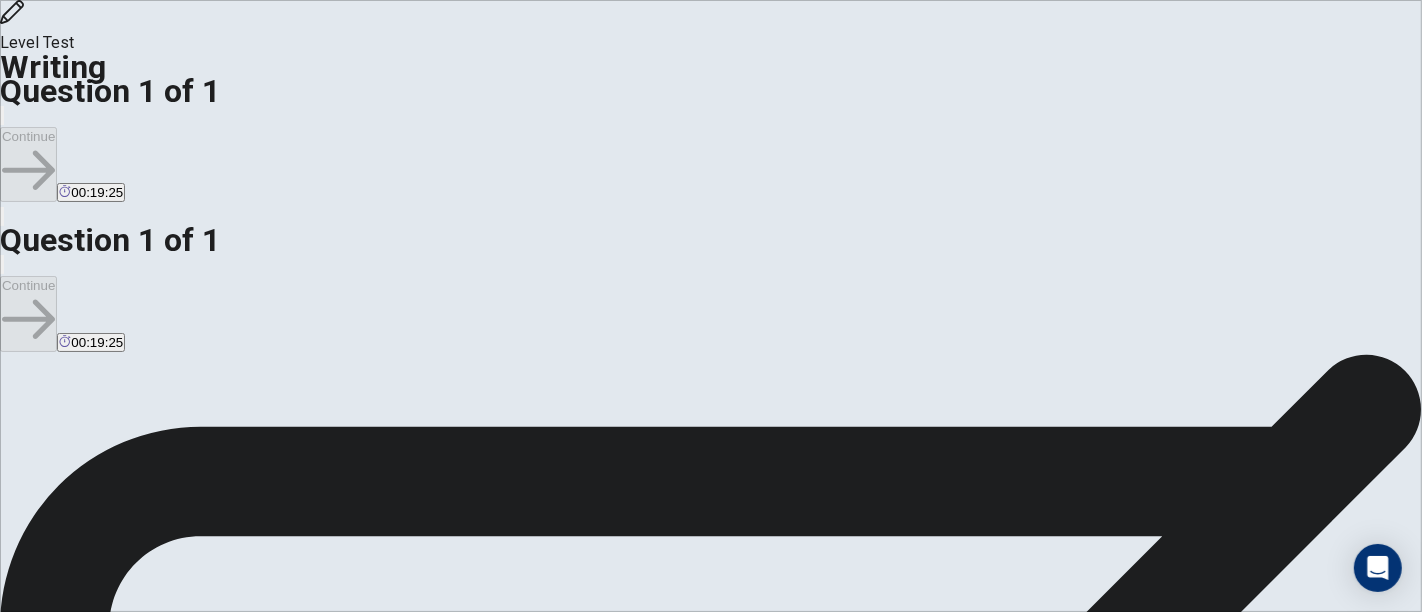 click at bounding box center (68, 990) 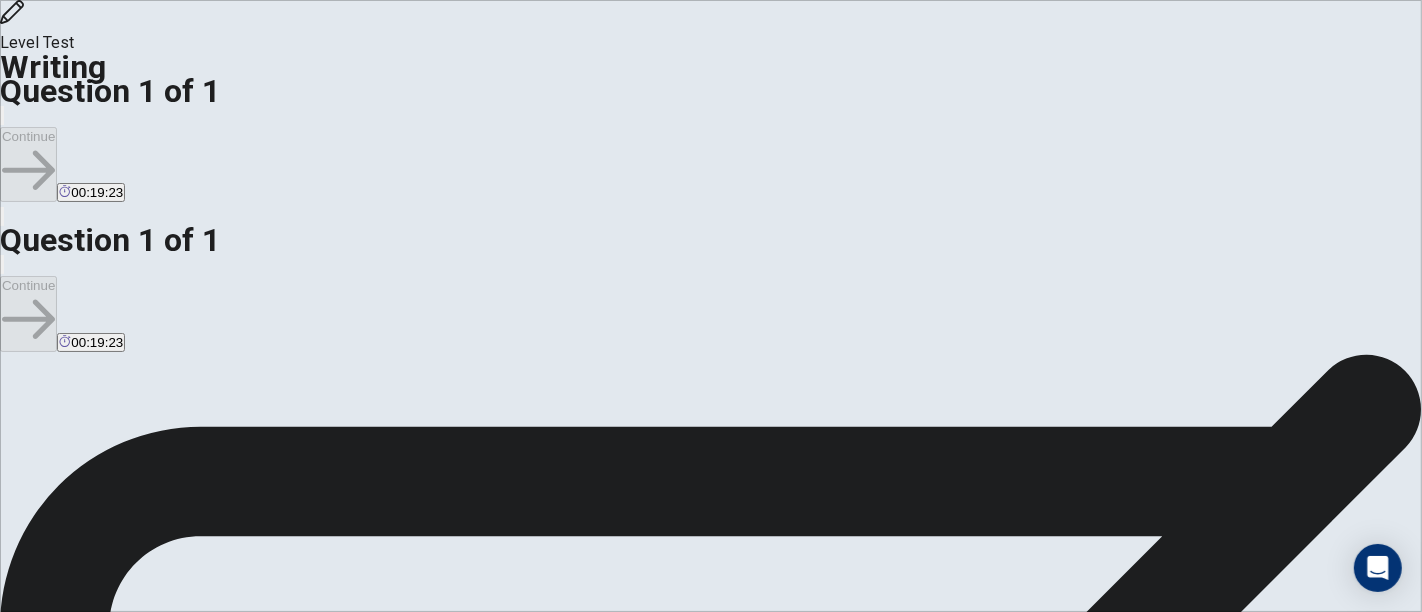 scroll, scrollTop: 116, scrollLeft: 0, axis: vertical 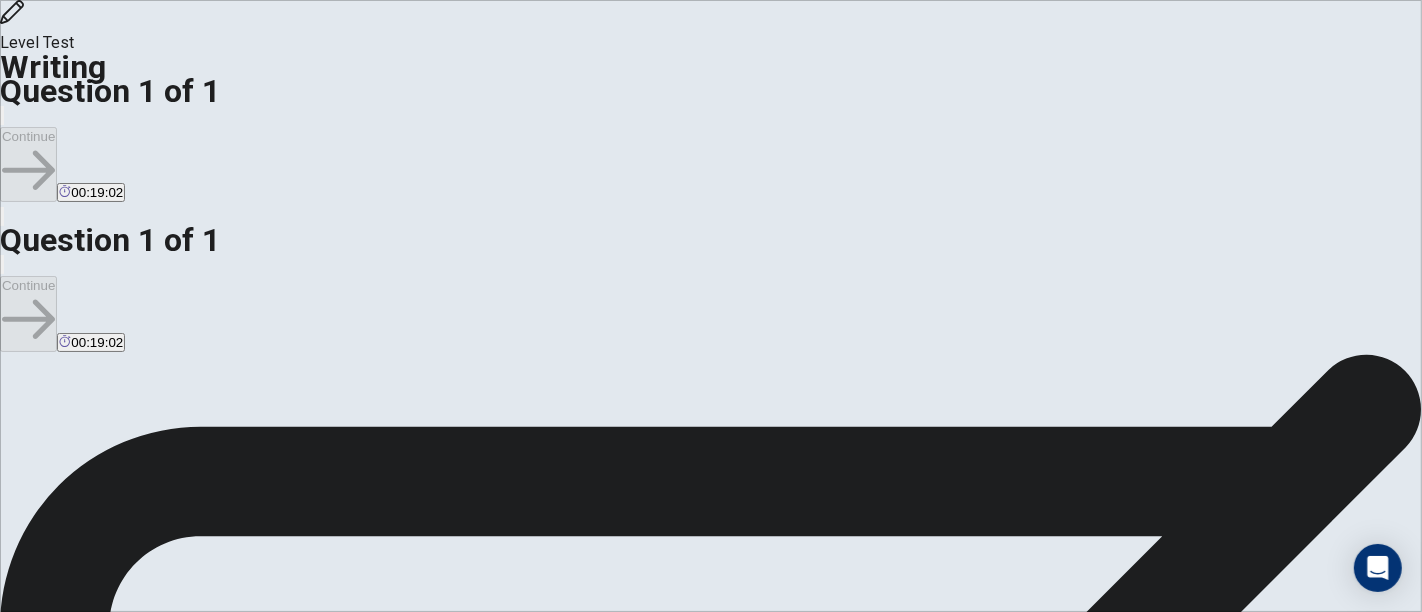 click at bounding box center (68, 990) 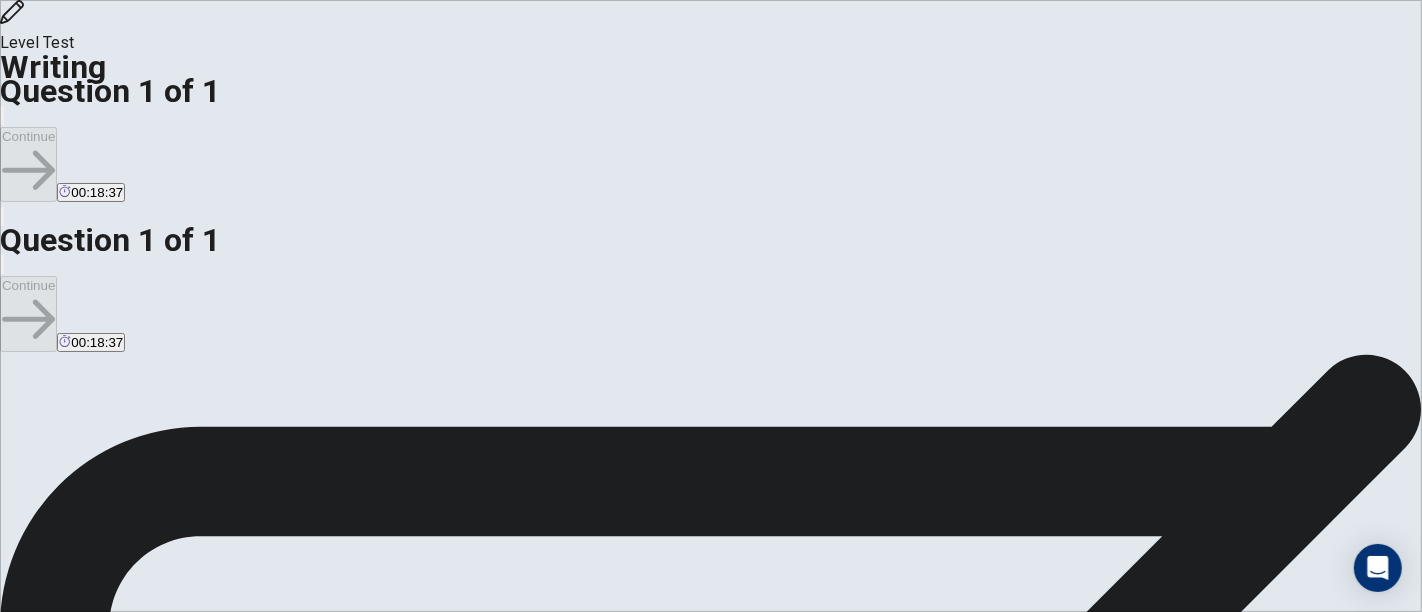 click at bounding box center [68, 990] 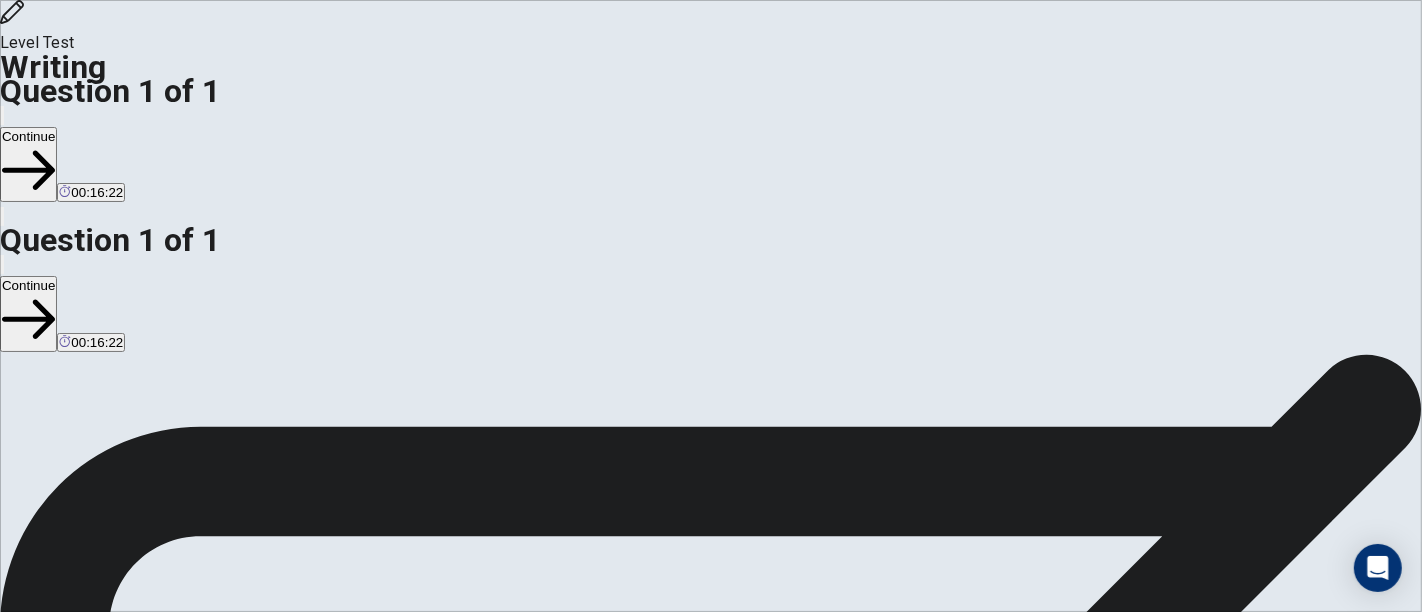 click on "**********" at bounding box center (254, 974) 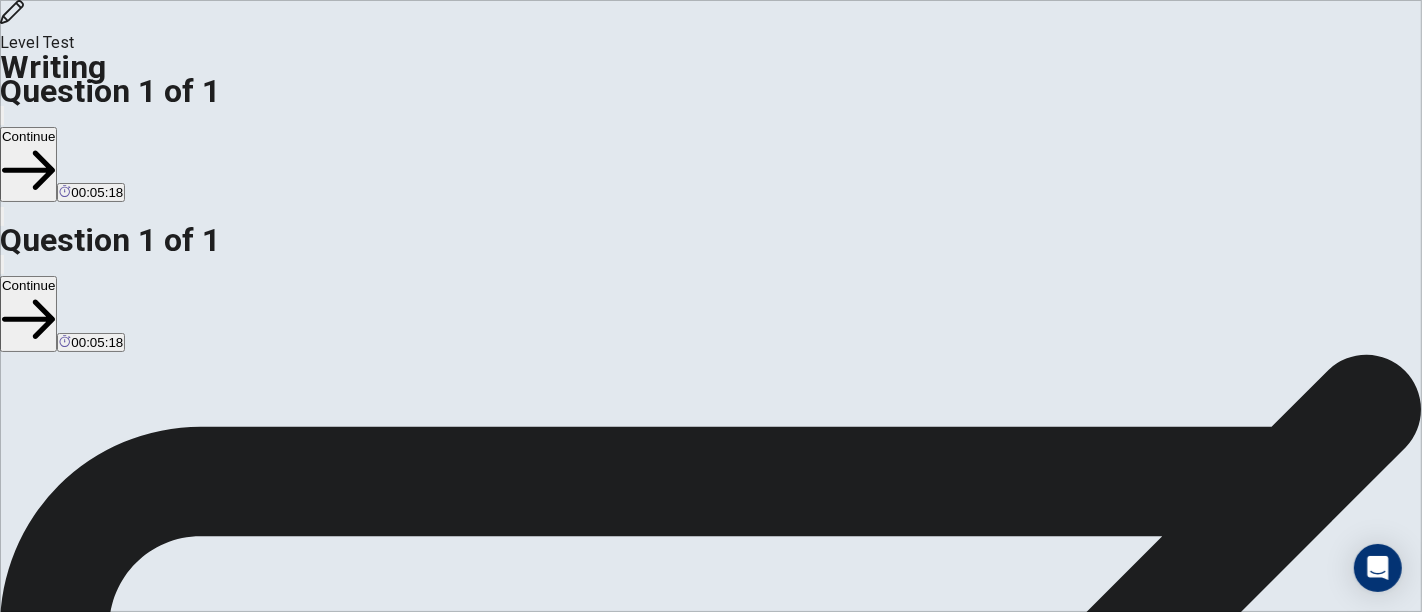 click on "**********" at bounding box center (254, 974) 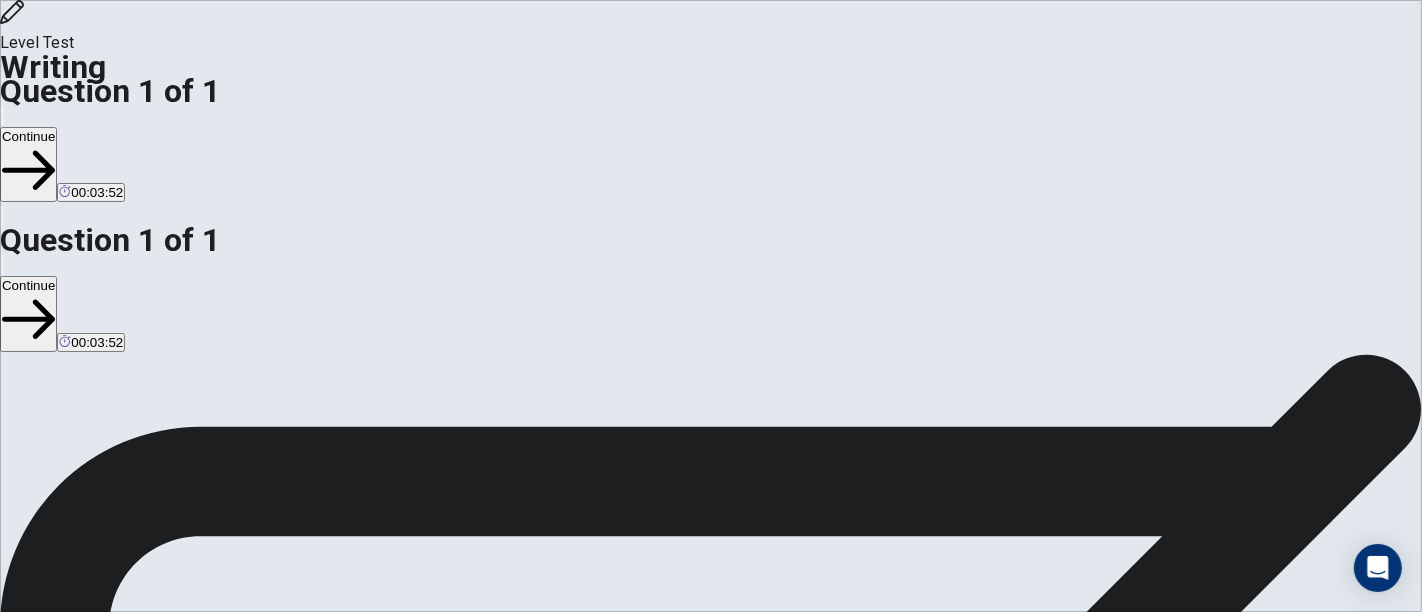 click on "**********" at bounding box center [254, 974] 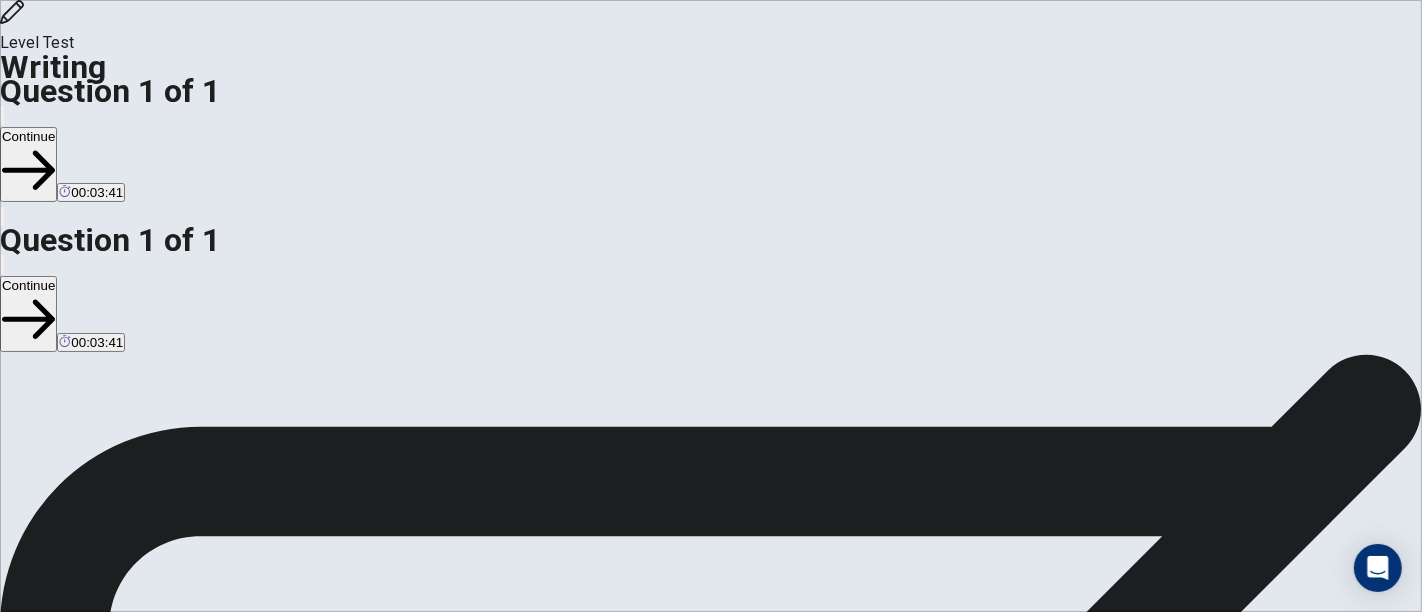 click on "**********" at bounding box center [254, 974] 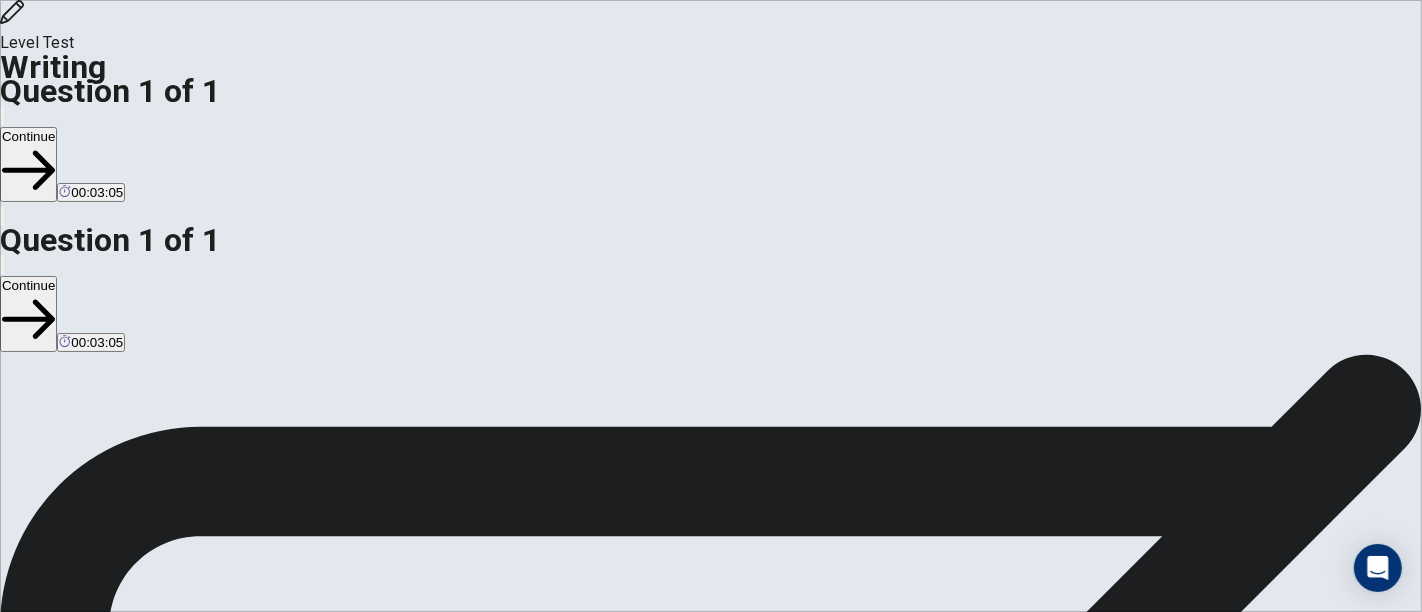 click on "**********" at bounding box center (254, 974) 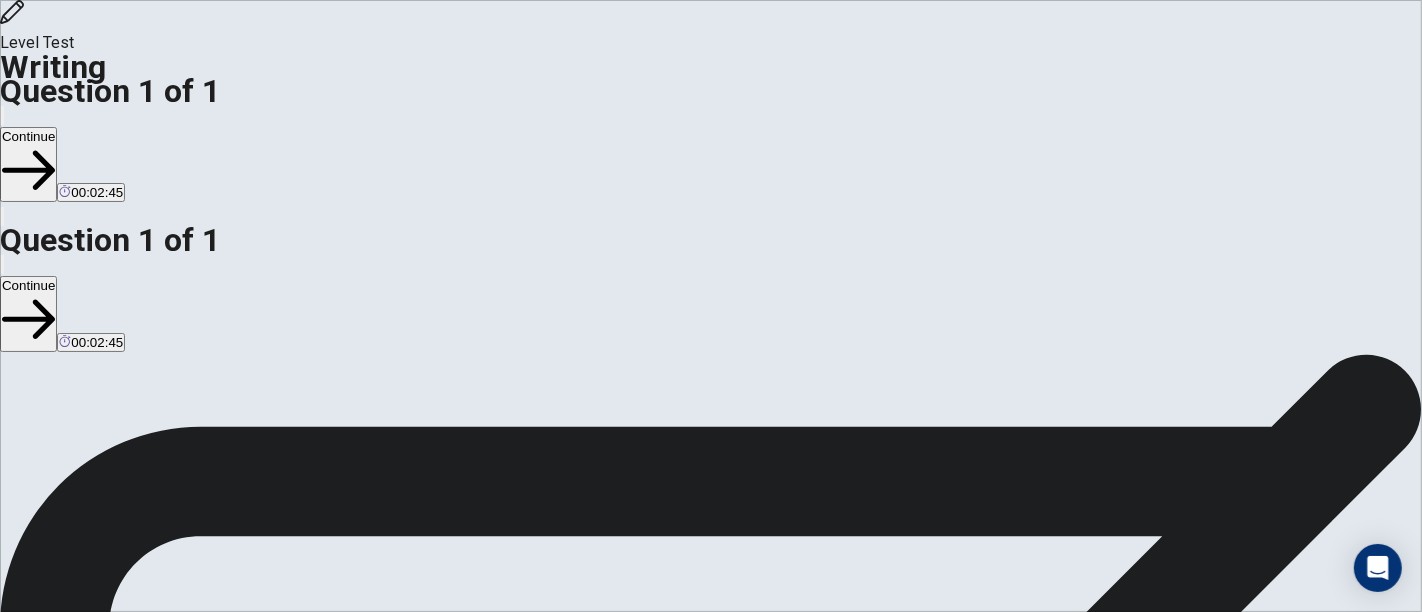 click on "**********" at bounding box center (254, 974) 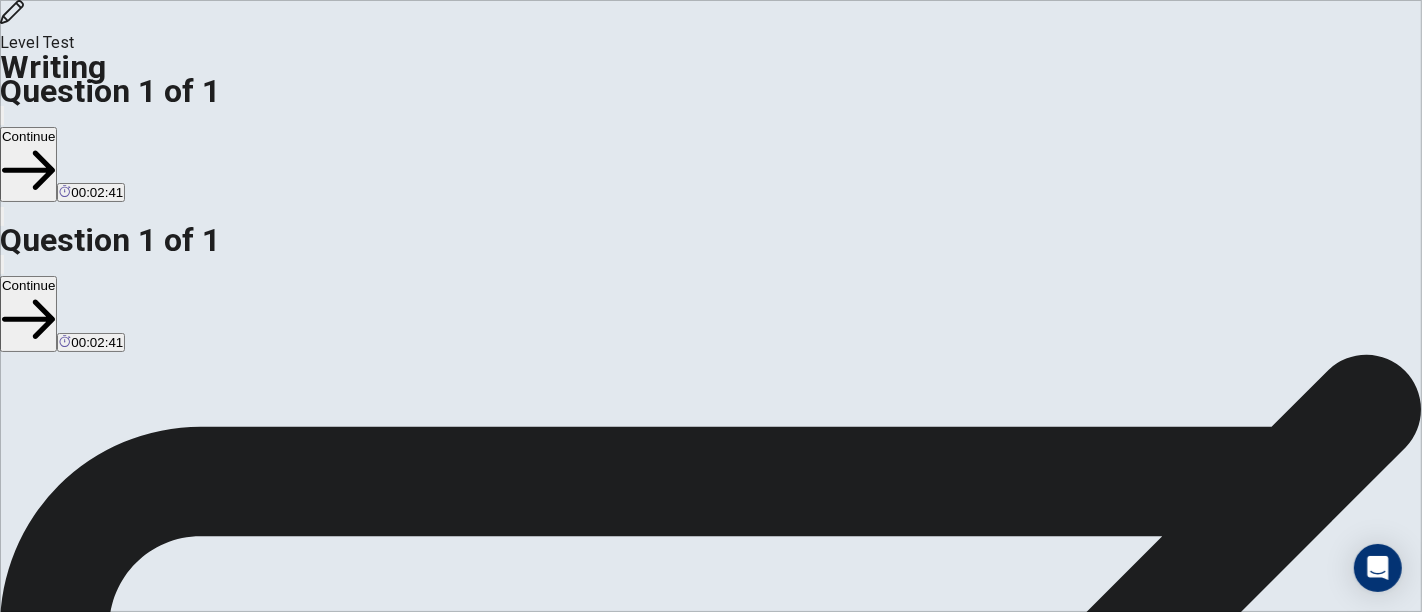 type on "**********" 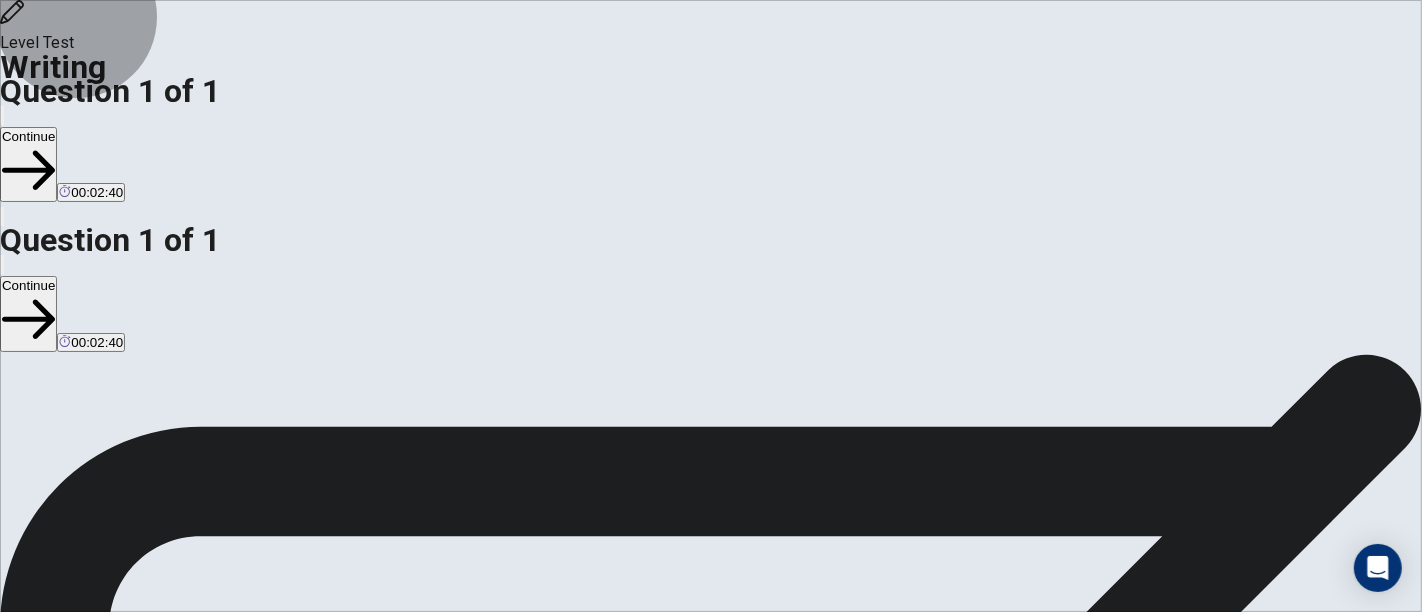 click on "Continue" at bounding box center [28, 164] 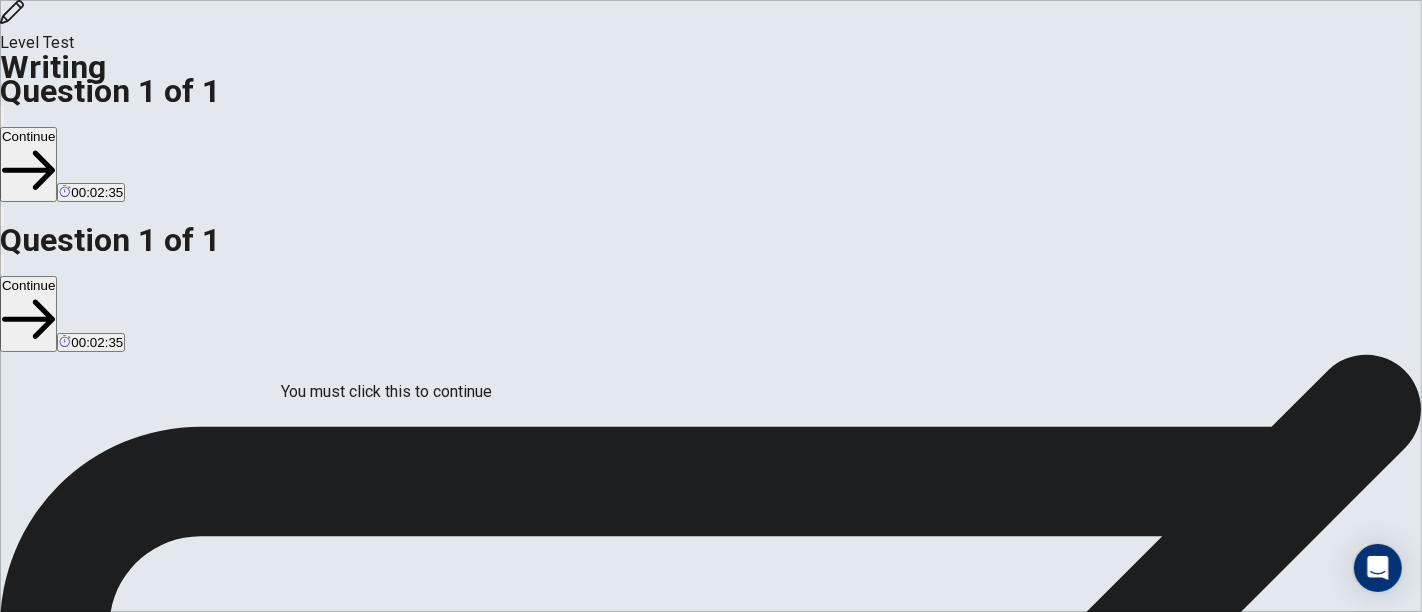 scroll, scrollTop: 133, scrollLeft: 0, axis: vertical 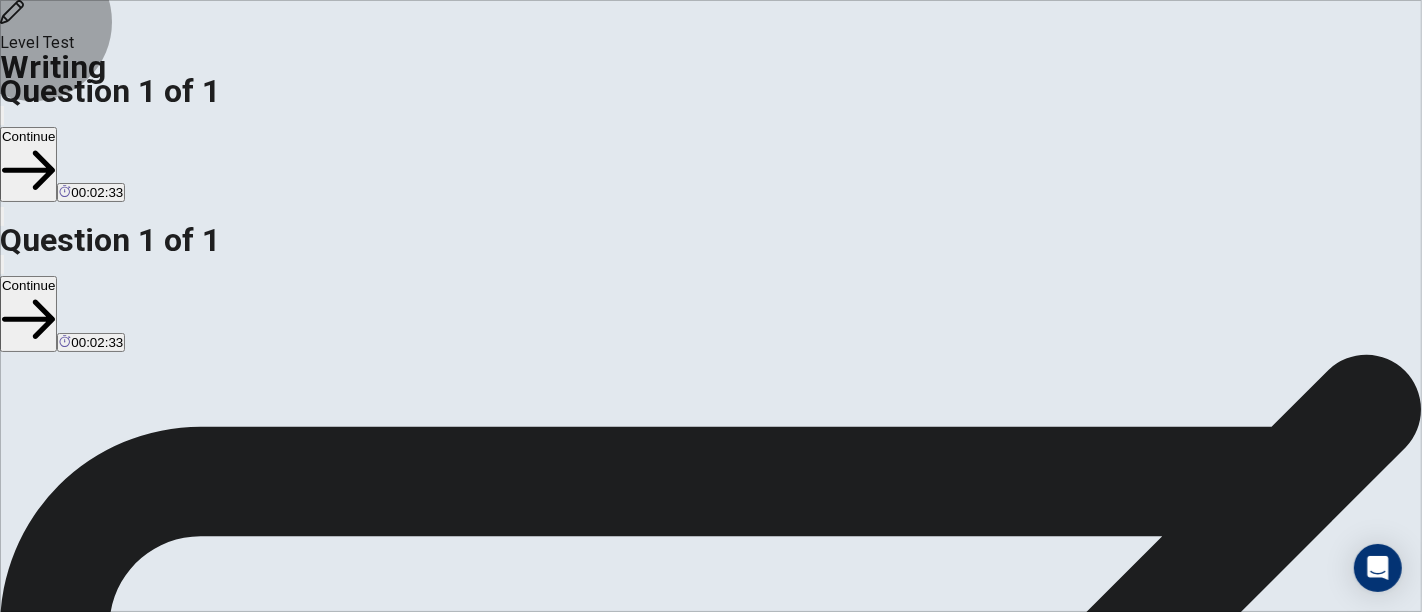 click on "Continue" at bounding box center [76, 2209] 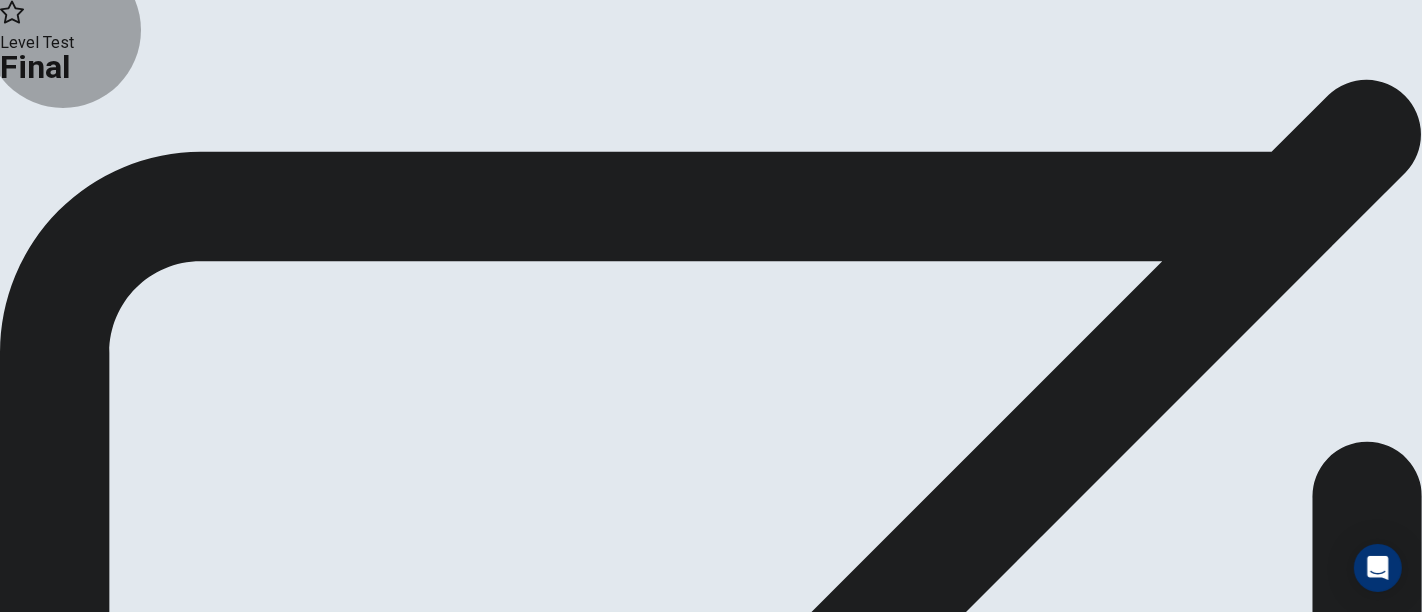 click on "Continue" at bounding box center [40, 164] 